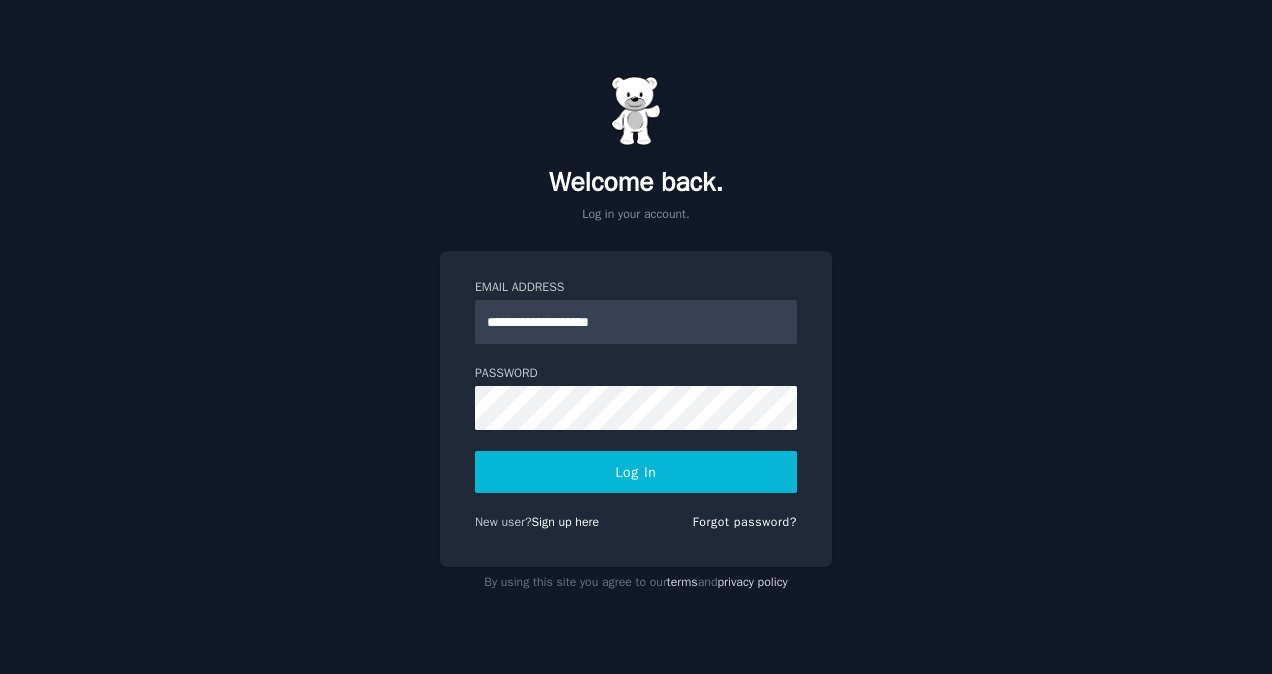 scroll, scrollTop: 0, scrollLeft: 0, axis: both 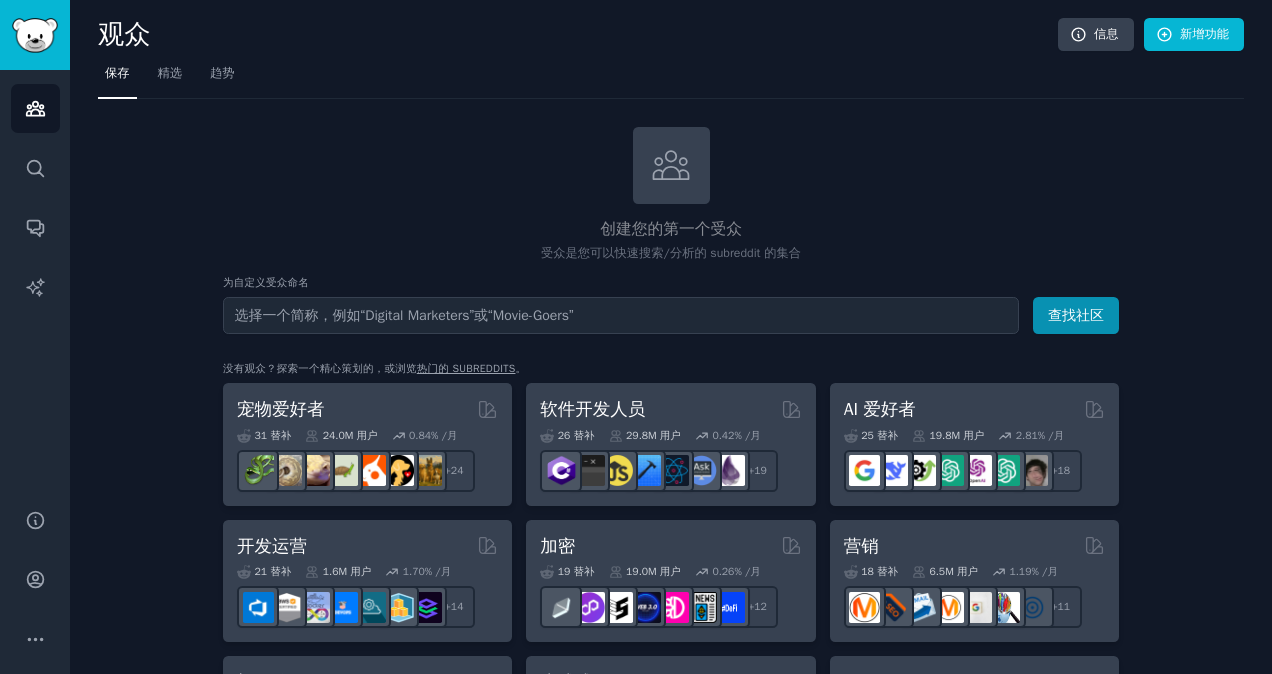 click on "热门的 subreddits" at bounding box center (466, 368) 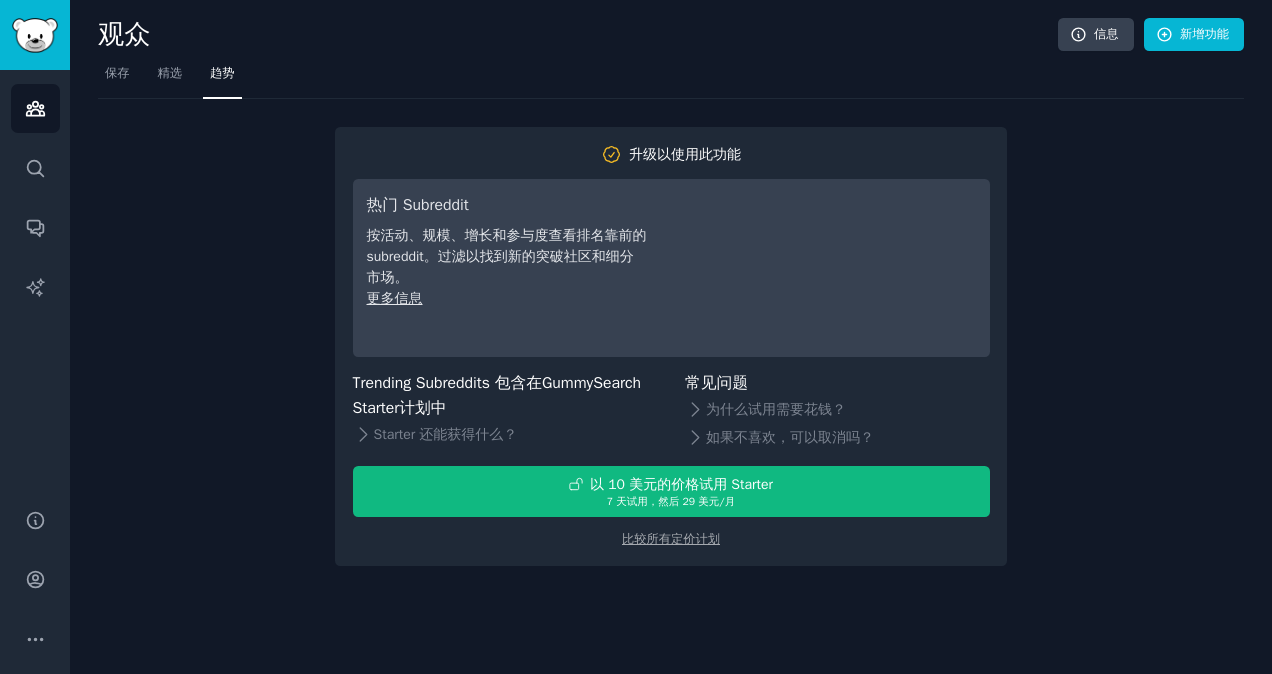 click on "升级以使用此功能 热门 Subreddit 按活动、规模、增长和参与度查看排名靠前的 subreddit。过滤以找到新的突破社区和细分市场。 更多信息 Trending Subreddits 包含在  GummySearch Starter  计划中 Starter 还能获得什么？ 常见问题 为什么试用需要花钱？ 如果不喜欢，可以取消吗？ 以 10 美元的价格试用 Starter 7 天试用，然后 29 美元/月 比较所有定价计划" at bounding box center (671, 332) 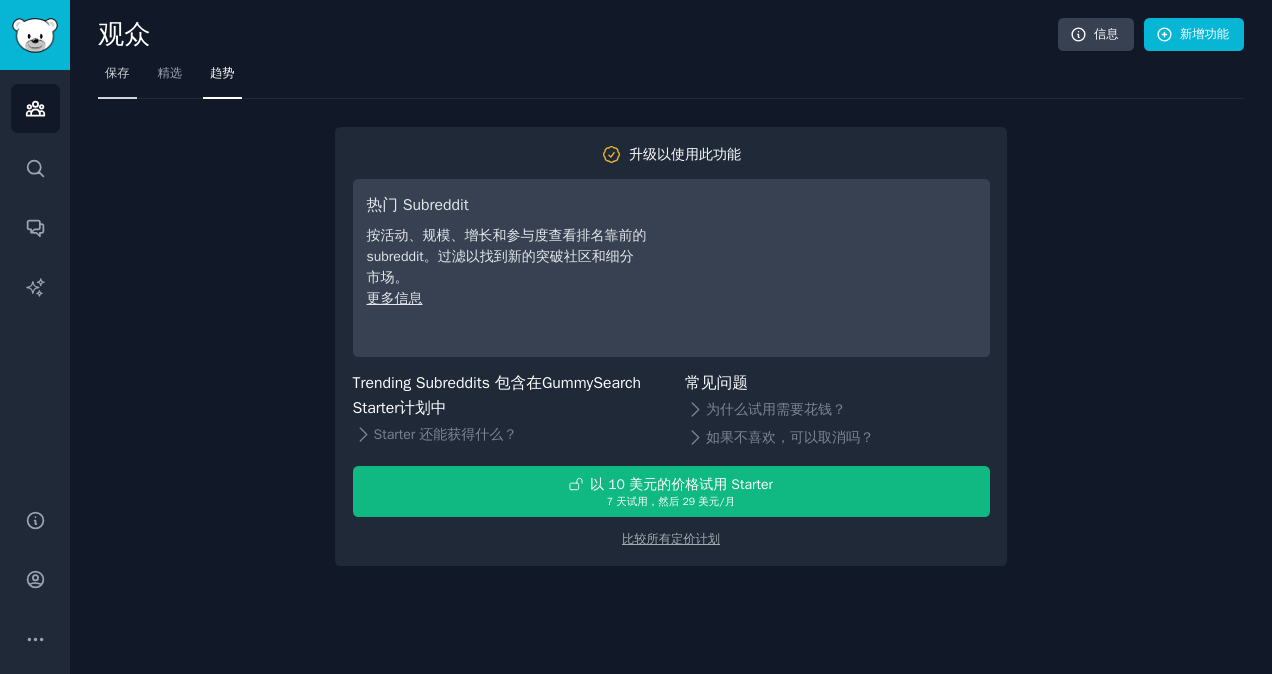 click on "保存" at bounding box center [117, 78] 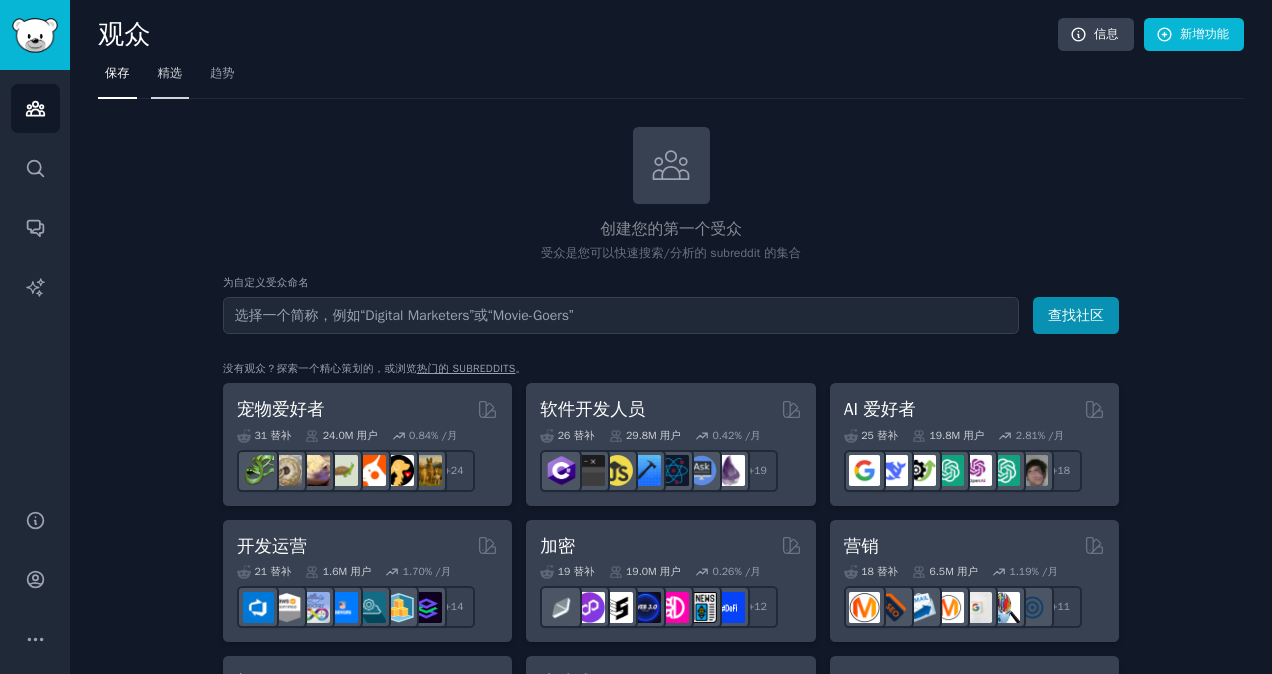 click on "精选" at bounding box center [170, 78] 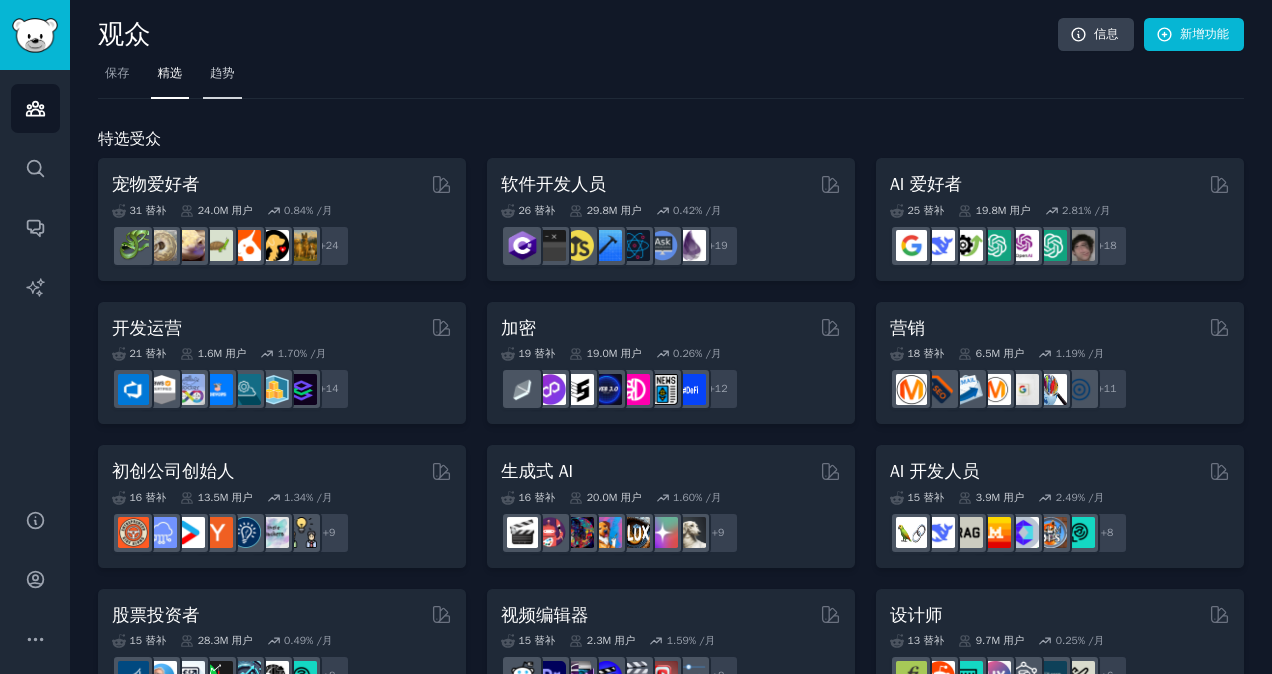 click on "趋势" at bounding box center [222, 74] 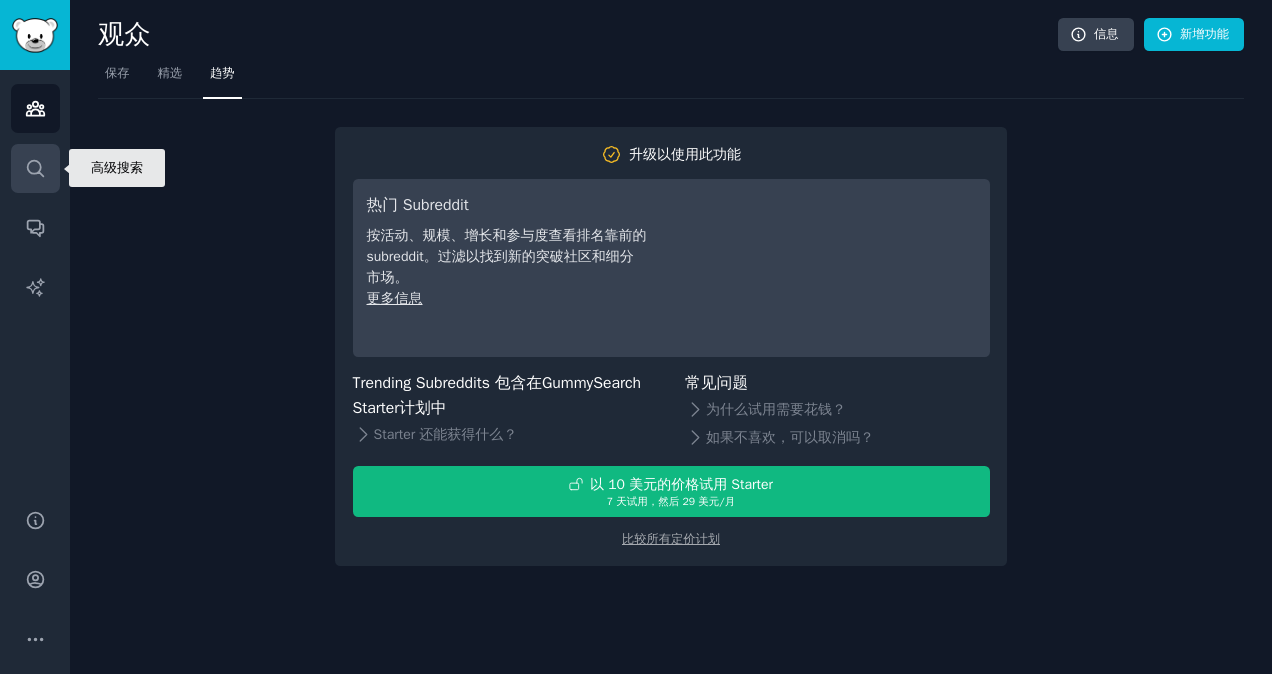 click 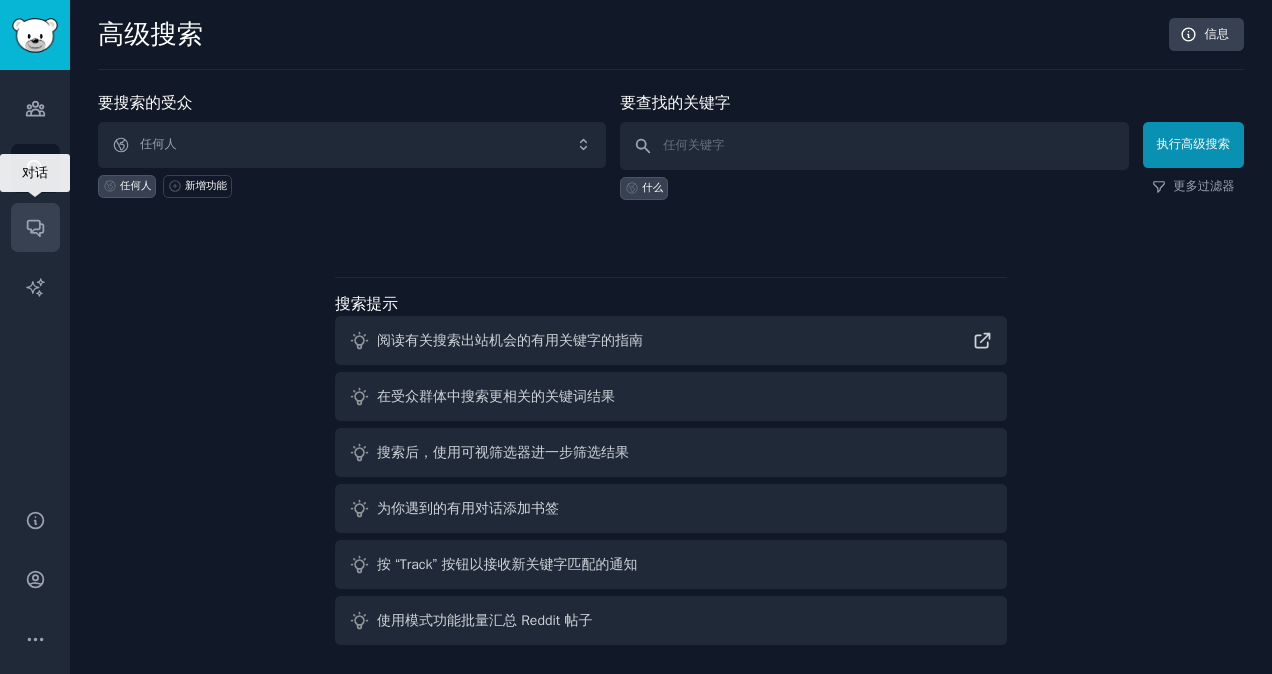 click 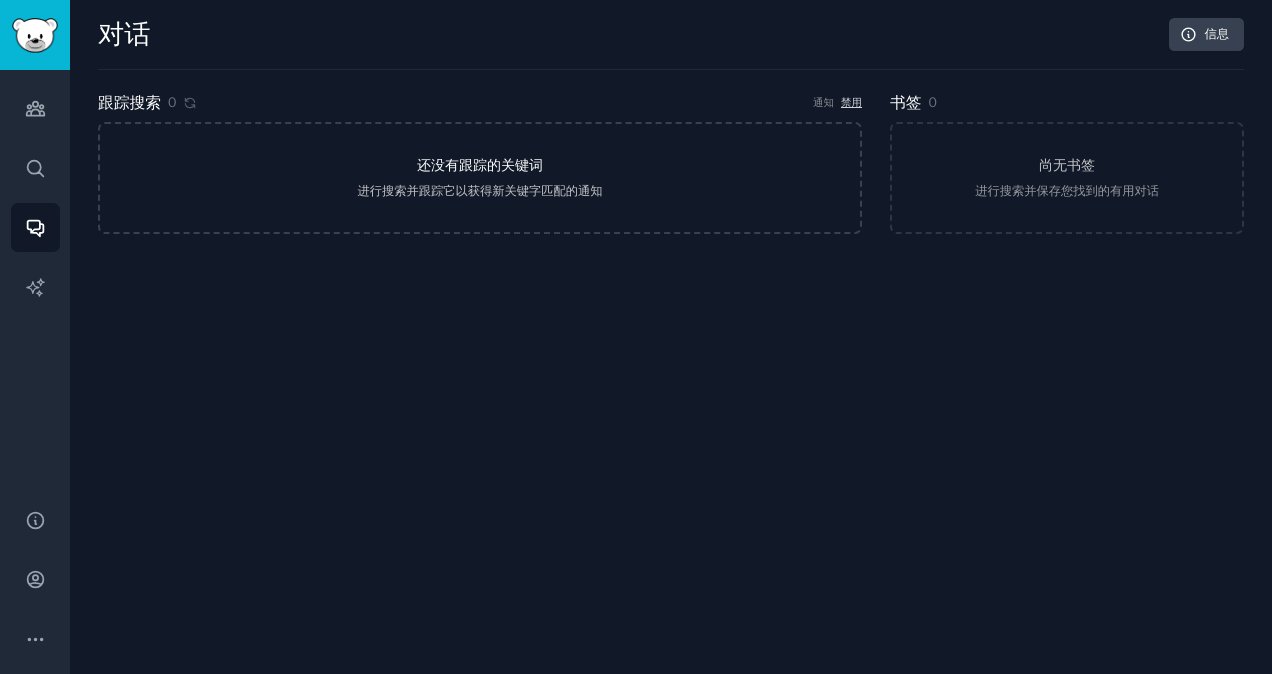 click on "还没有跟踪的关键词 进行搜索并跟踪它以获得新关键字匹配的通知" at bounding box center [480, 178] 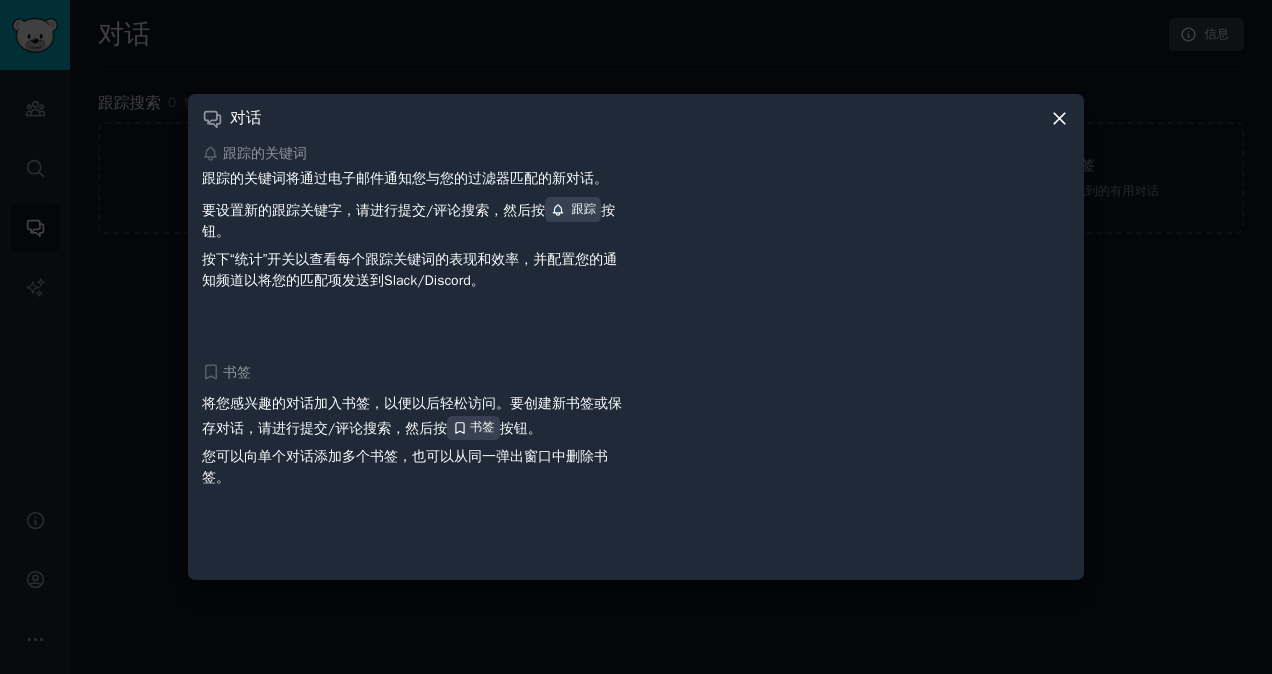 click 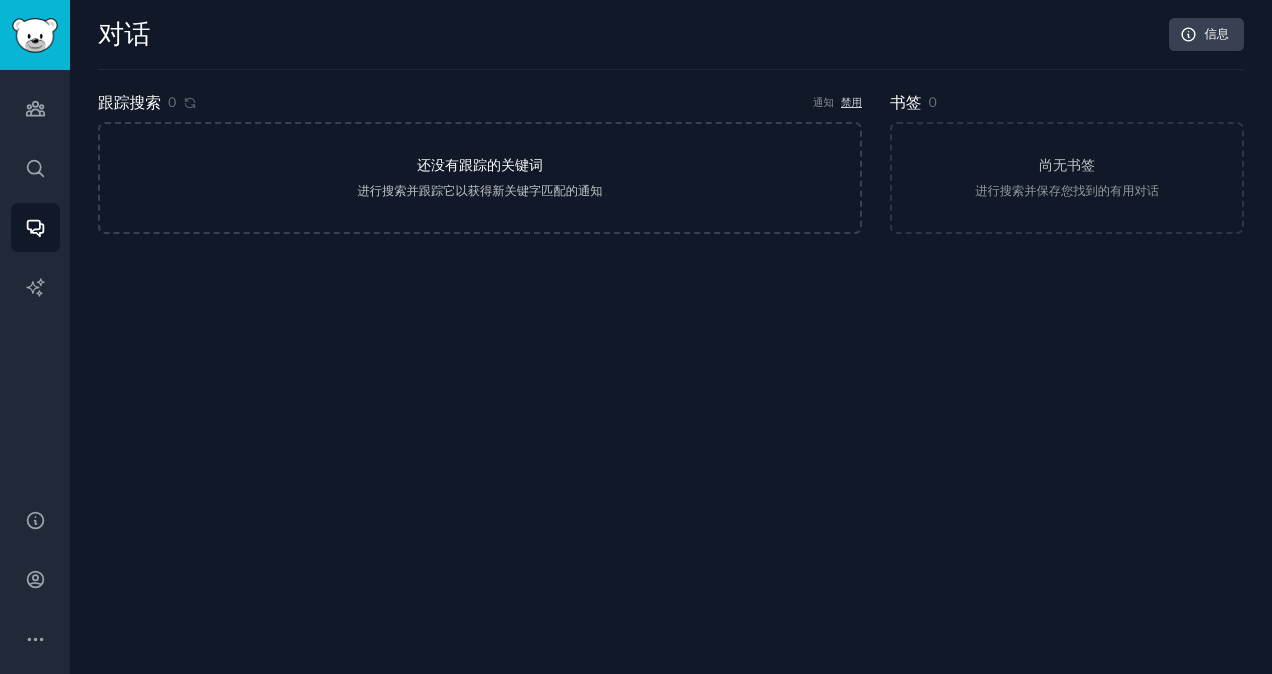 click on "还没有跟踪的关键词" at bounding box center [480, 165] 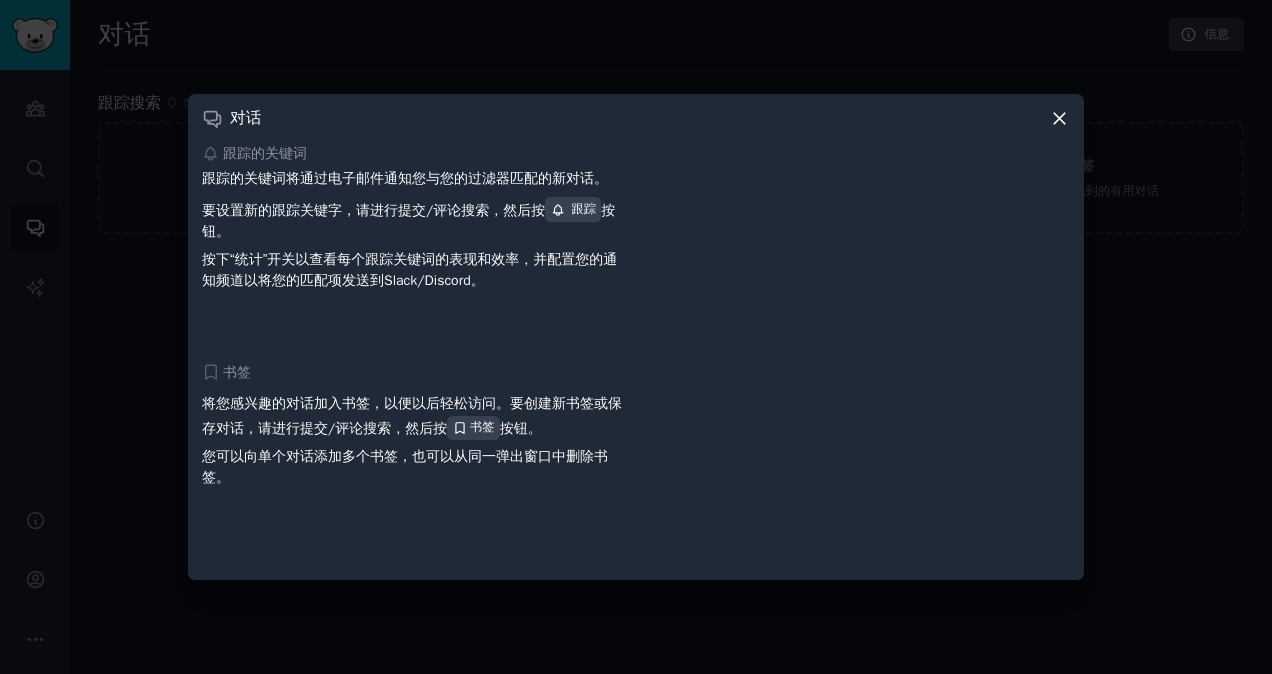 click 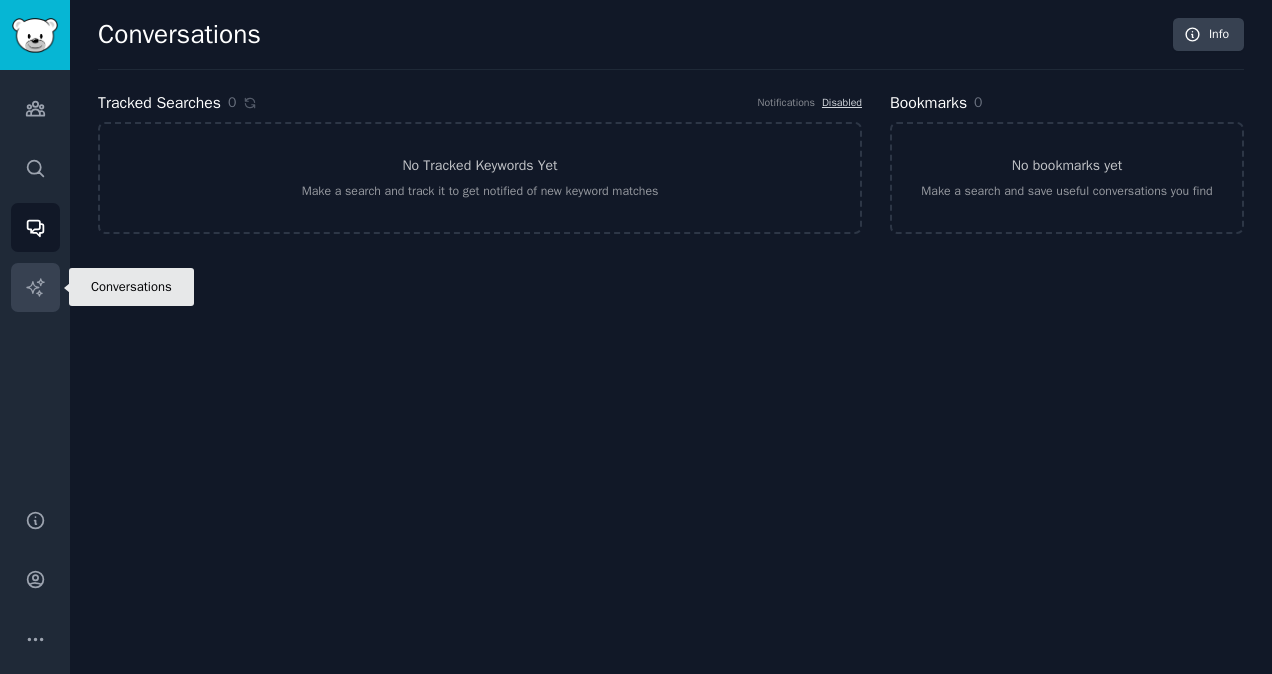 click 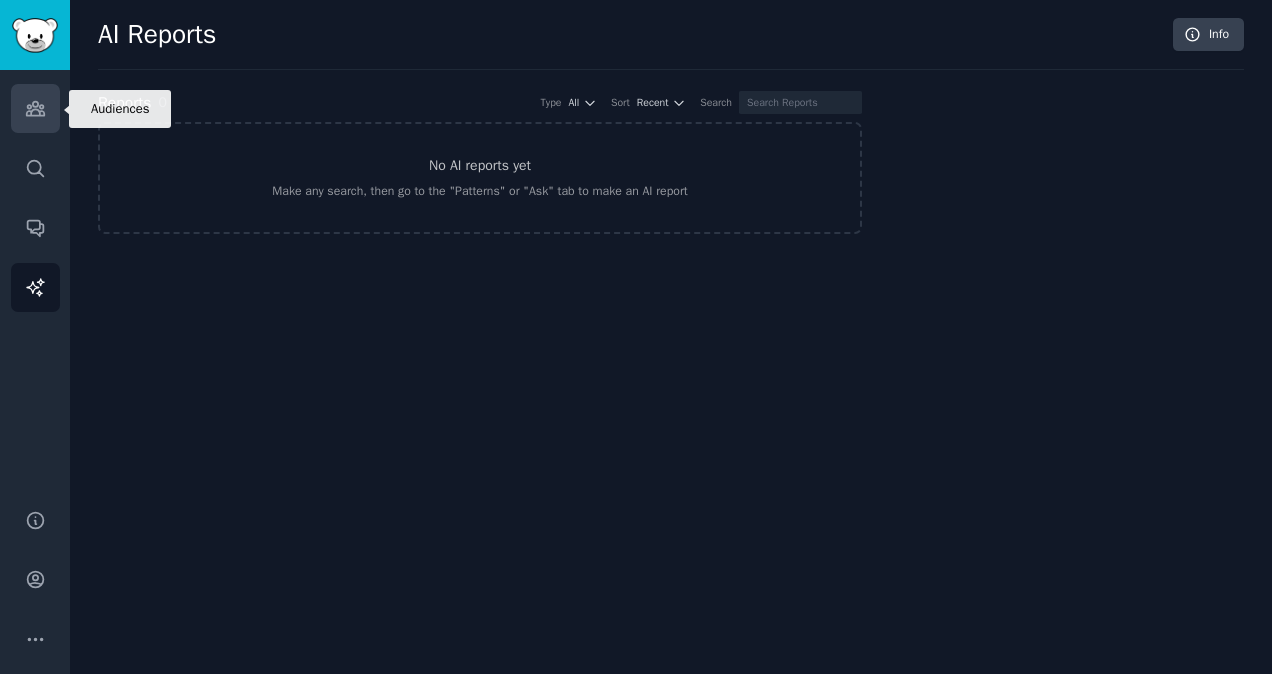 click 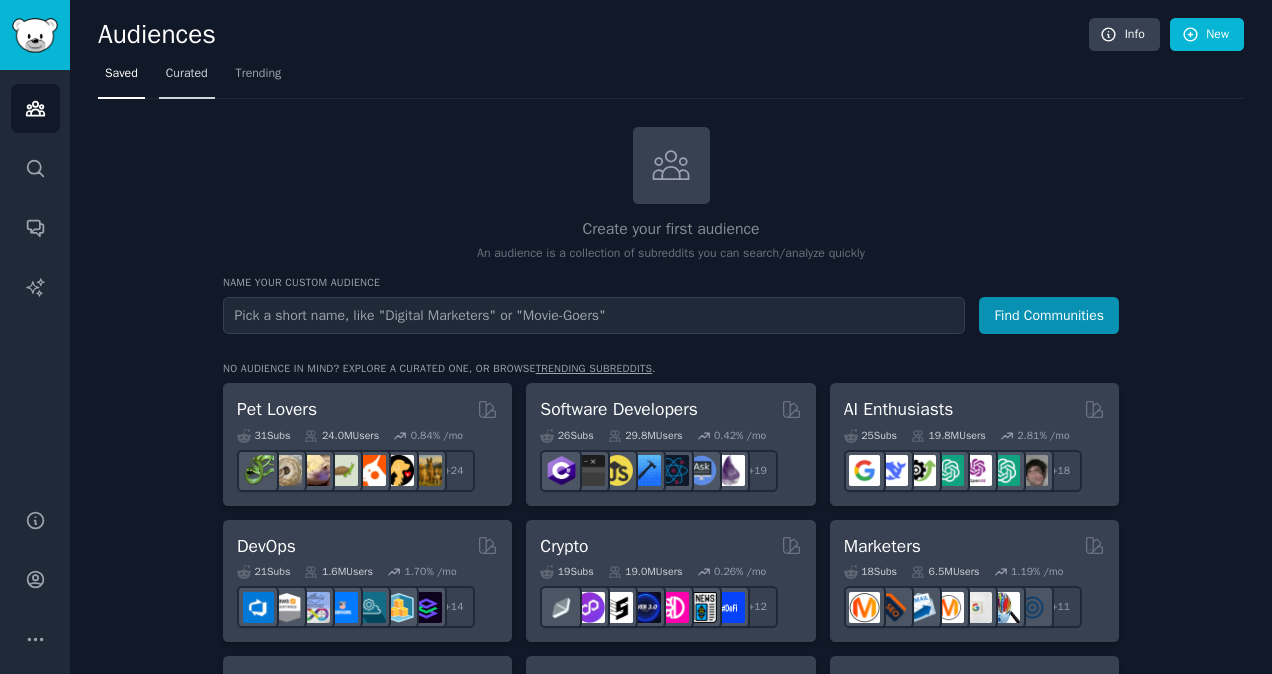 click on "Curated" at bounding box center (187, 78) 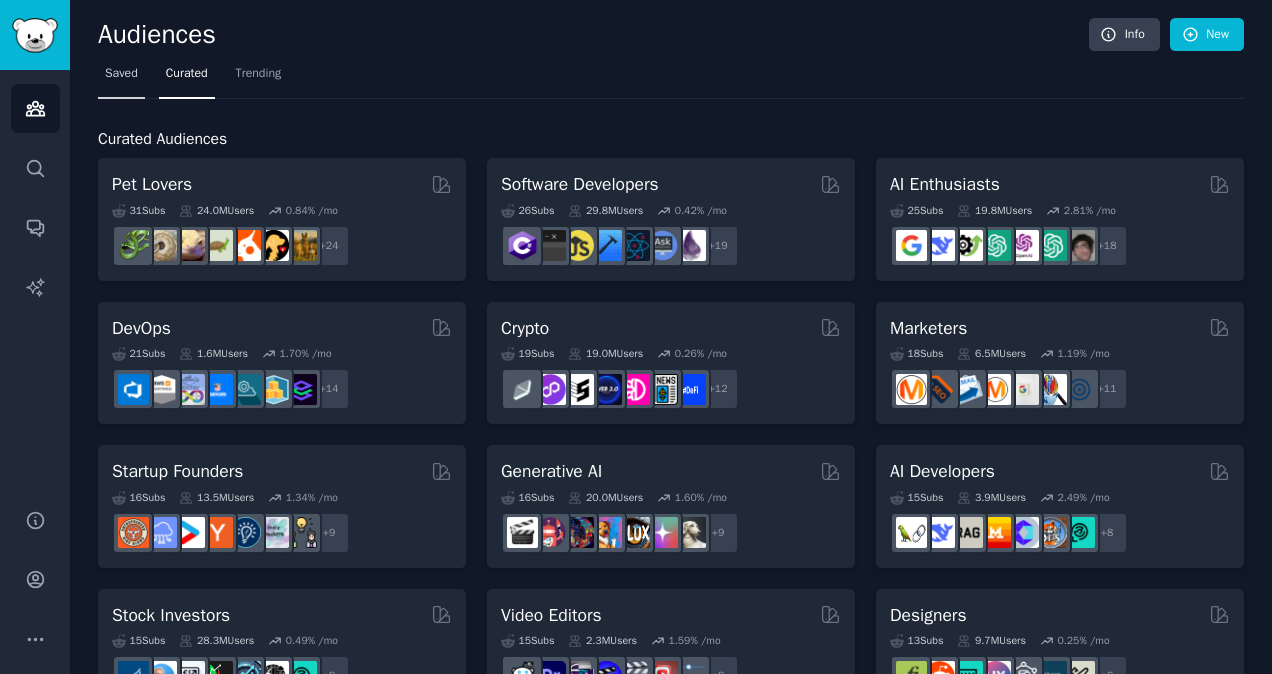 click on "Saved" at bounding box center [121, 78] 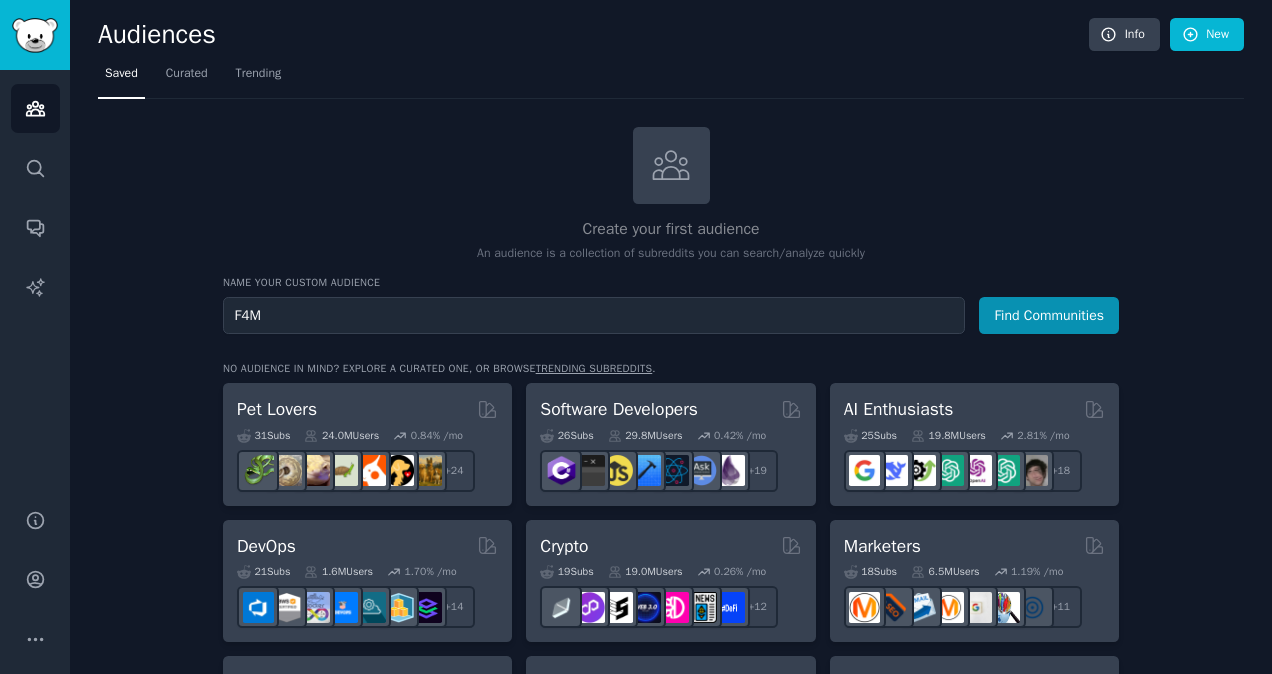 click on "Find Communities" at bounding box center [1049, 315] 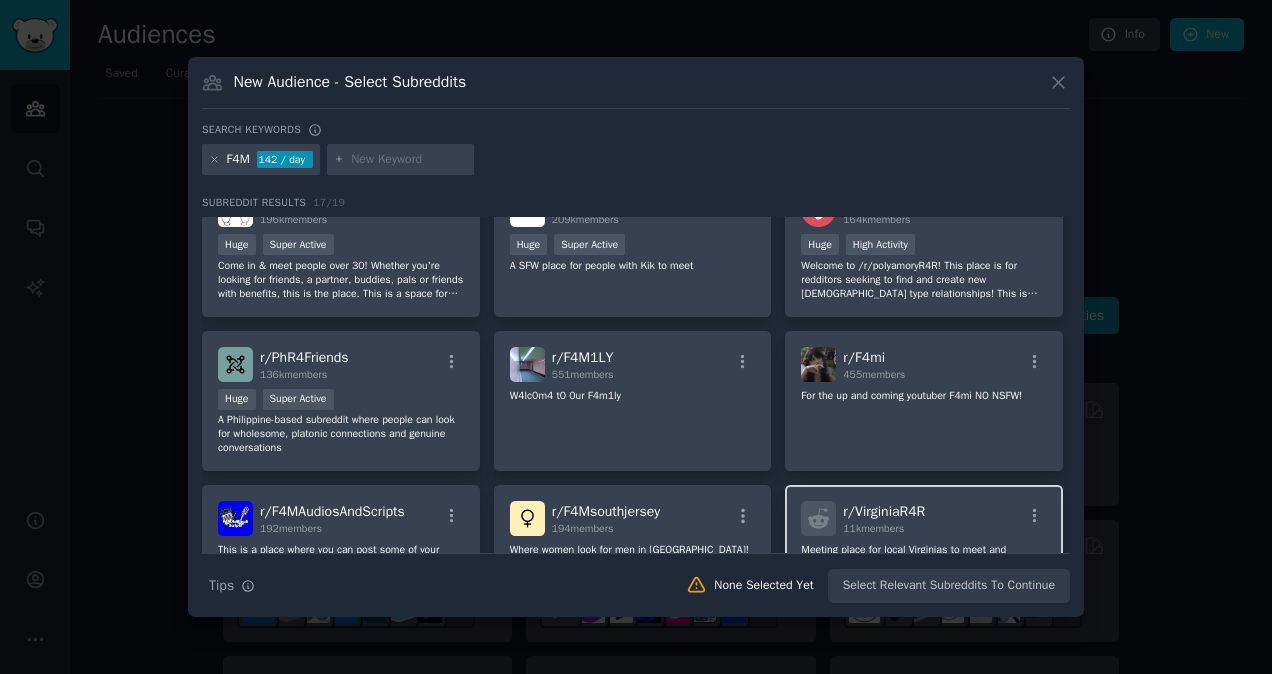 scroll, scrollTop: 0, scrollLeft: 0, axis: both 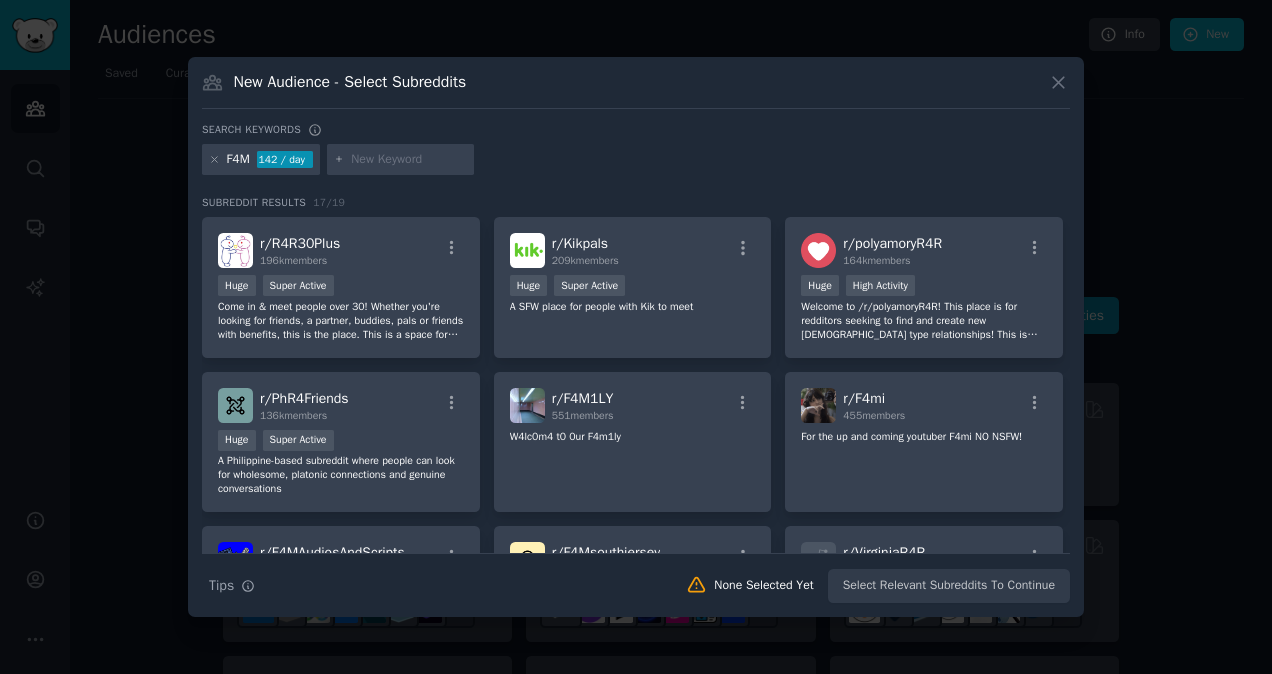 click 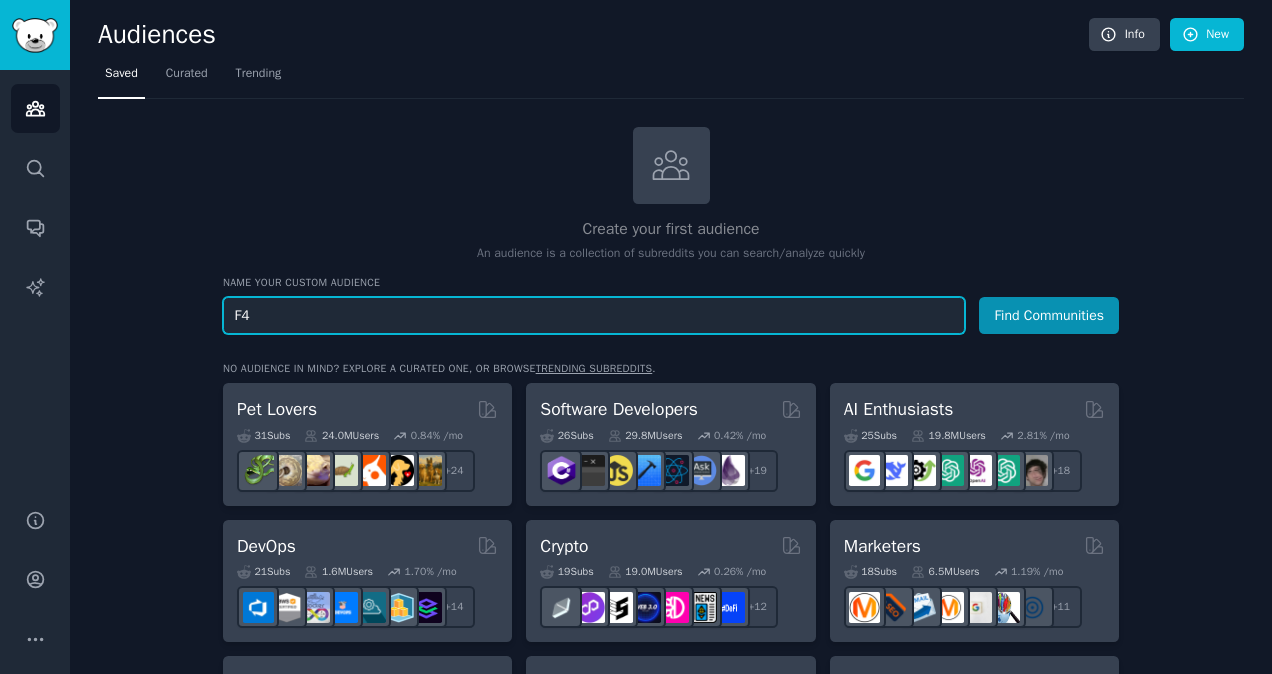 type on "F" 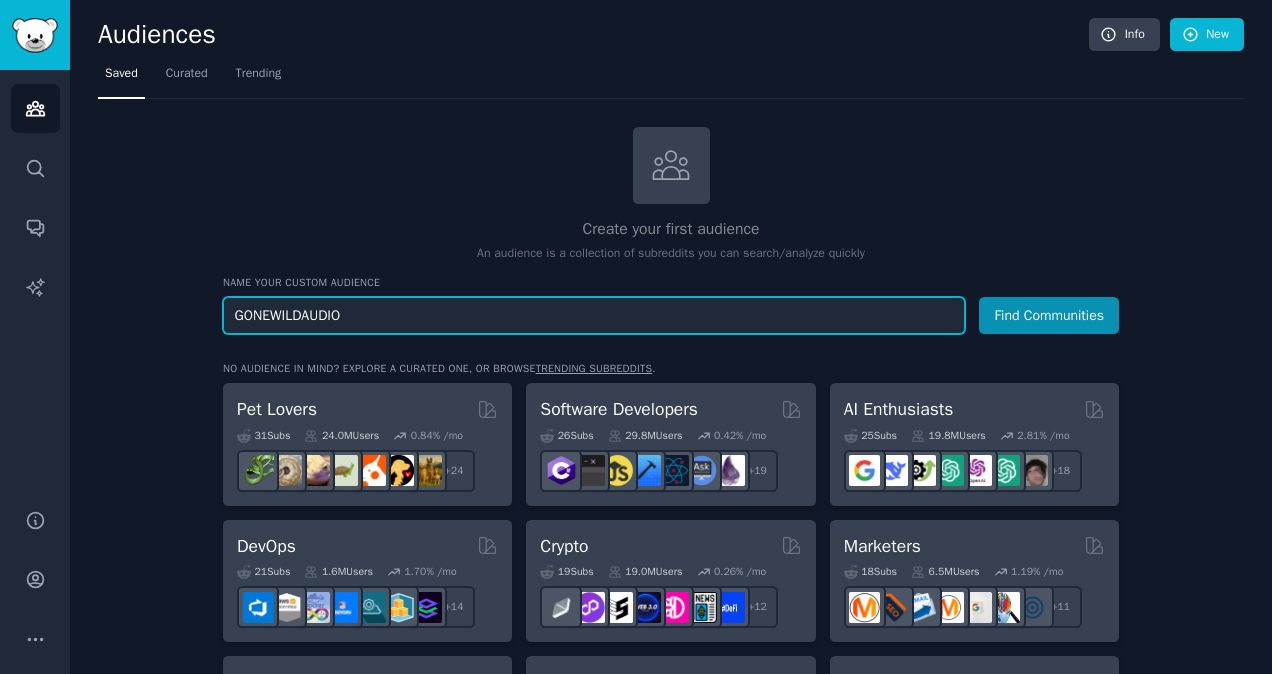 type on "GONEWILDAUDIO" 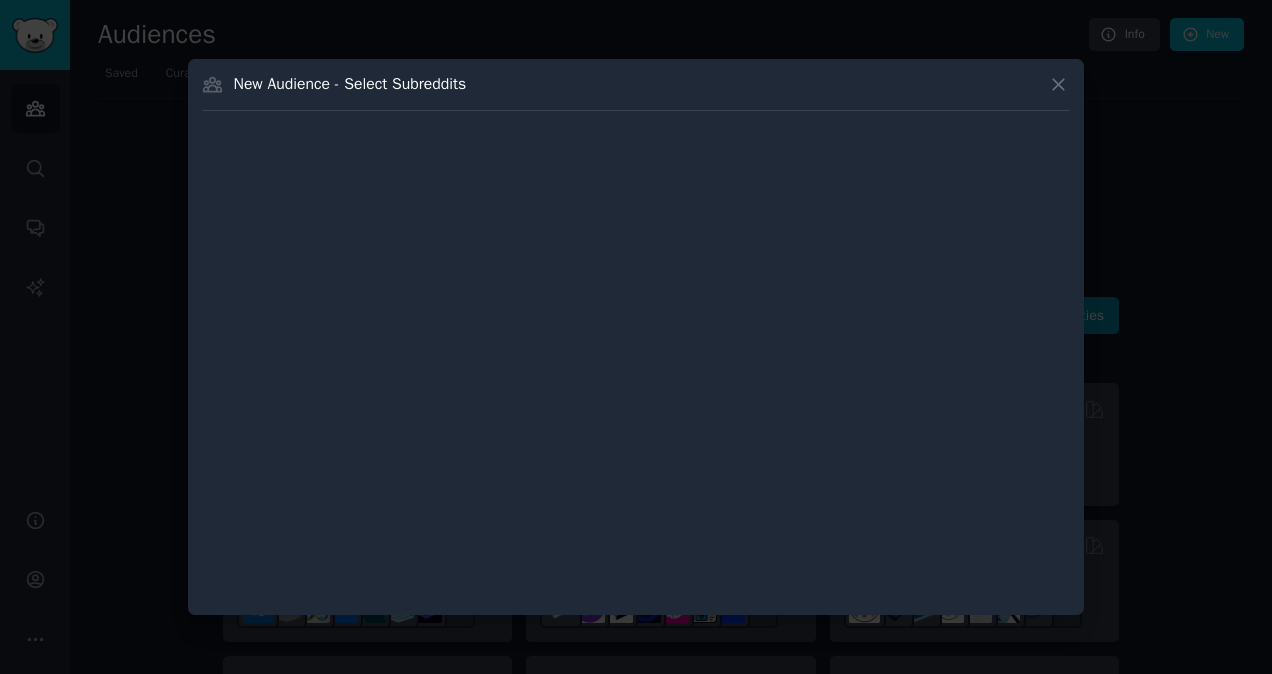 type 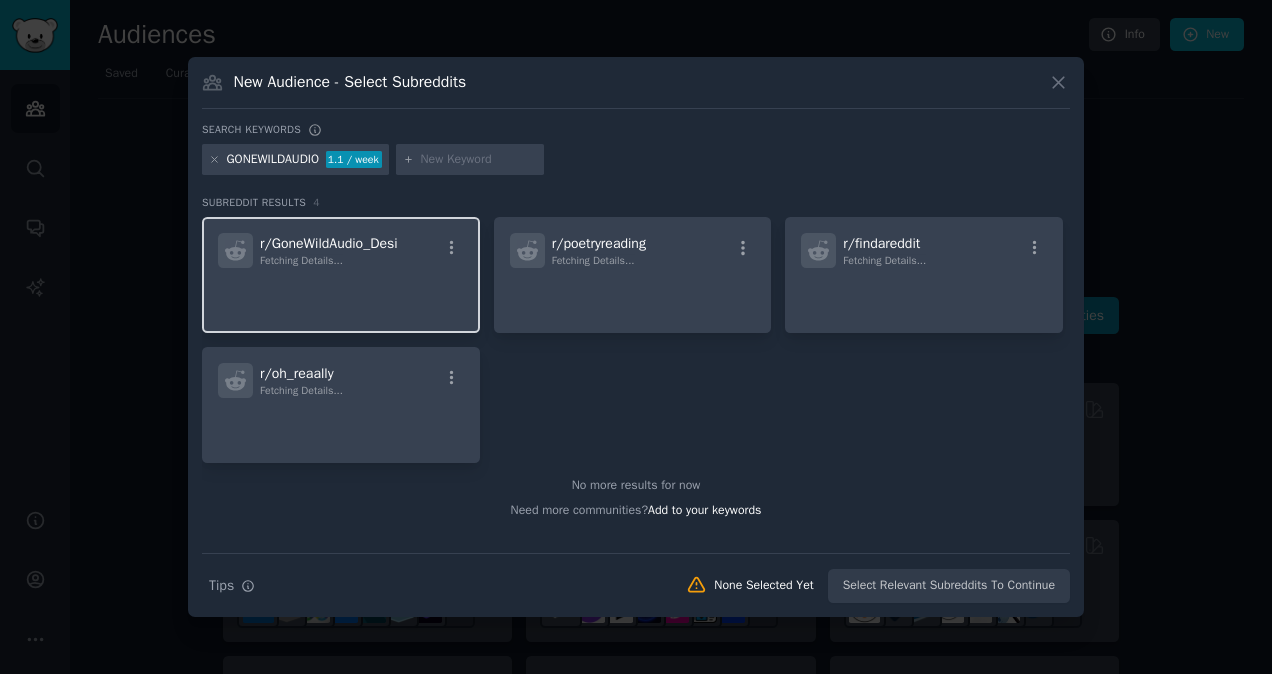 click 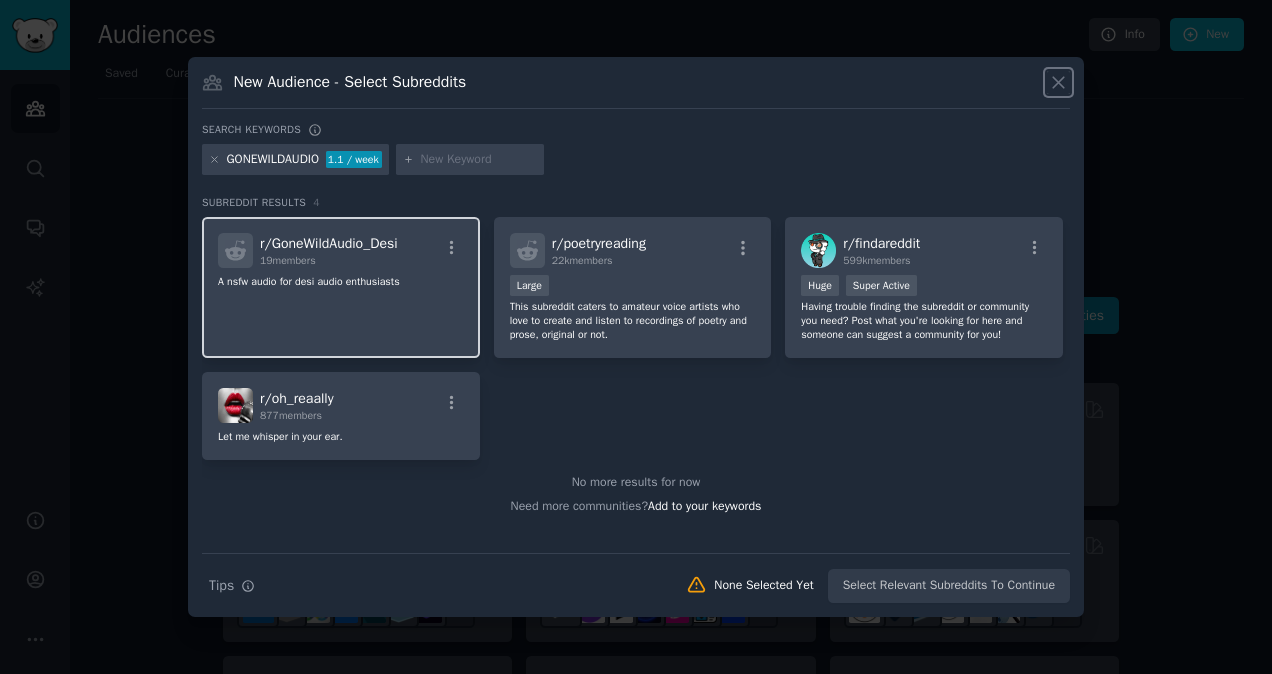click 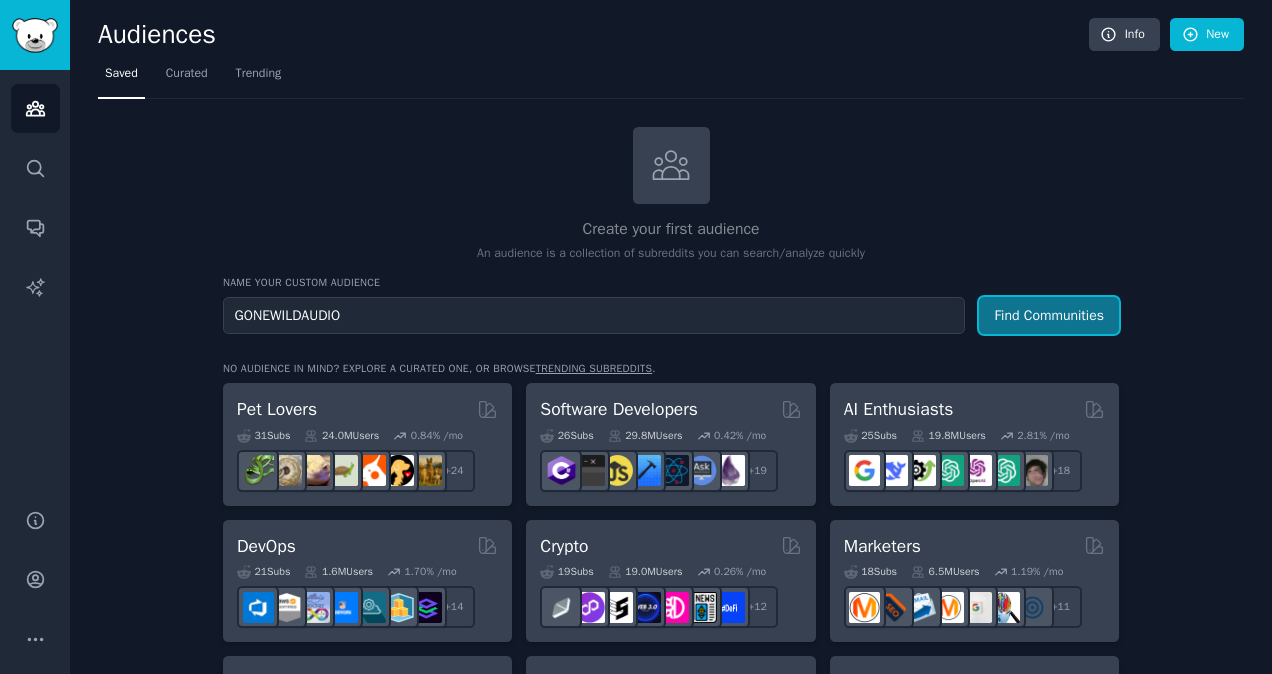 click on "Find Communities" at bounding box center (1049, 315) 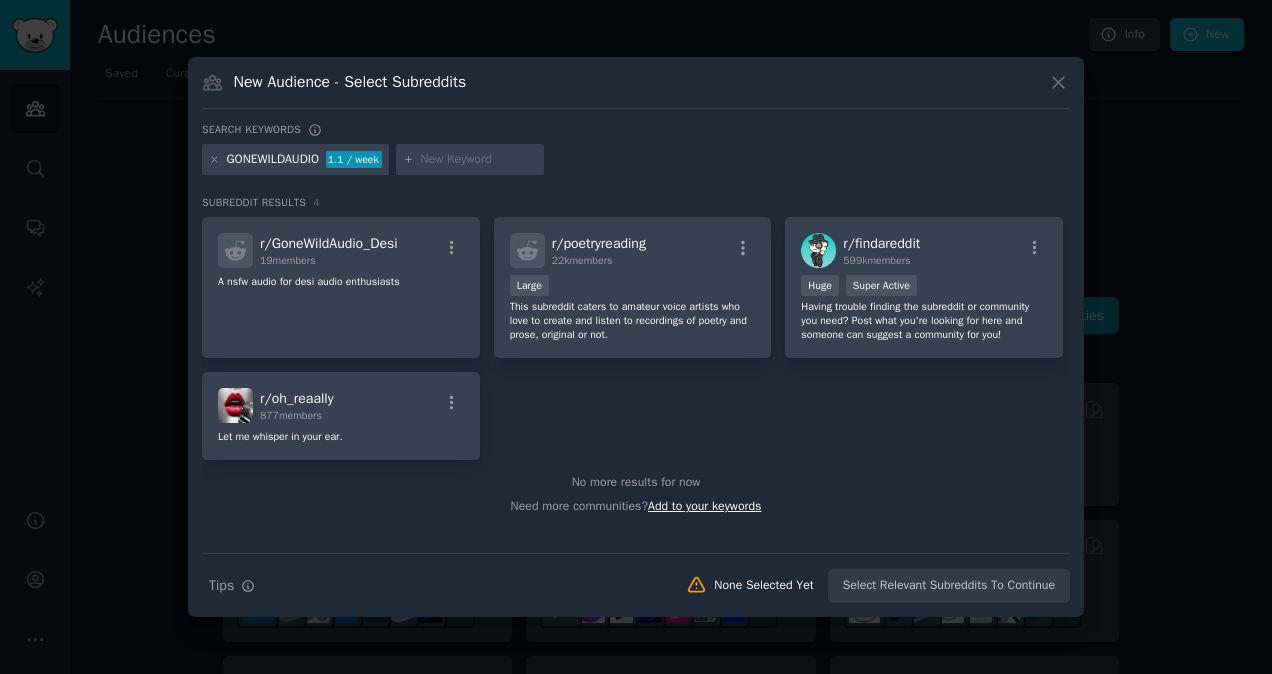 click on "Add to your keywords" at bounding box center [704, 506] 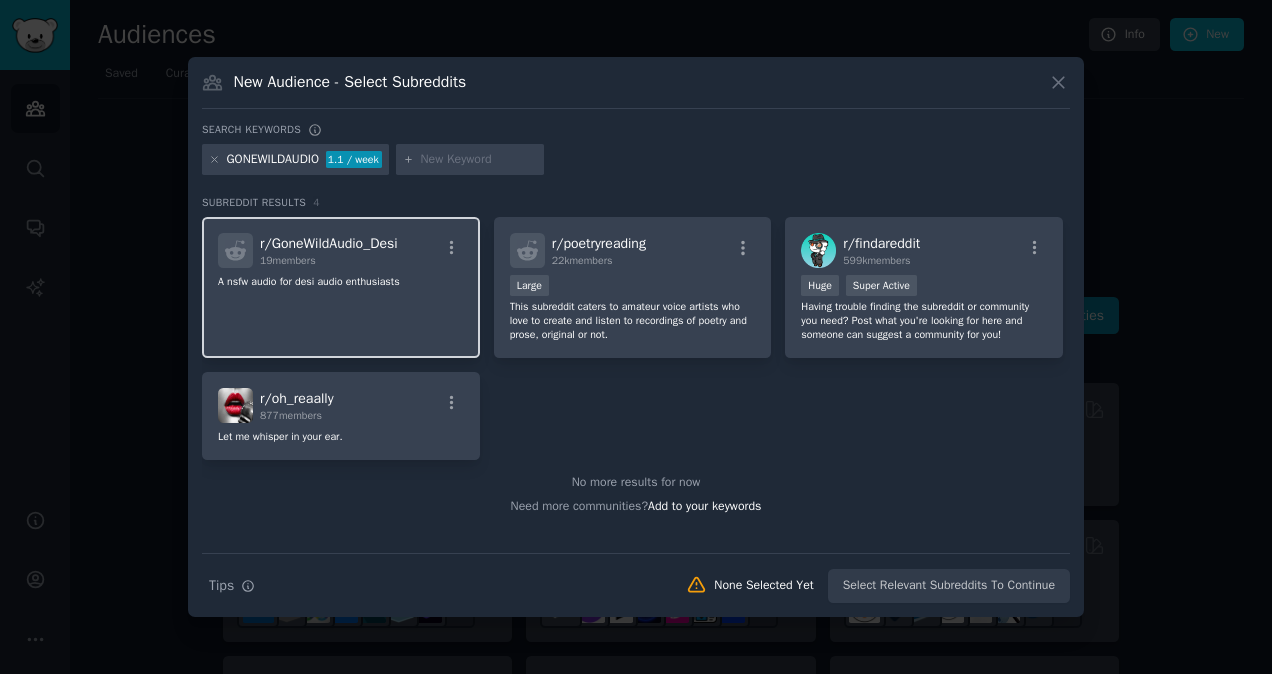 click on "A nsfw audio for desi audio enthusiasts" 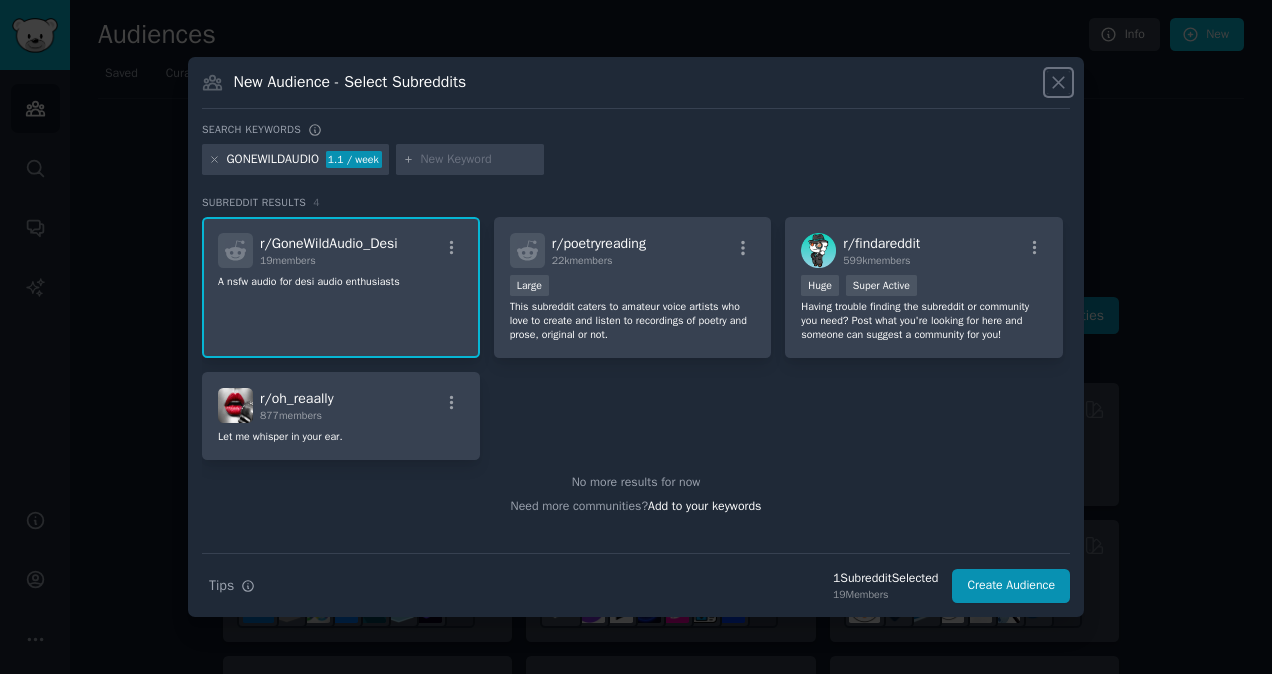 click 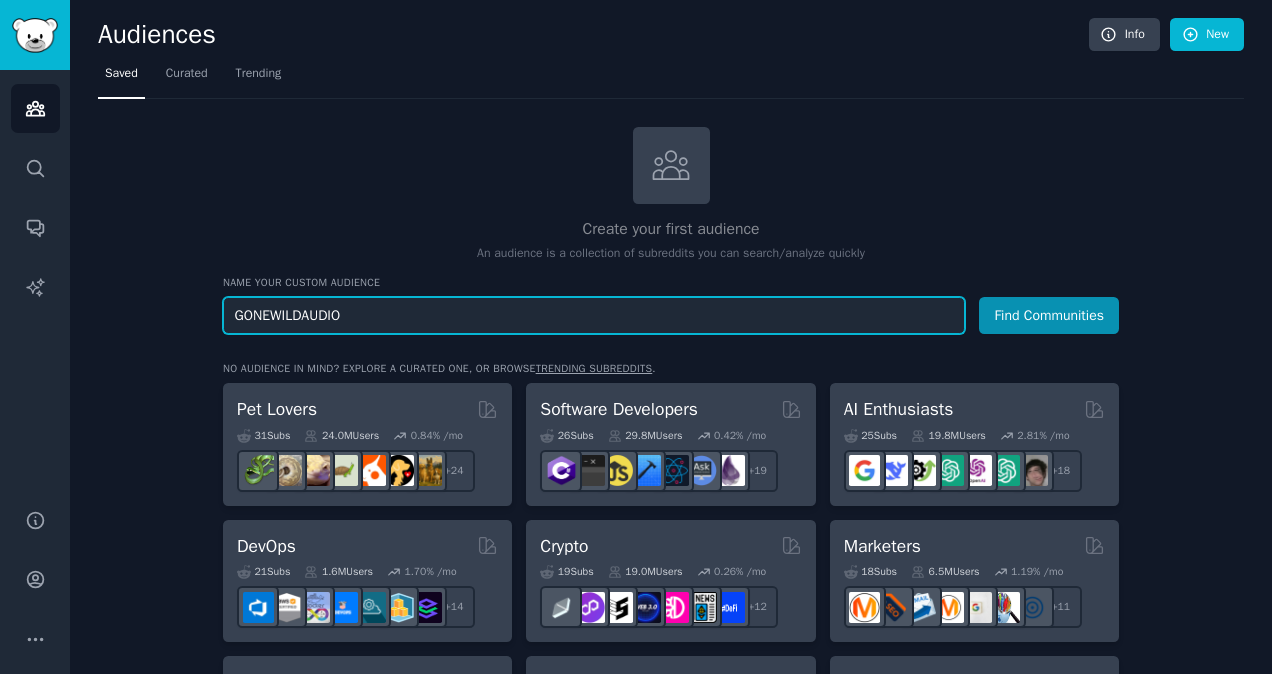 drag, startPoint x: 418, startPoint y: 307, endPoint x: 231, endPoint y: 322, distance: 187.60065 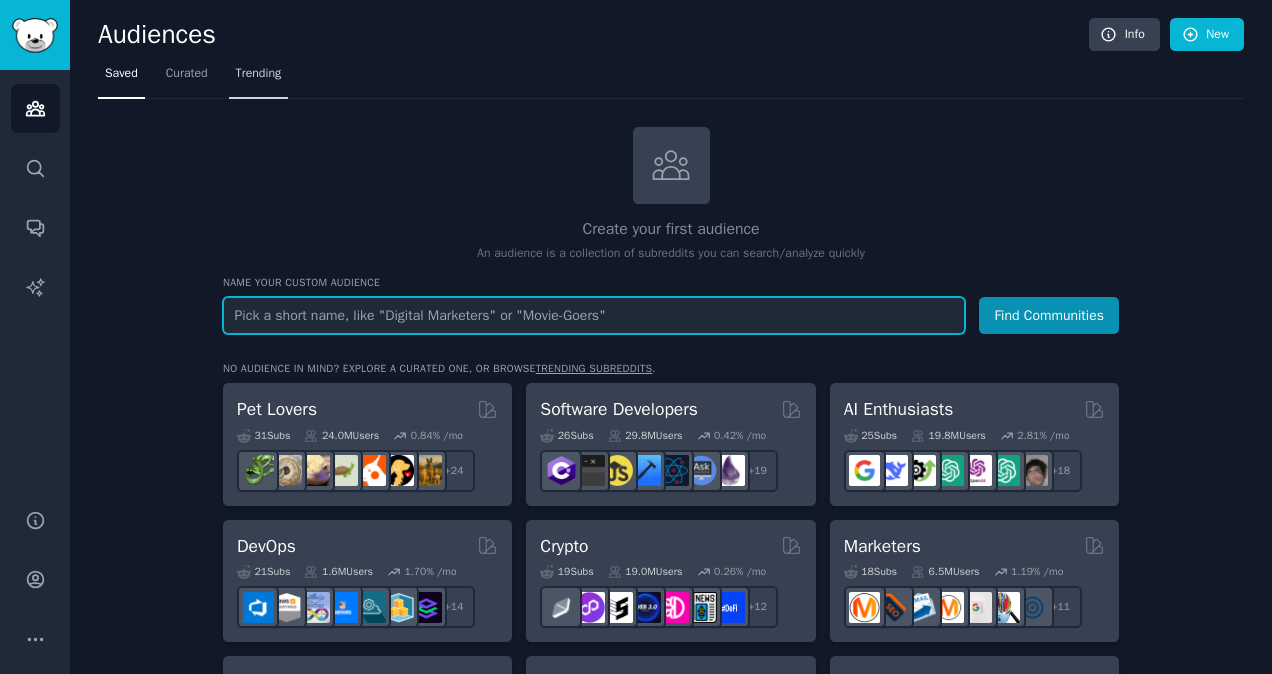 type 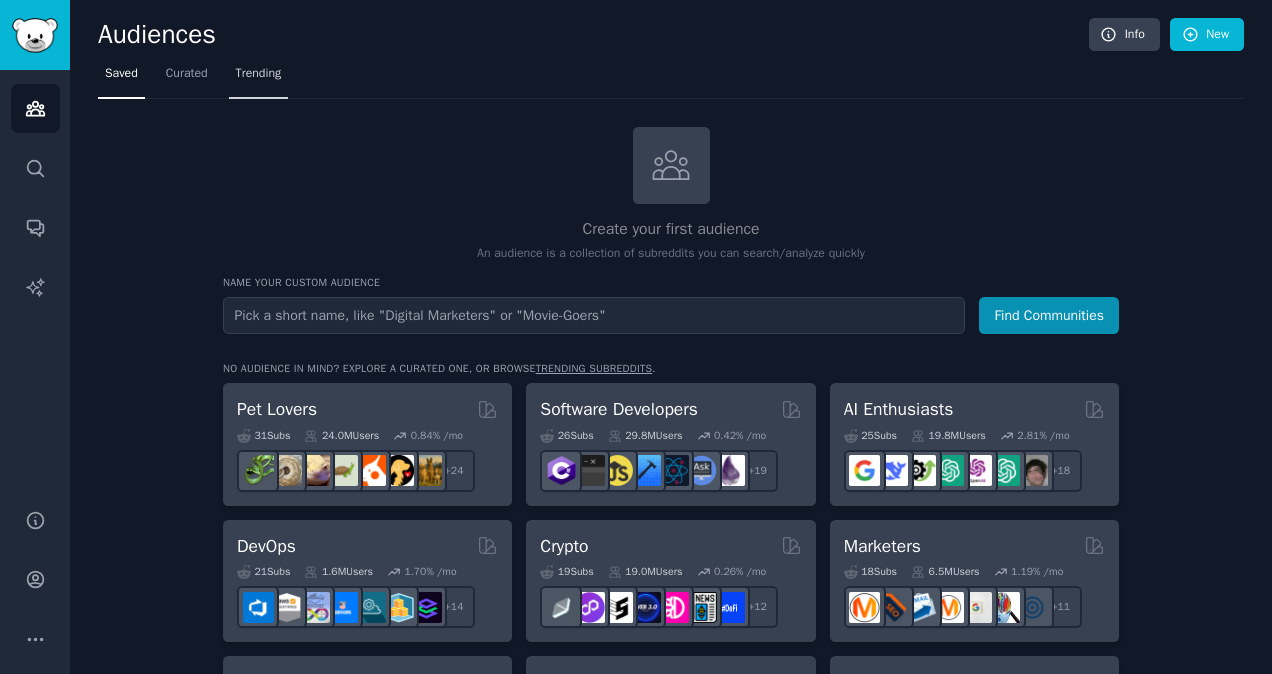click on "Trending" at bounding box center [259, 74] 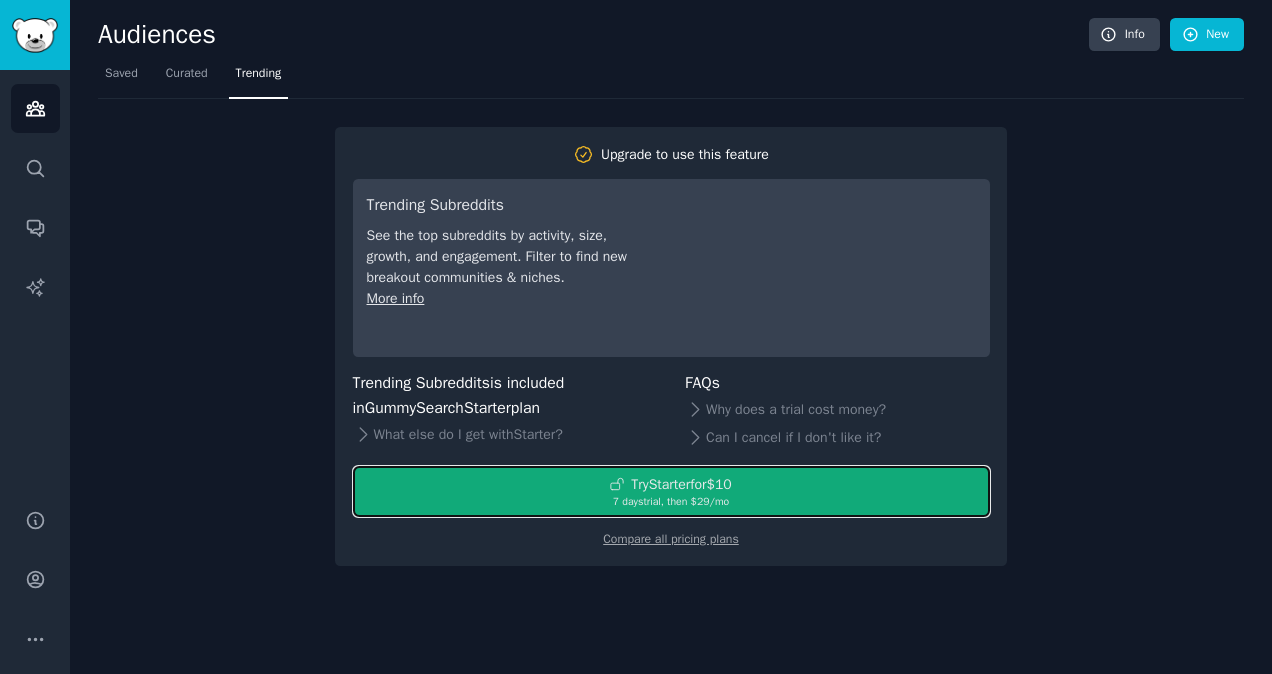 click on "Try  Starter  for  $10" at bounding box center (671, 484) 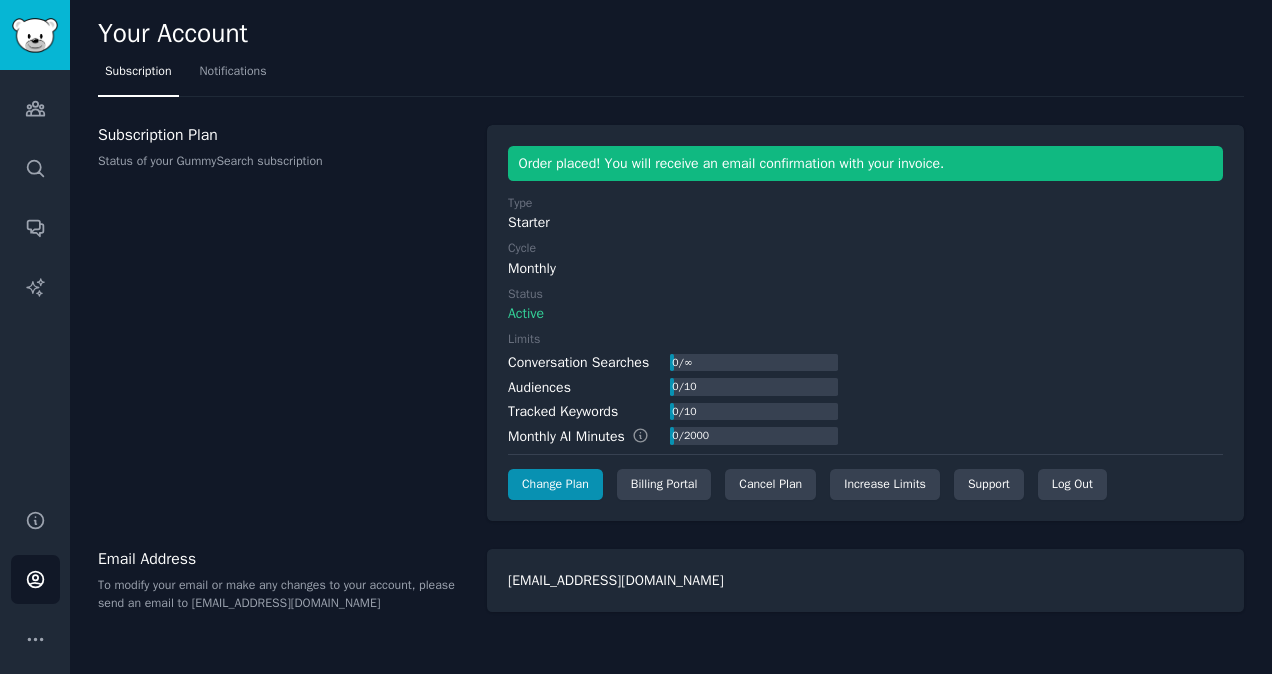scroll, scrollTop: 0, scrollLeft: 0, axis: both 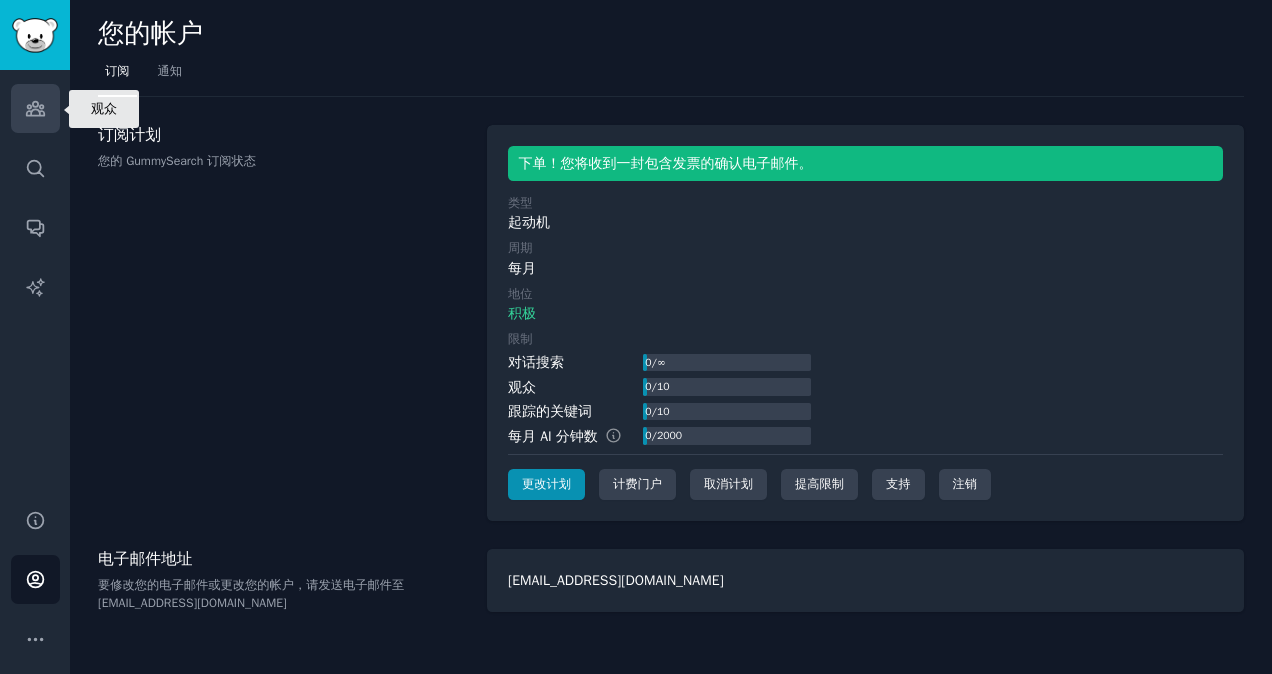 click 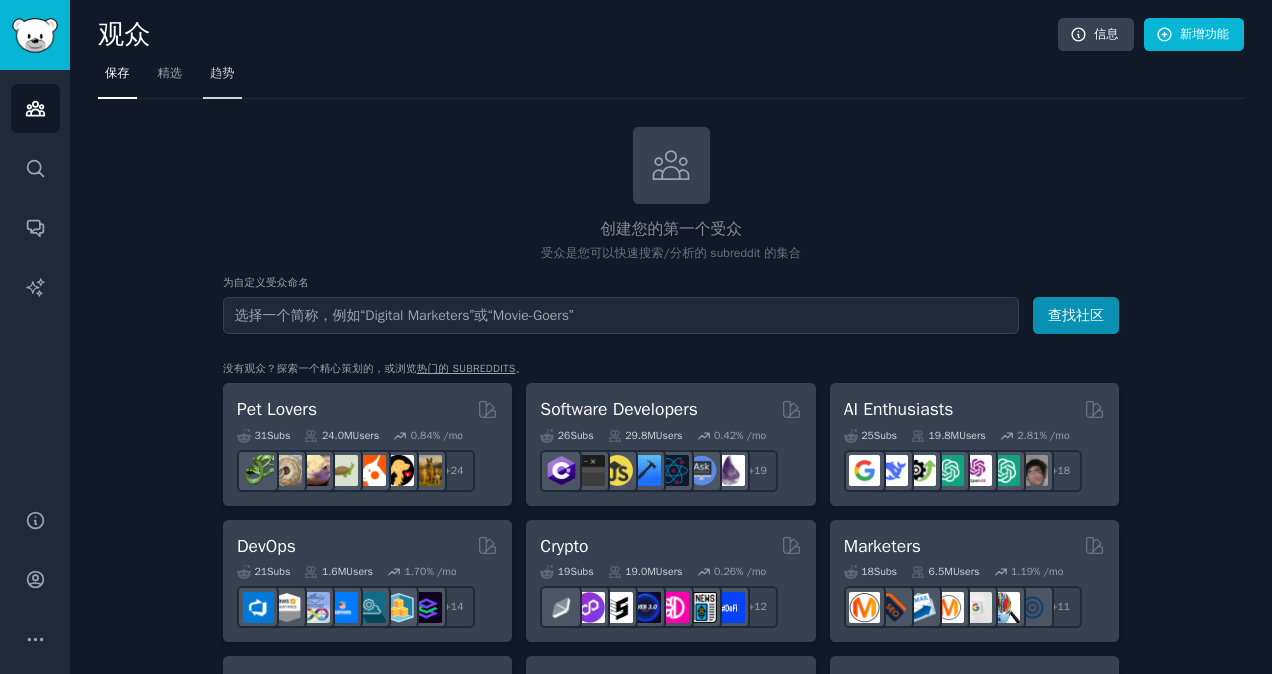 click on "趋势" at bounding box center (222, 74) 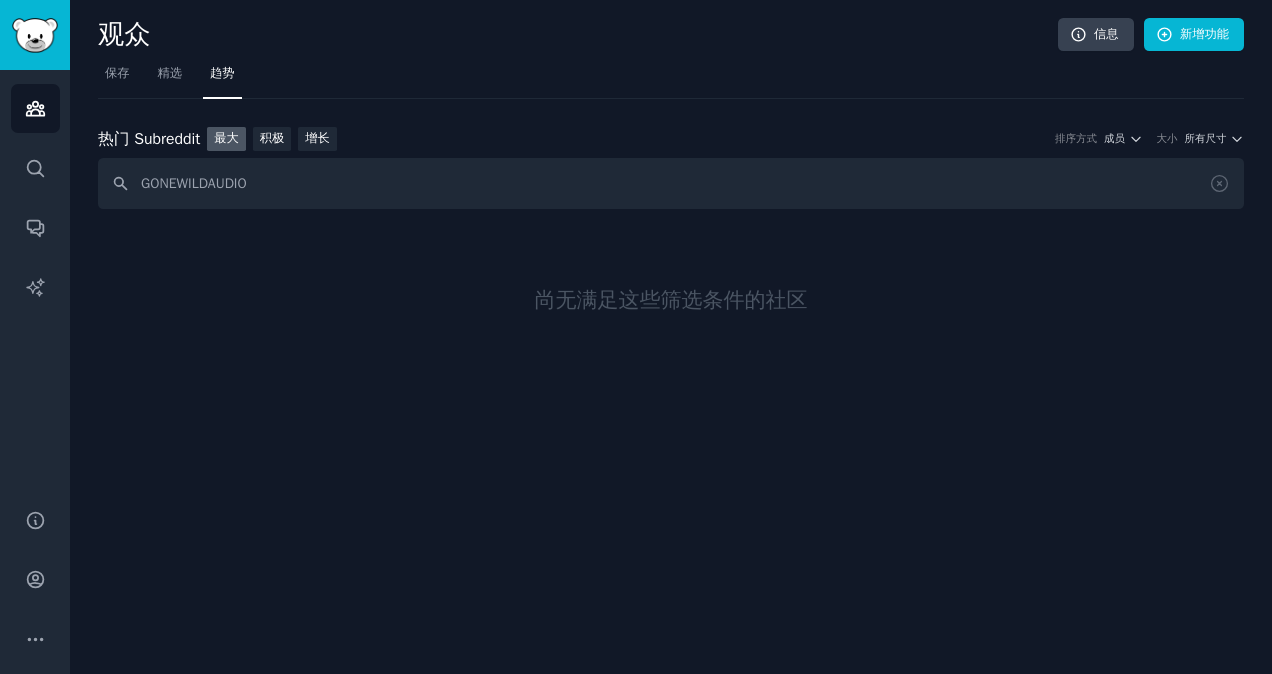 click on "GONEWILDAUDIO" at bounding box center [671, 183] 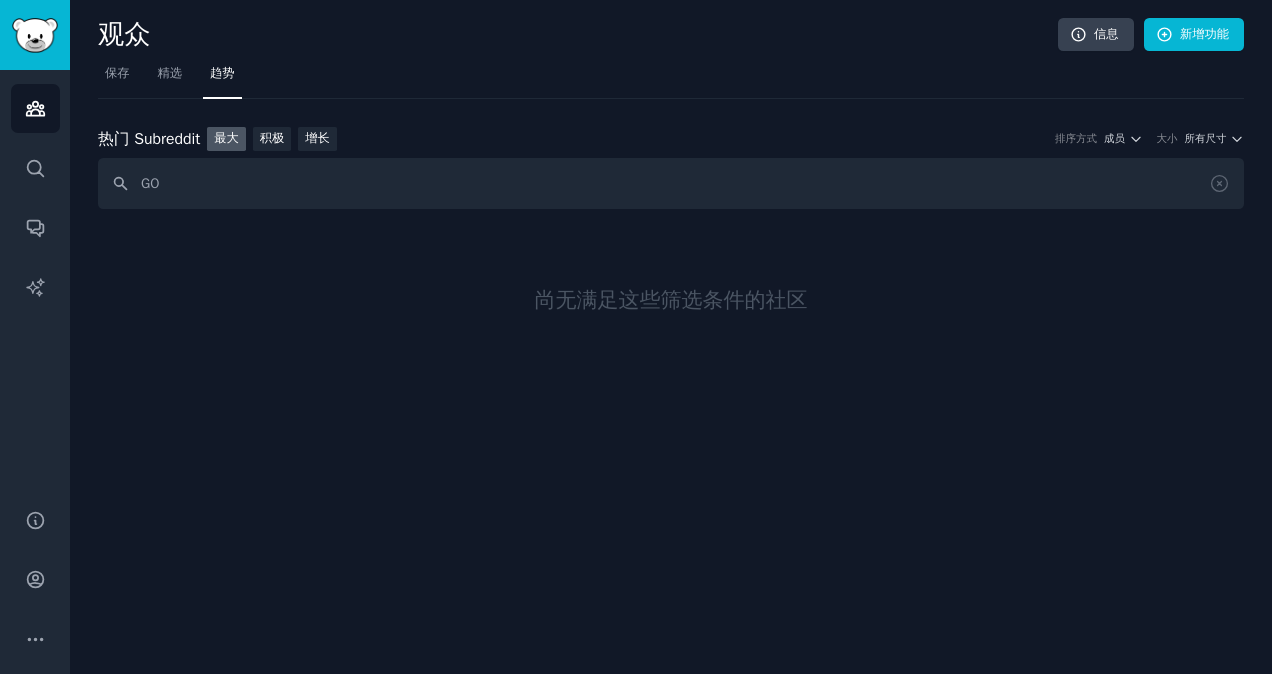 type on "G" 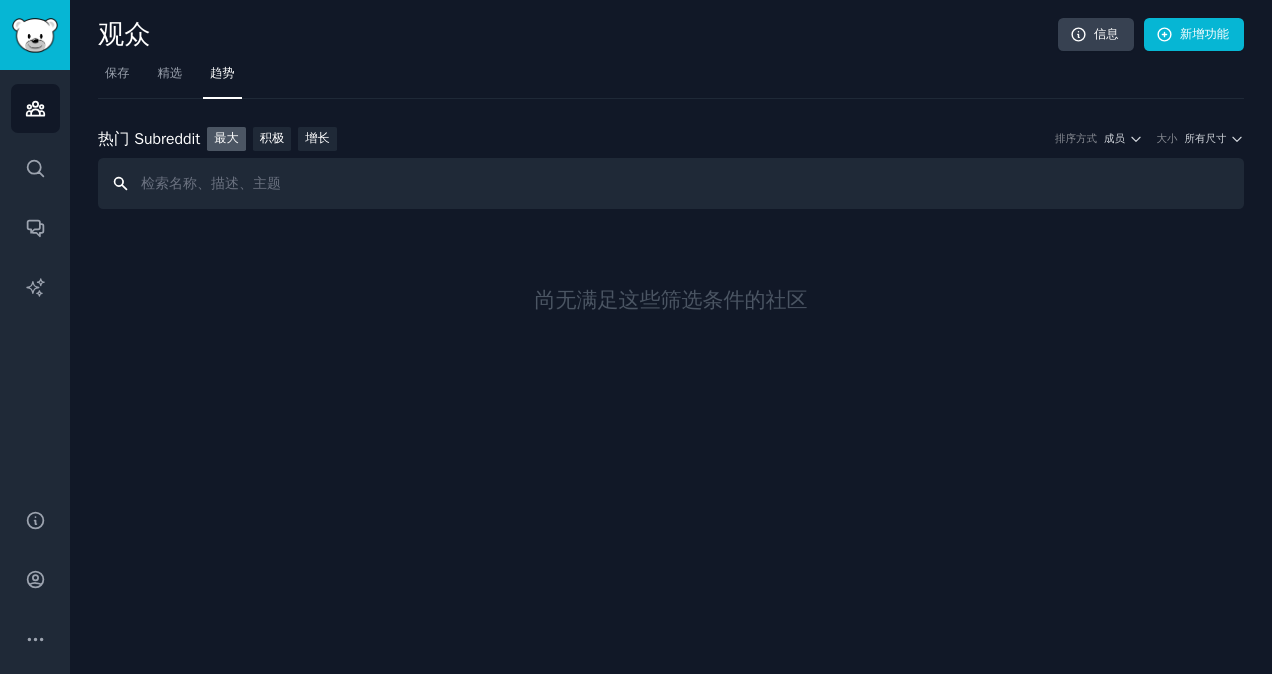 paste on "/gonewildaudio" 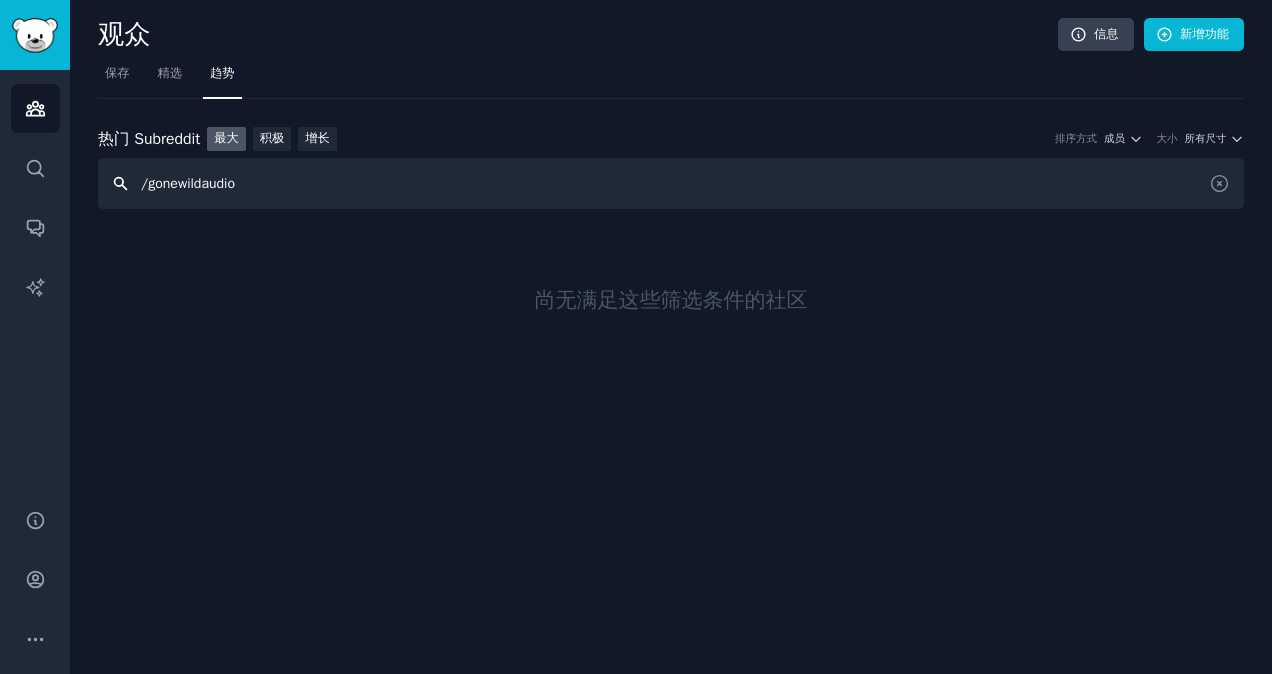 click on "/gonewildaudio" at bounding box center [671, 183] 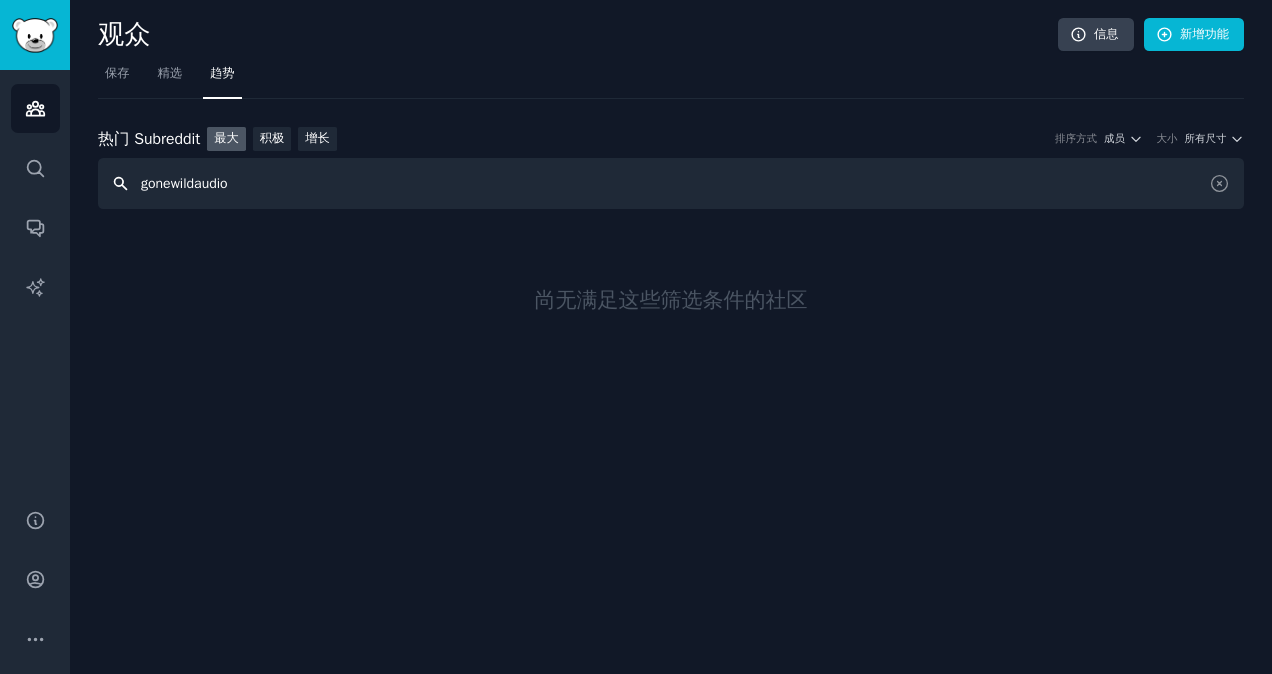 type on "gonewildaudio" 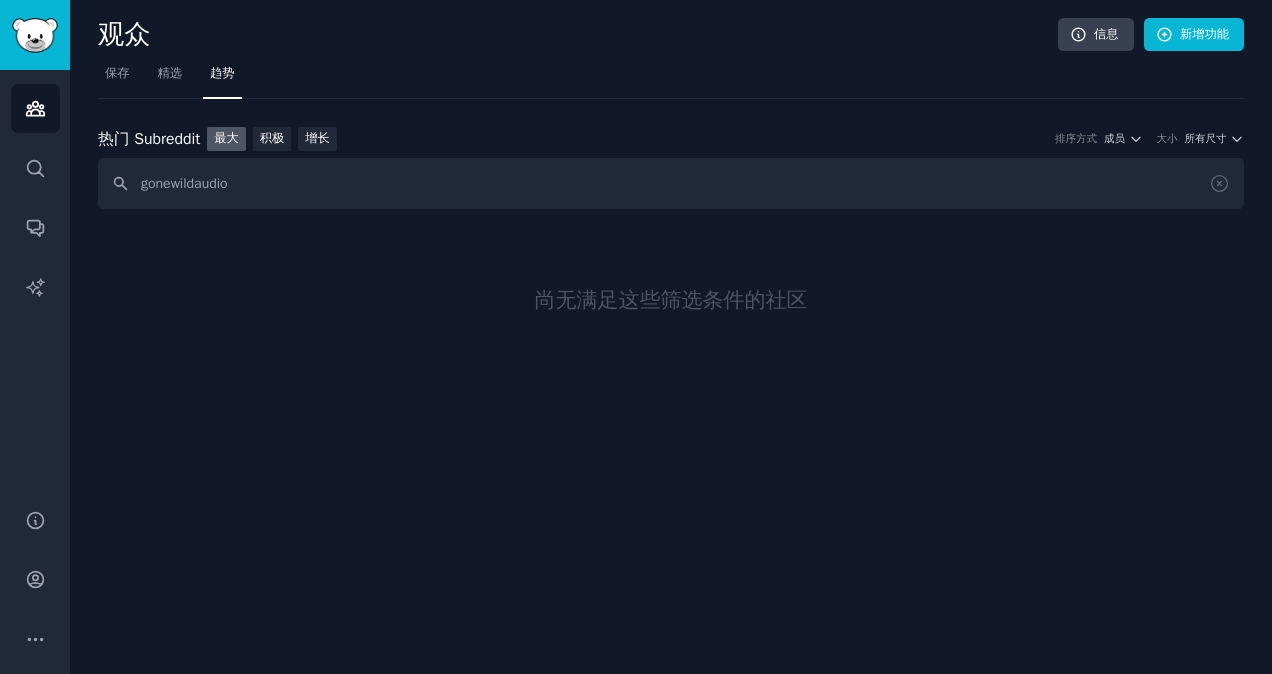 click on "尚无满足这些筛选条件的社区" at bounding box center (671, 300) 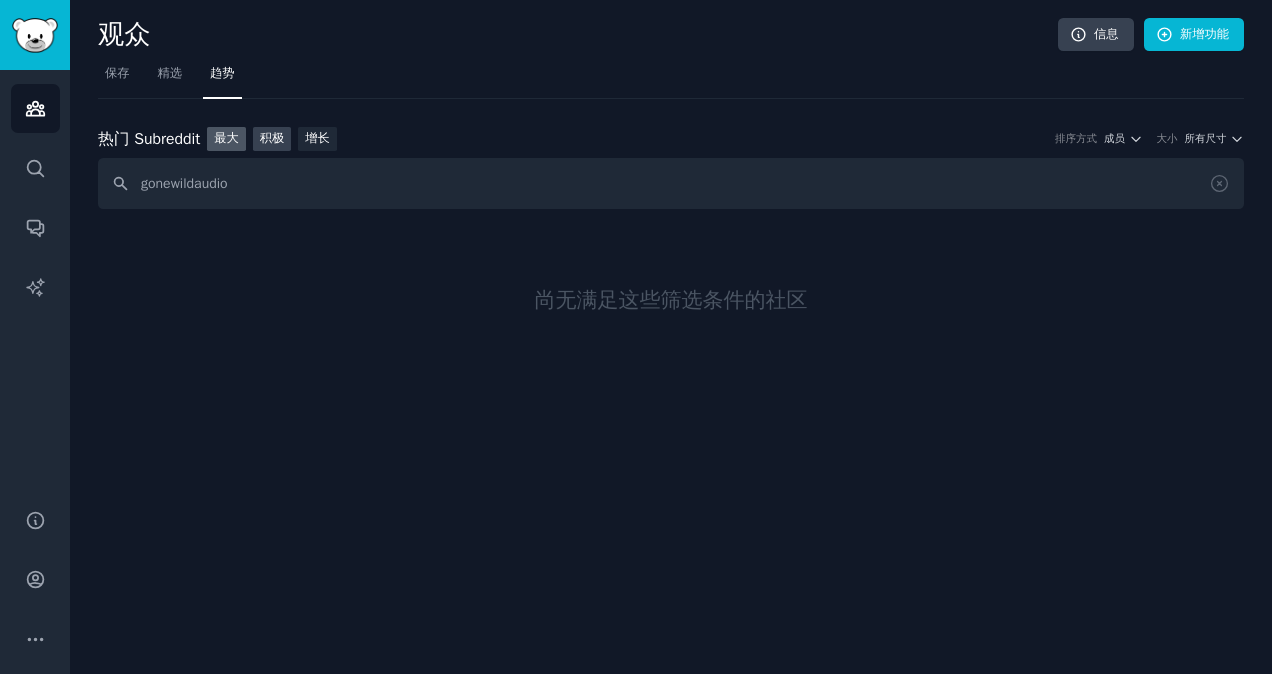click on "积极" at bounding box center [272, 139] 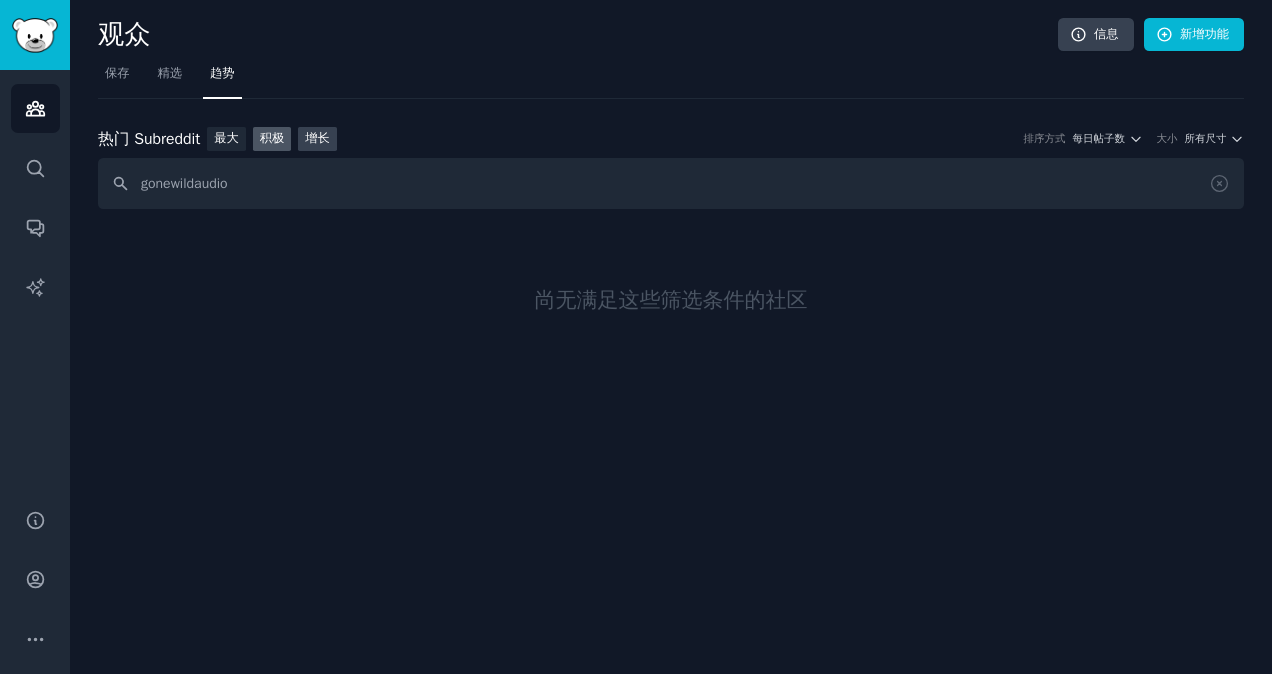 click on "增长" at bounding box center (317, 139) 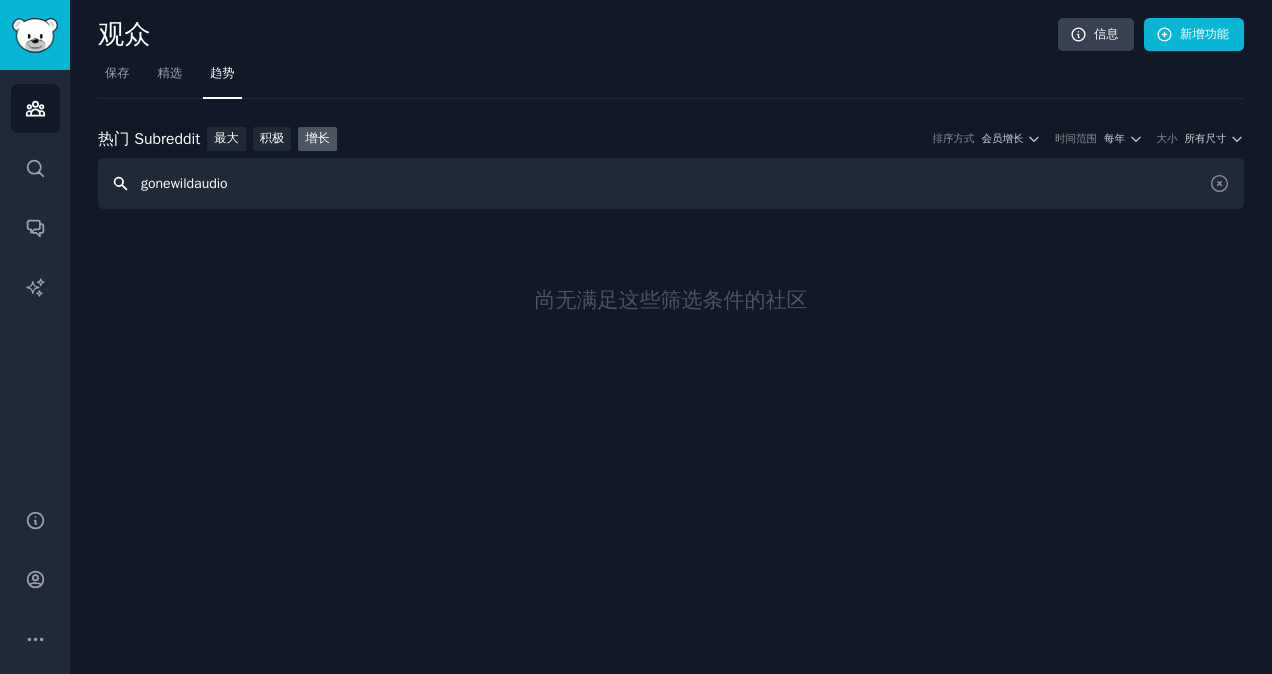 drag, startPoint x: 258, startPoint y: 197, endPoint x: 107, endPoint y: 174, distance: 152.74161 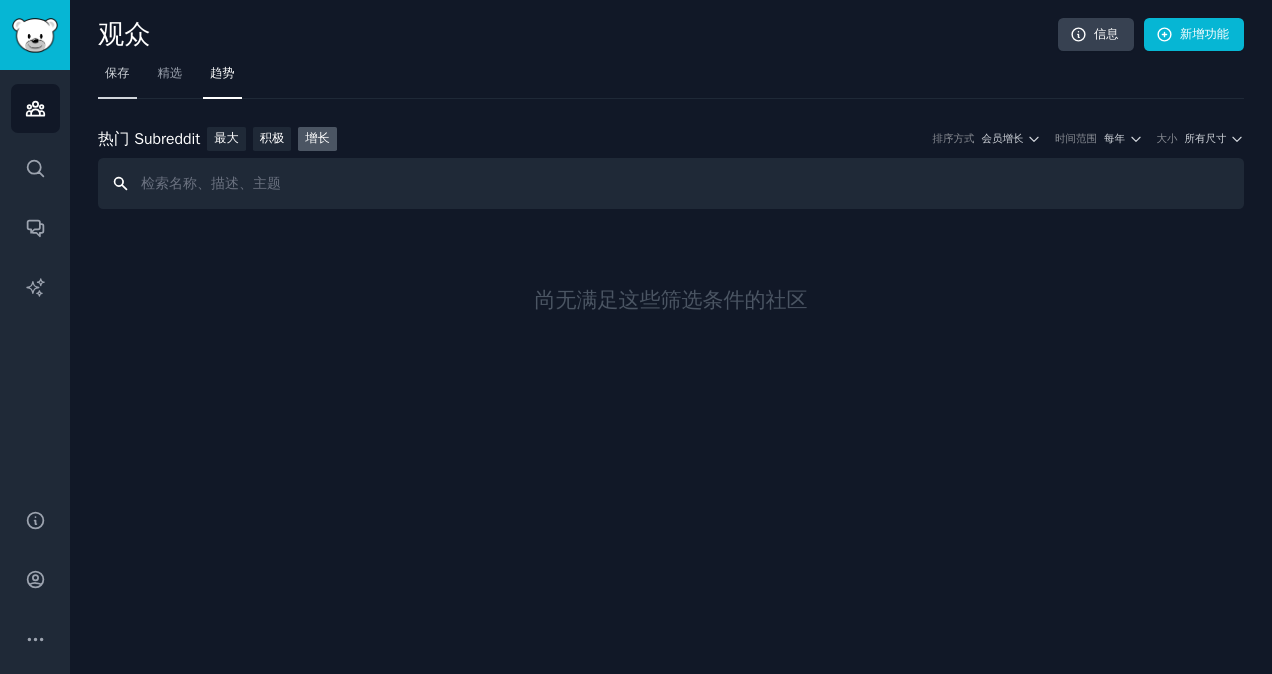type 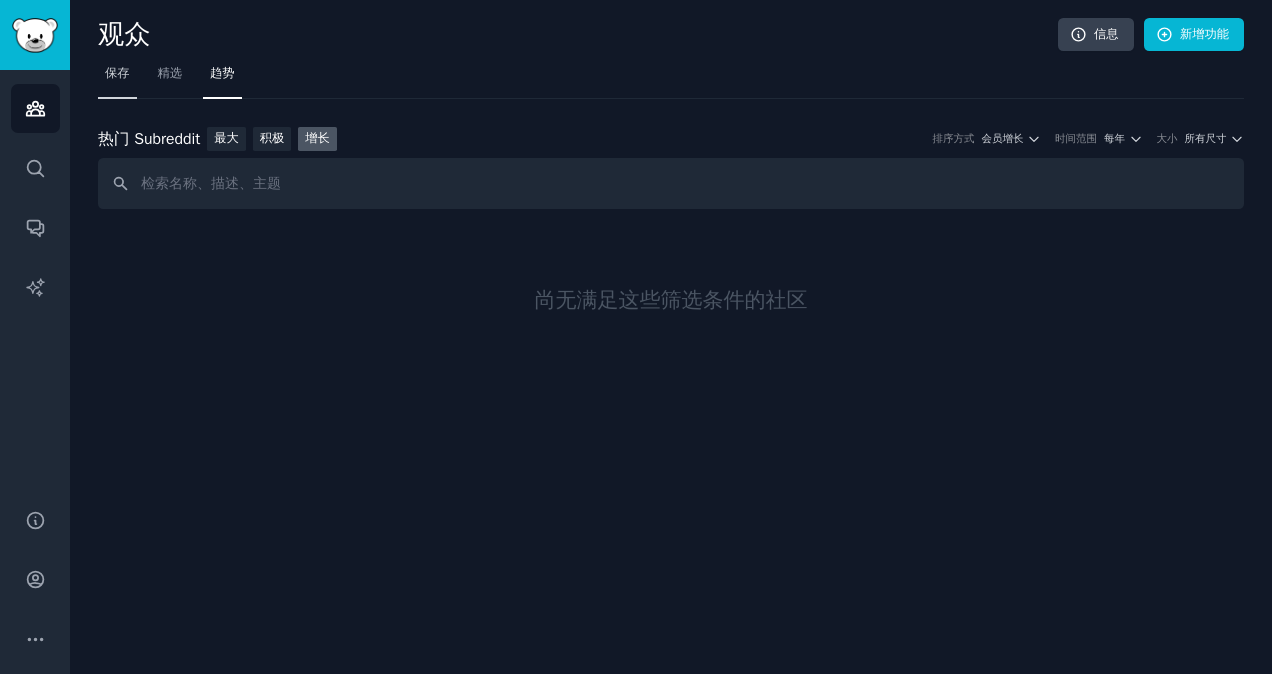 click on "保存" at bounding box center [117, 74] 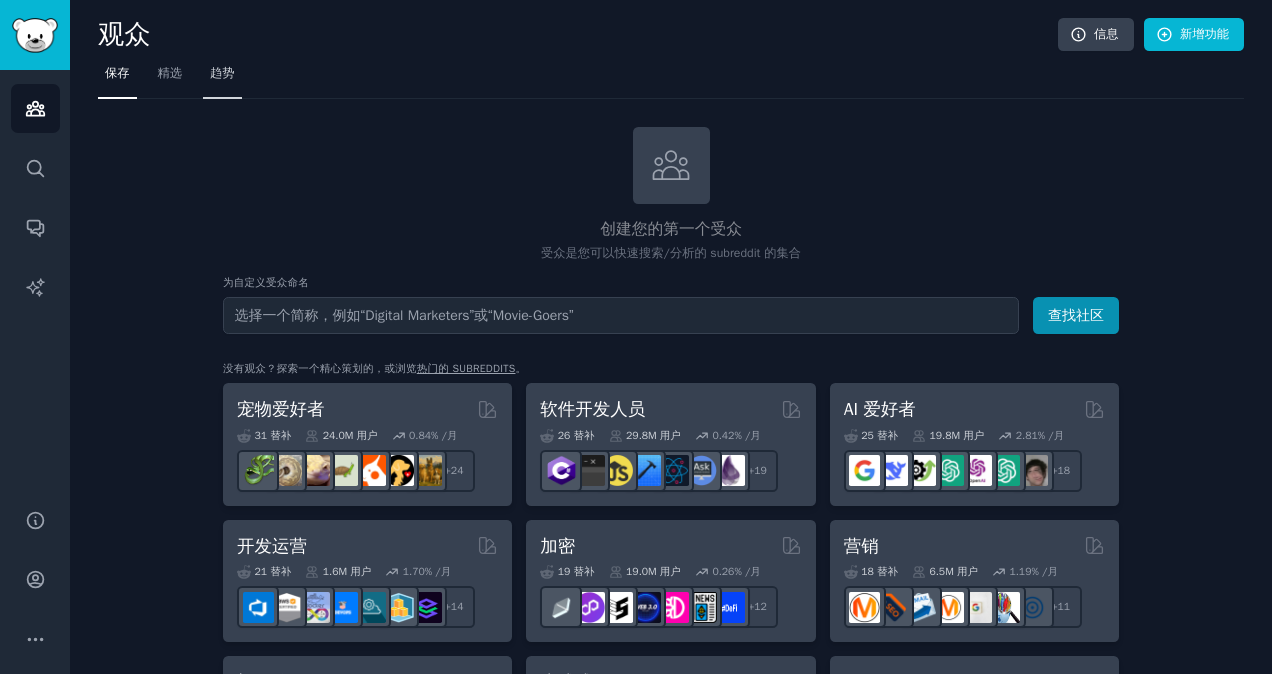 click on "趋势" at bounding box center (222, 78) 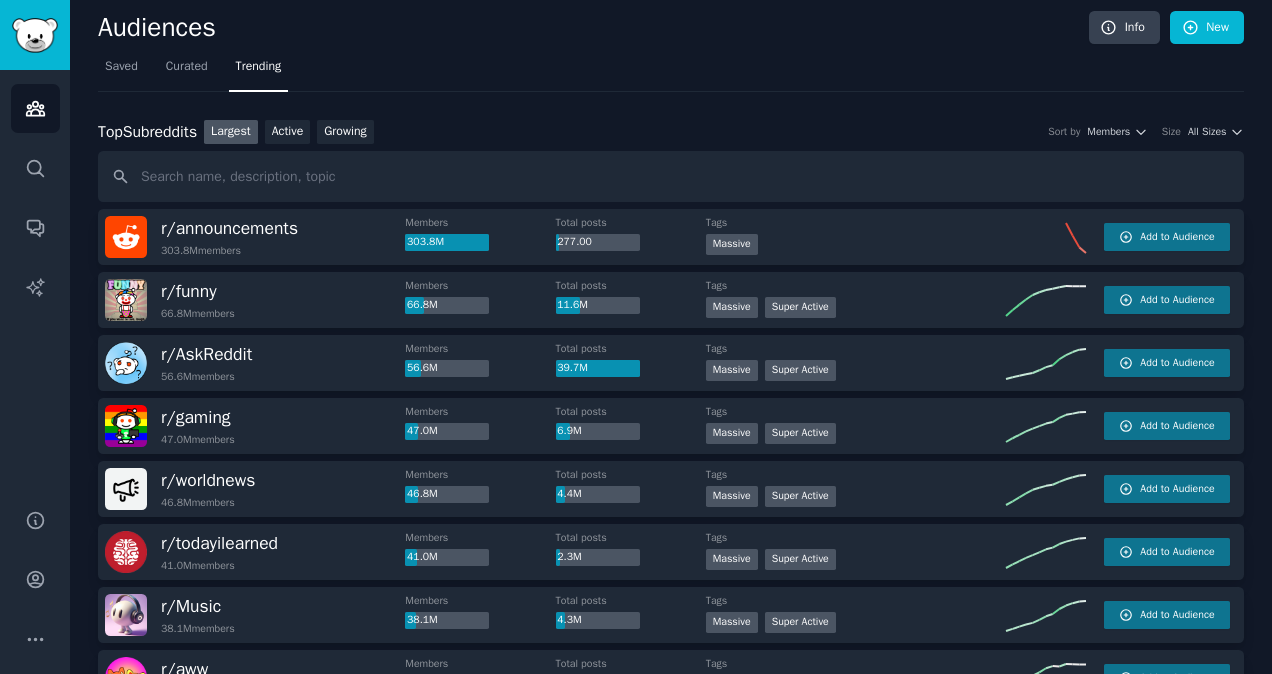 scroll, scrollTop: 0, scrollLeft: 0, axis: both 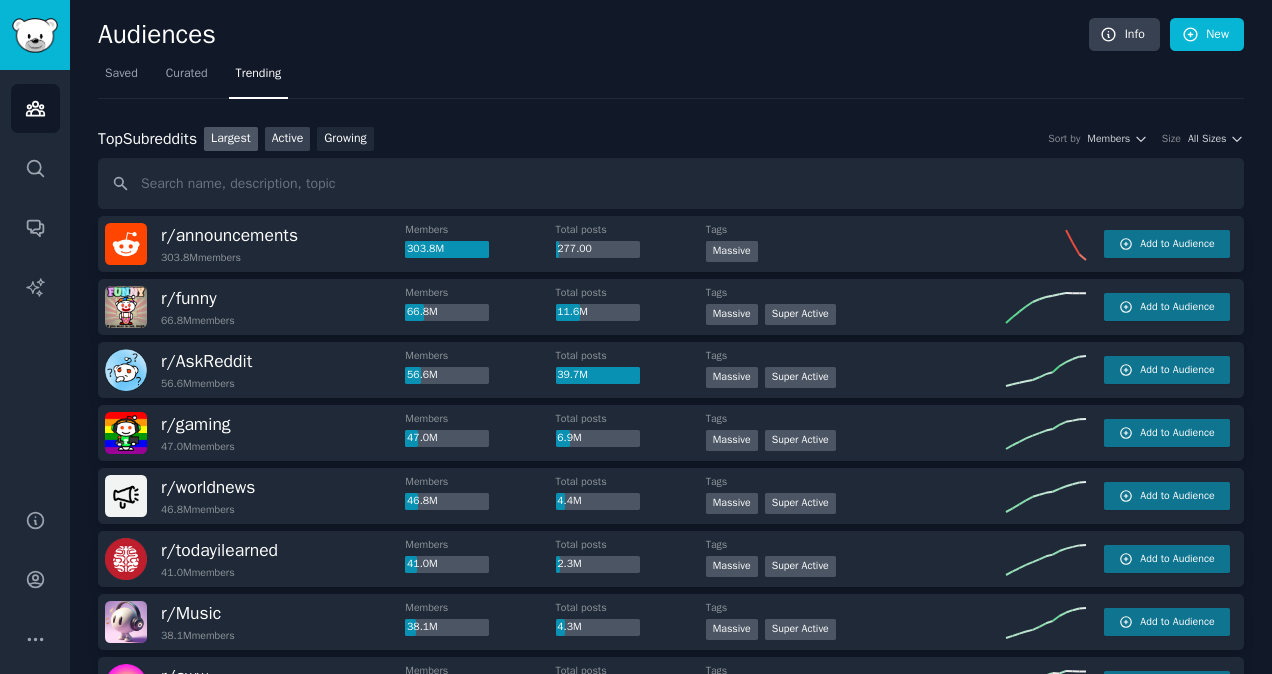 click on "Active" at bounding box center (288, 139) 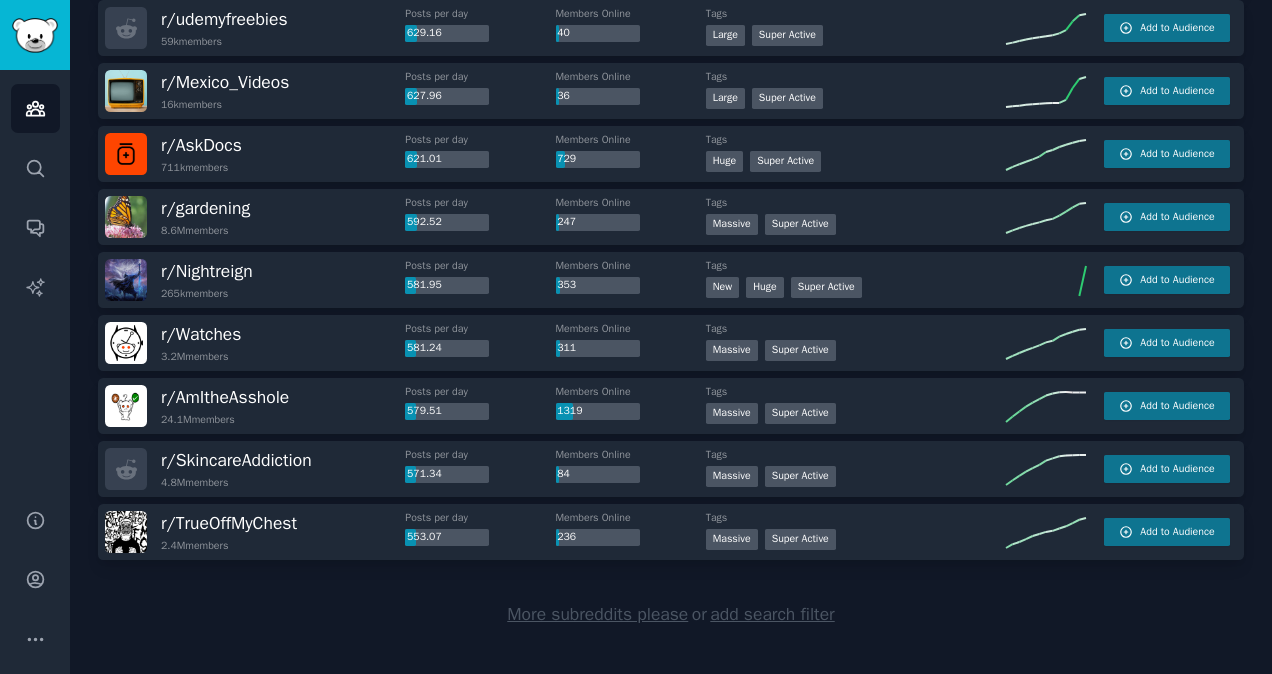 scroll, scrollTop: 2800, scrollLeft: 0, axis: vertical 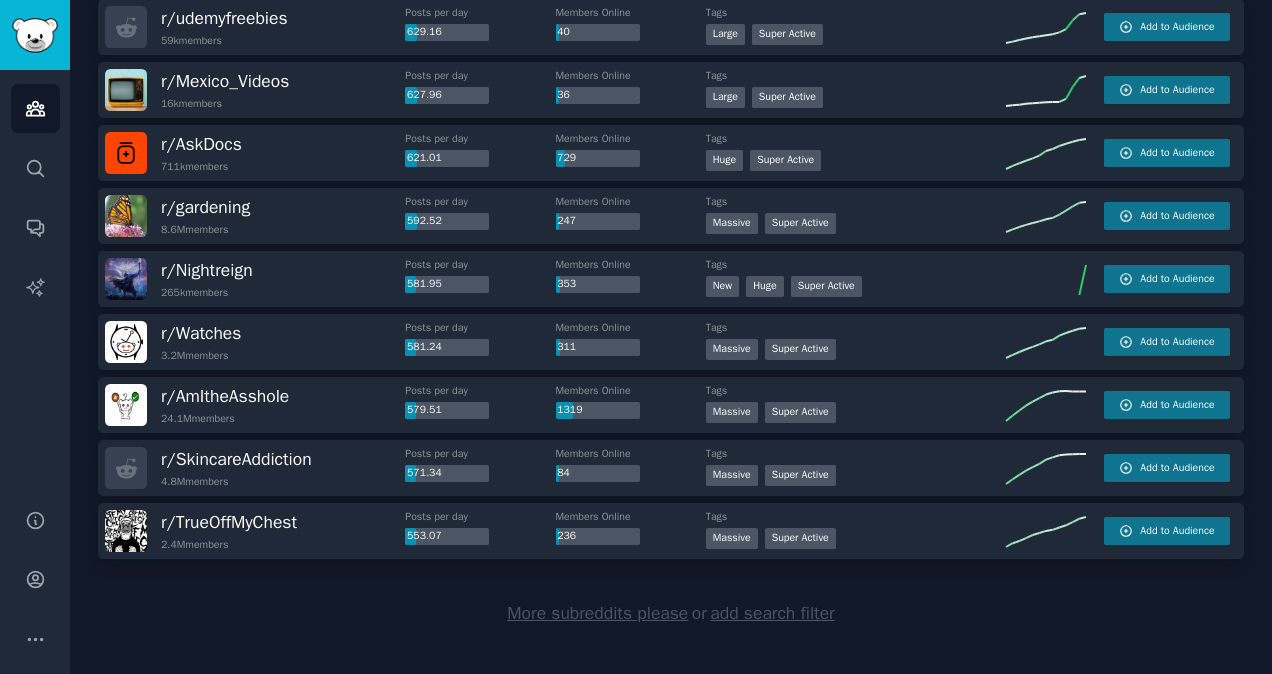 click on "add search filter" at bounding box center [772, 613] 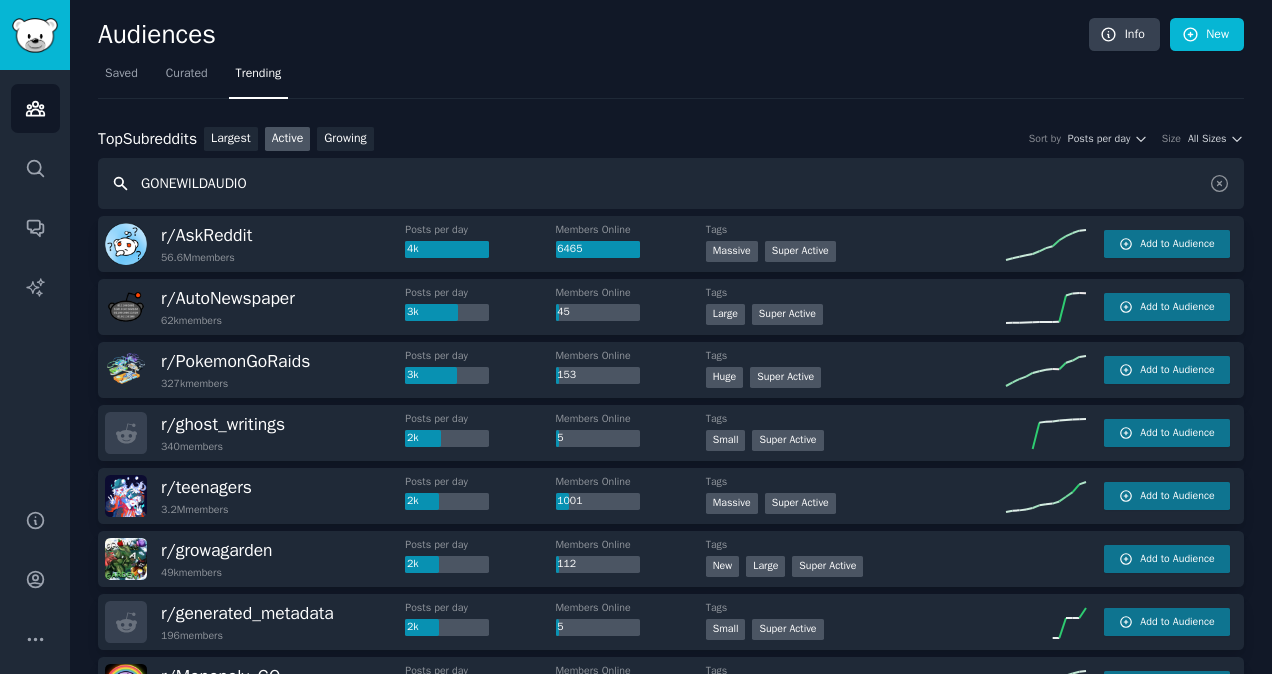 type on "GONEWILDAUDIO" 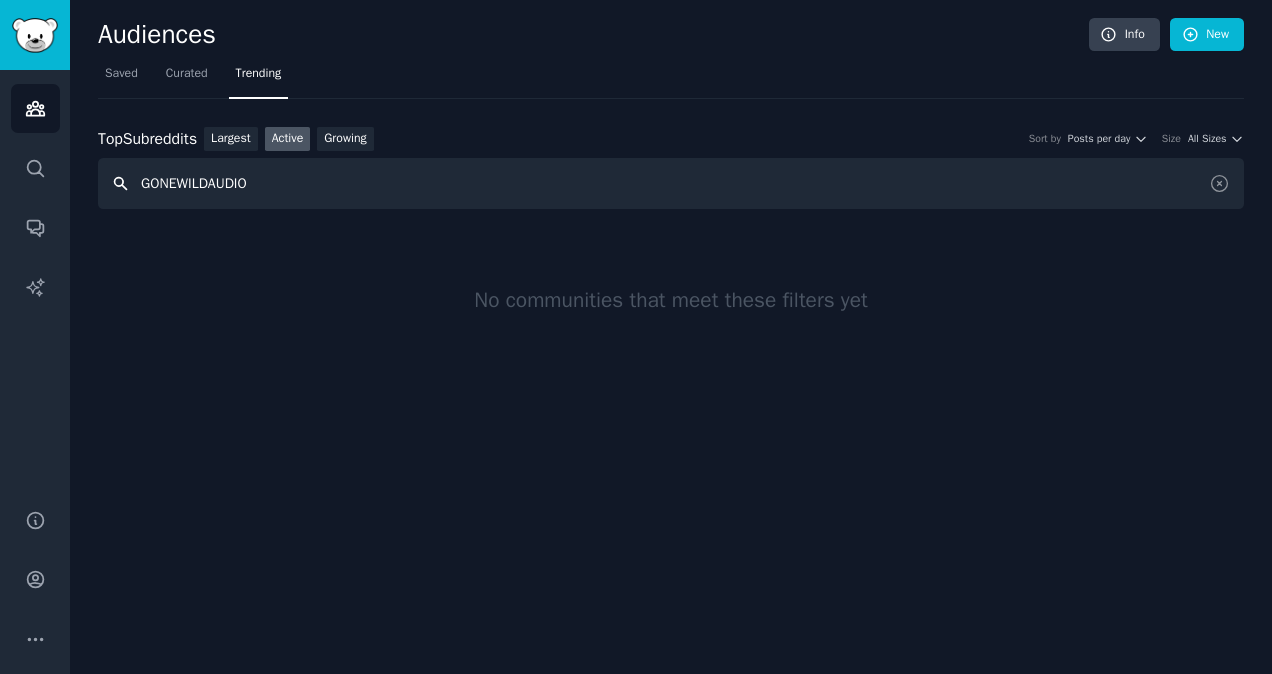 scroll, scrollTop: 0, scrollLeft: 0, axis: both 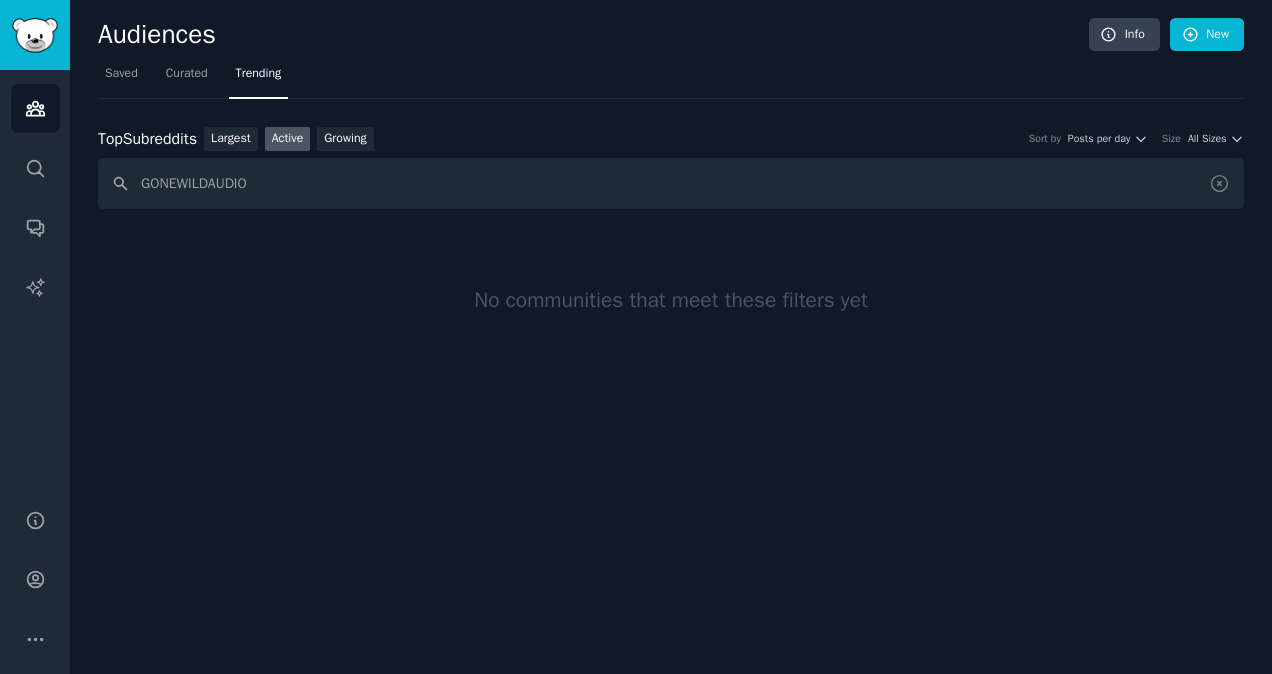 click 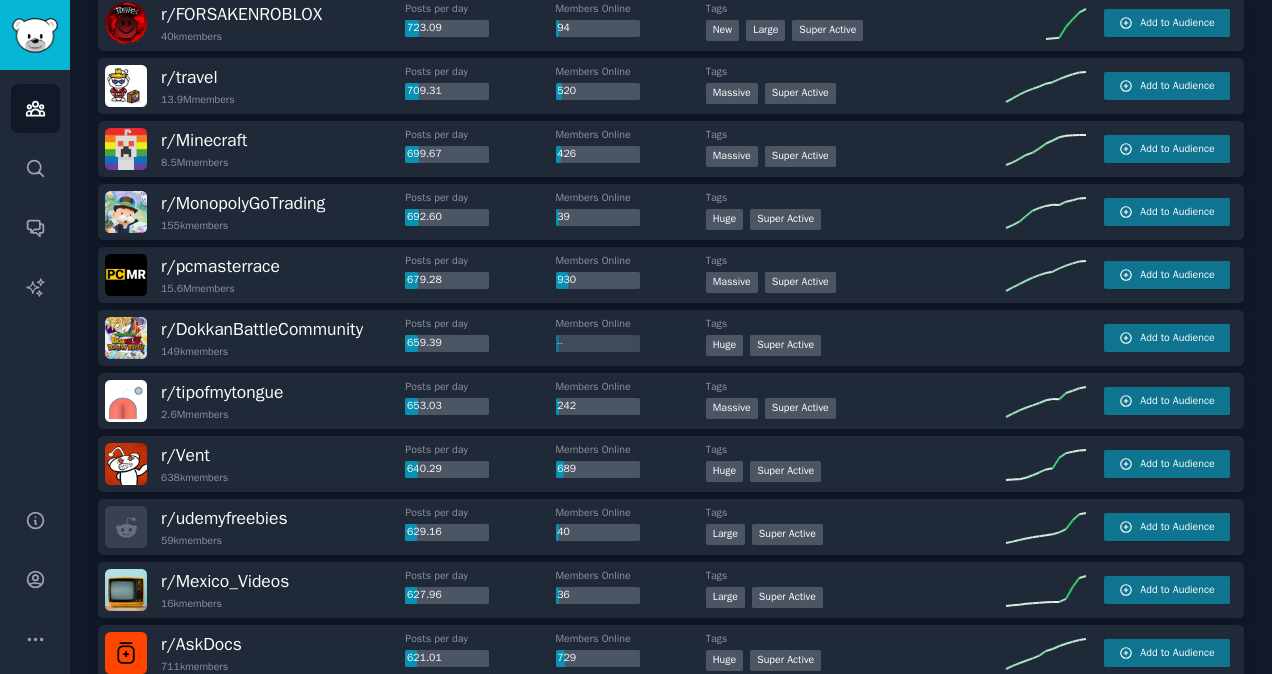scroll, scrollTop: 2821, scrollLeft: 0, axis: vertical 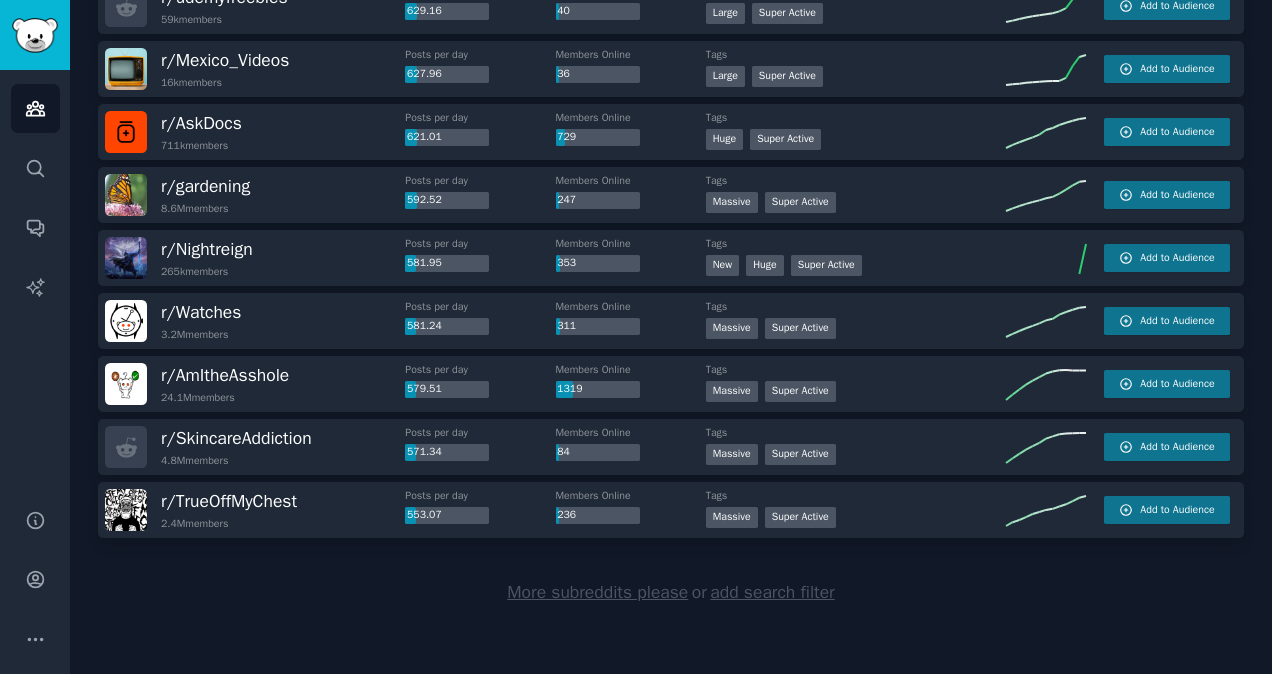 click on "More subreddits please" at bounding box center [597, 592] 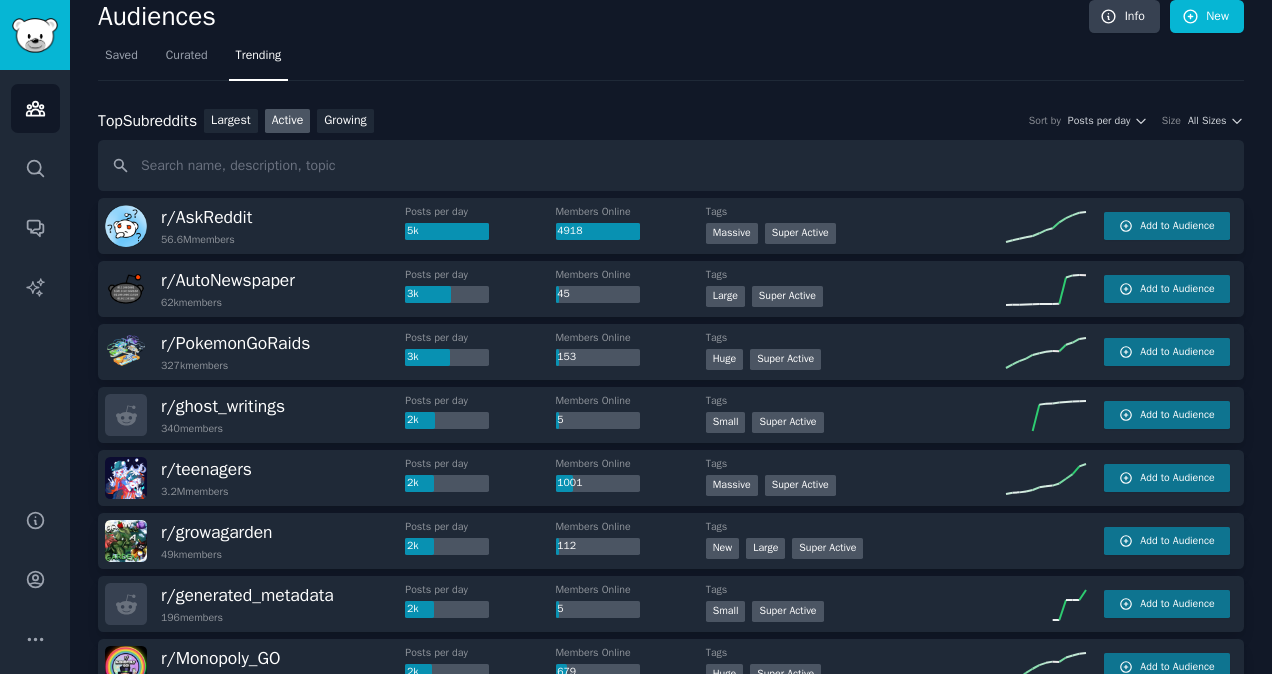 scroll, scrollTop: 0, scrollLeft: 0, axis: both 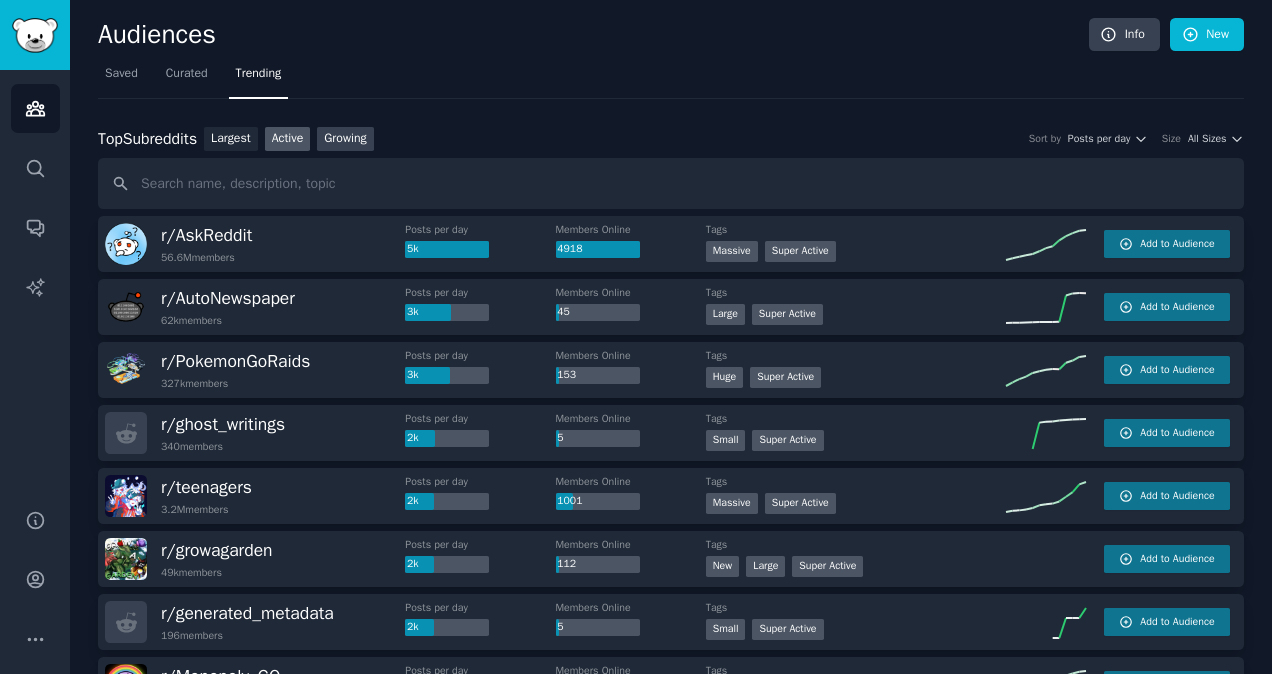 click on "Growing" at bounding box center [345, 139] 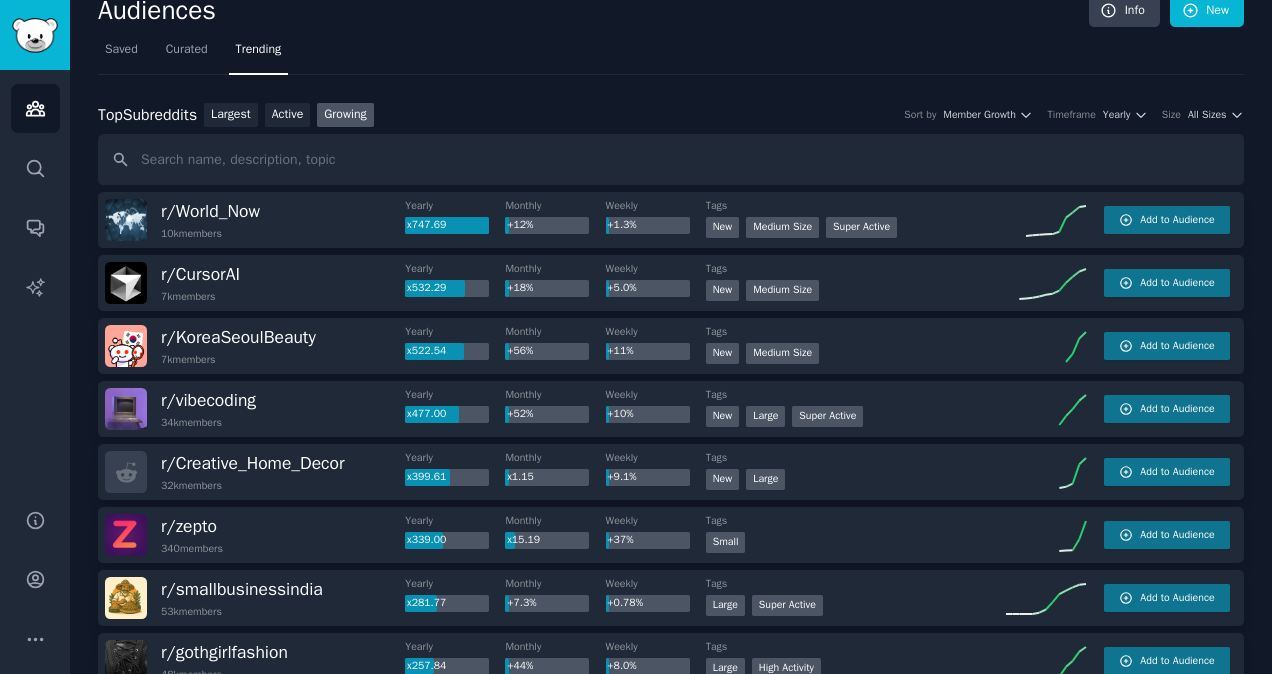 scroll, scrollTop: 0, scrollLeft: 0, axis: both 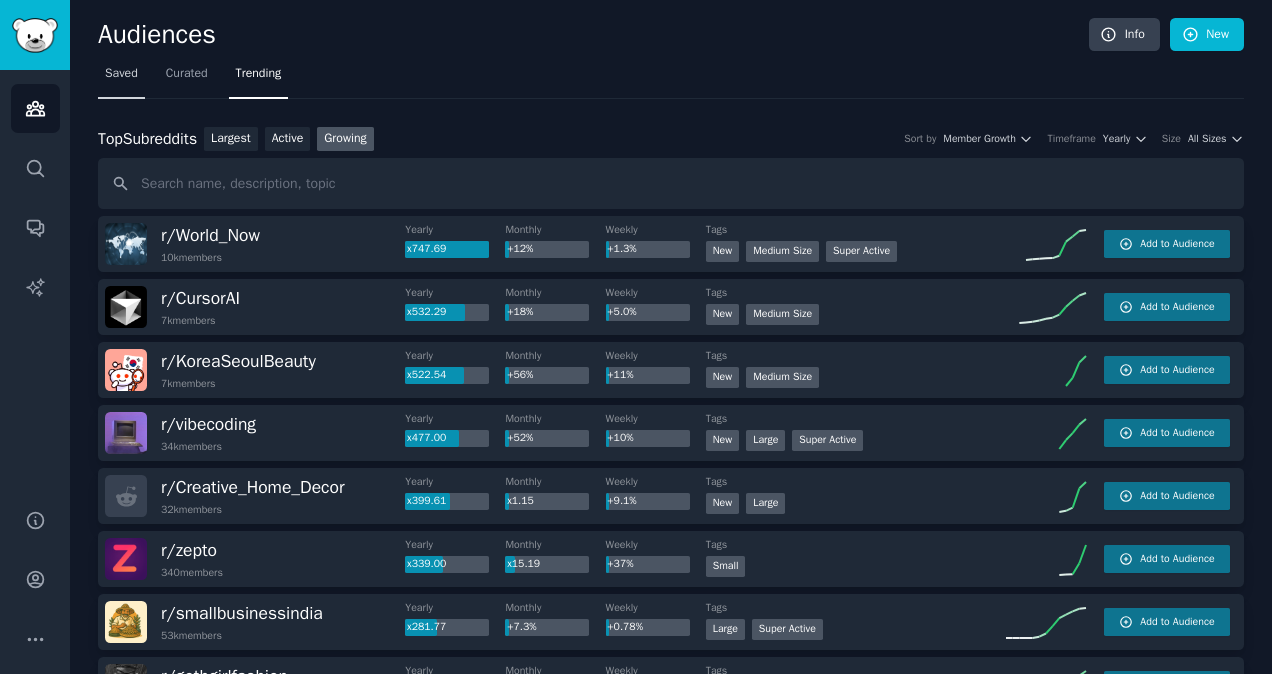 click on "Saved" at bounding box center (121, 74) 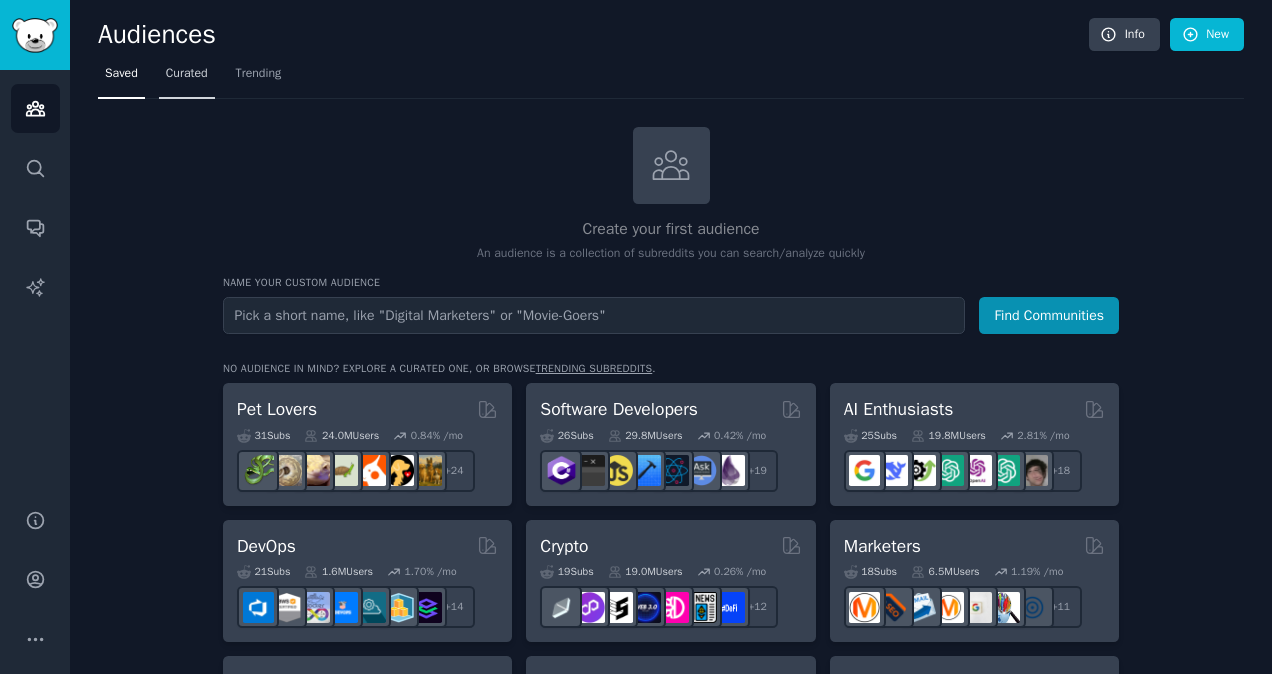click on "Curated" at bounding box center (187, 74) 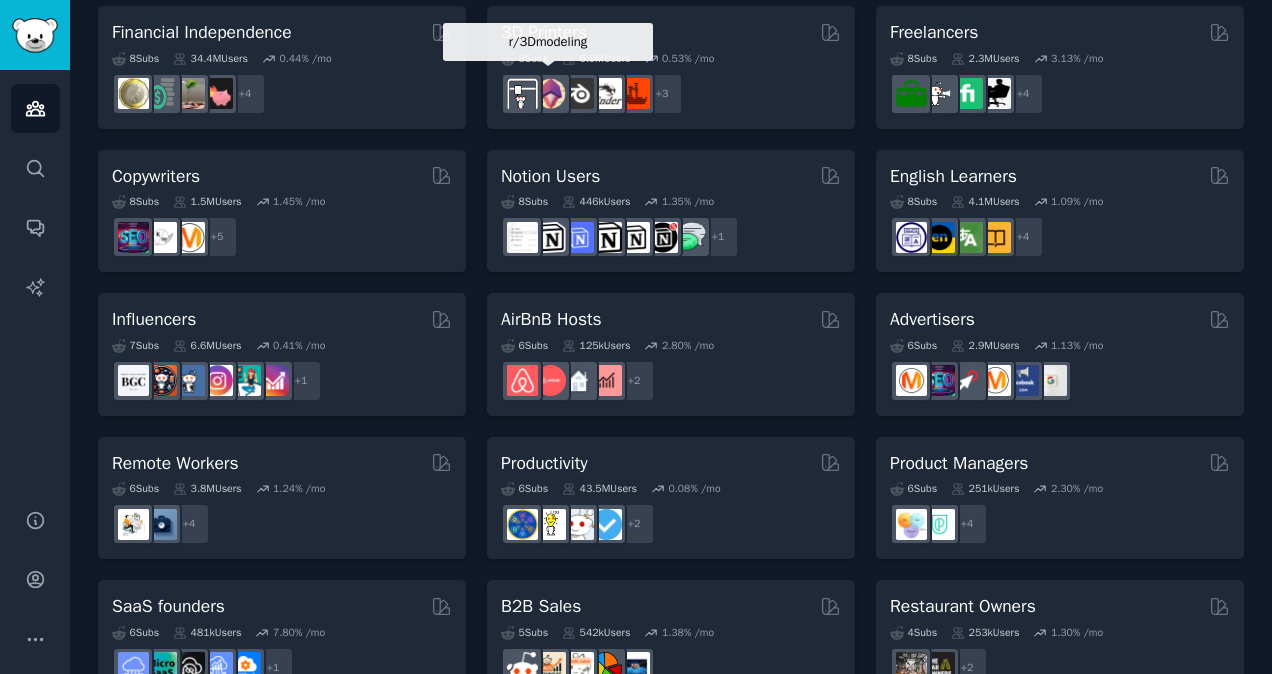 scroll, scrollTop: 1500, scrollLeft: 0, axis: vertical 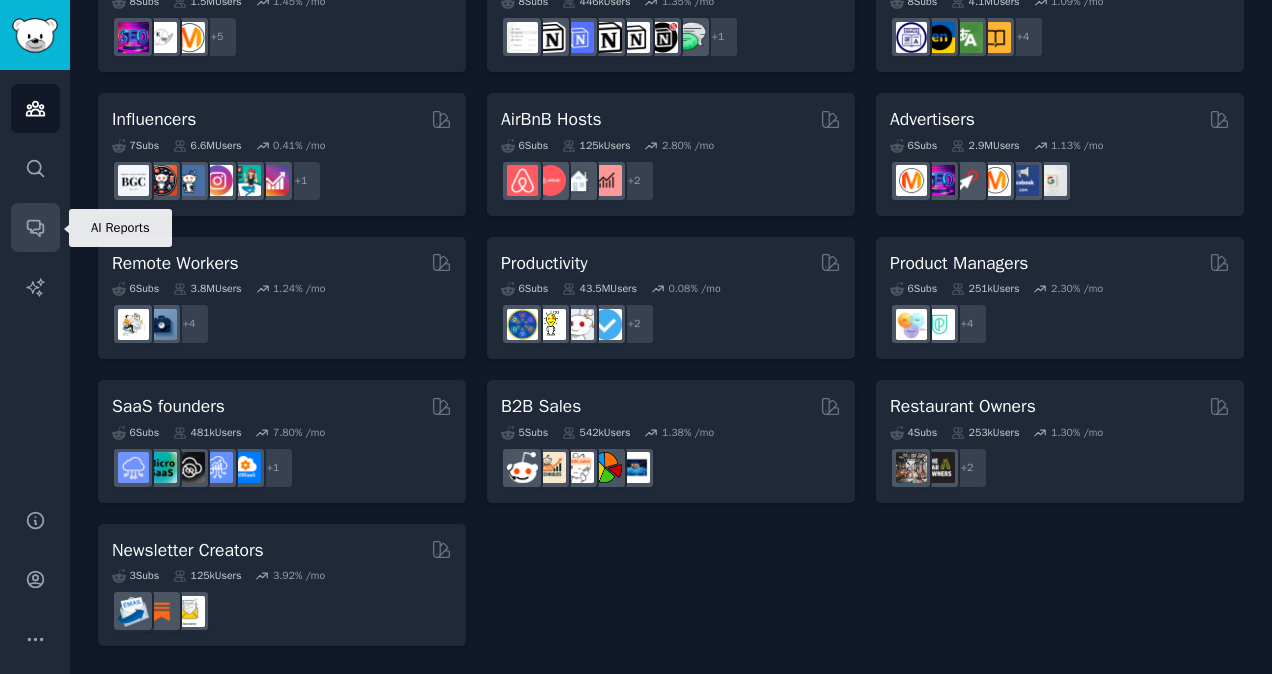 click on "Conversations" at bounding box center (35, 227) 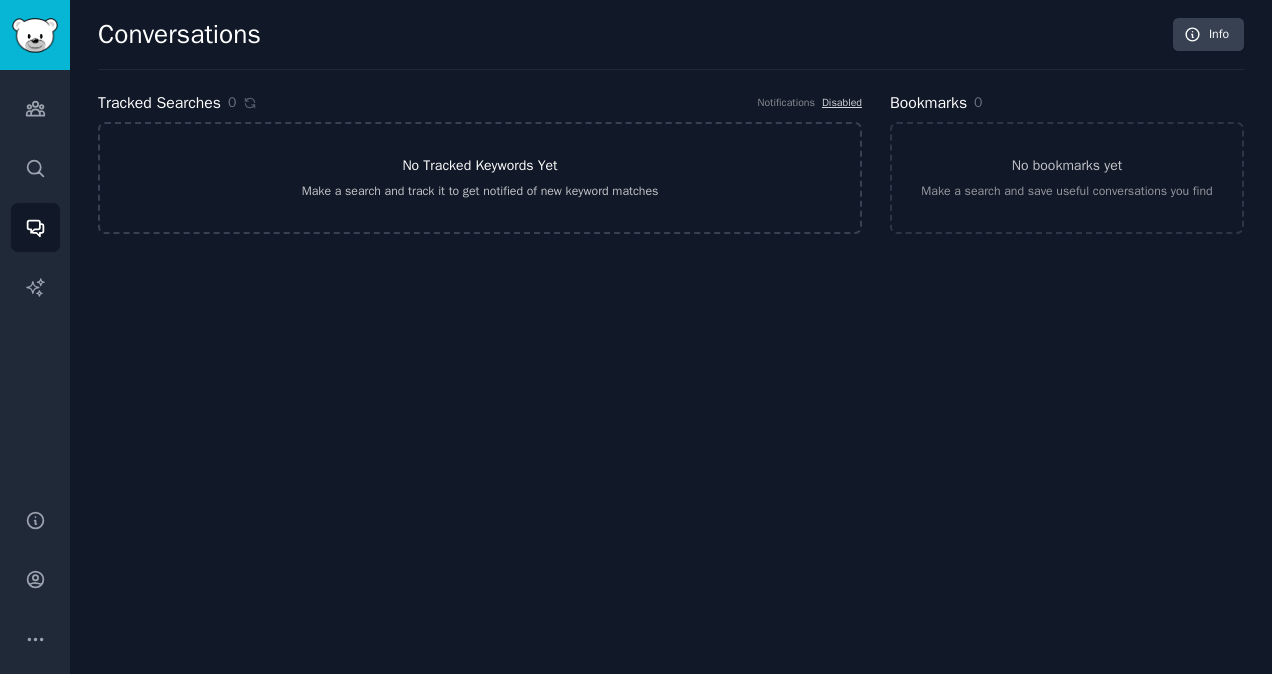 click on "No Tracked Keywords Yet" at bounding box center (479, 165) 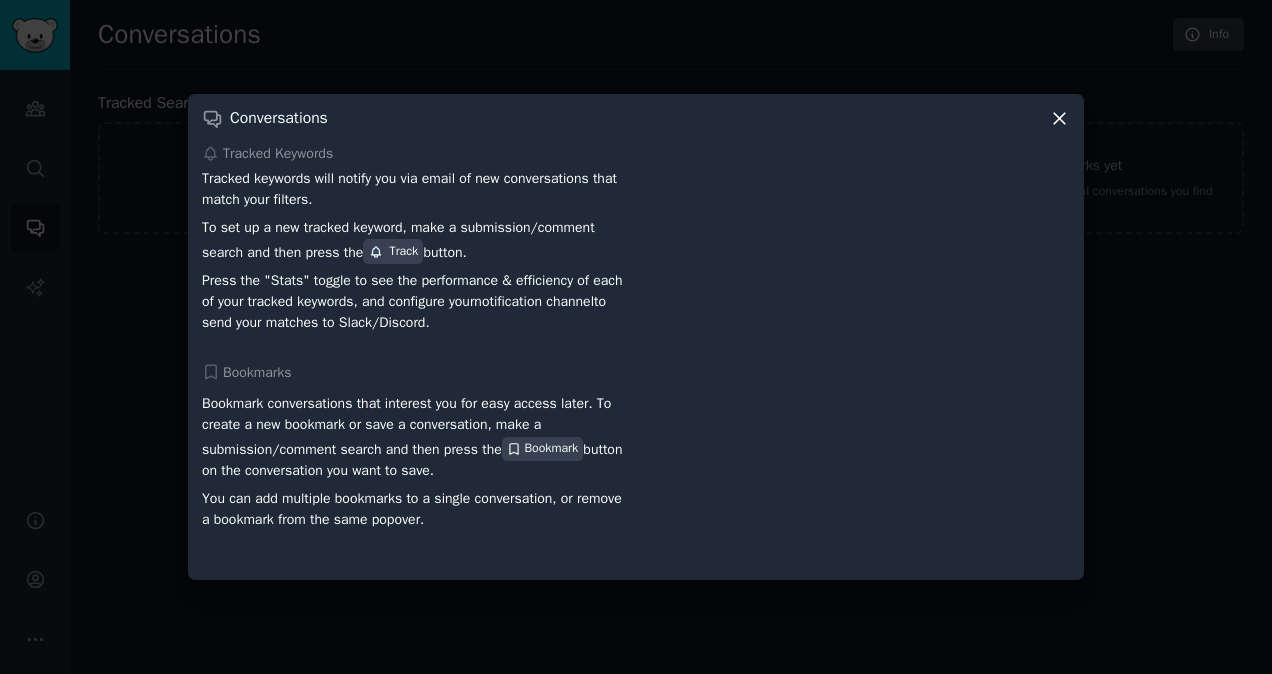 click on "Conversations Tracked Keywords Tracked keywords will notify you via email of new conversations that match your filters. To set up a new tracked keyword, make a submission/comment search and then press the   Track  button. Press the "Stats" toggle to see the performance & efficiency of each of your tracked keywords, and configure your  notification channel  to send your matches to Slack/Discord. Bookmarks Bookmark conversations that interest you for easy access later. To create a new bookmark or save a conversation, make a submission/comment search and then press the    Bookmark  button on the conversation you want to save. You can add multiple bookmarks to a single conversation, or remove a bookmark from the same popover." at bounding box center (636, 337) 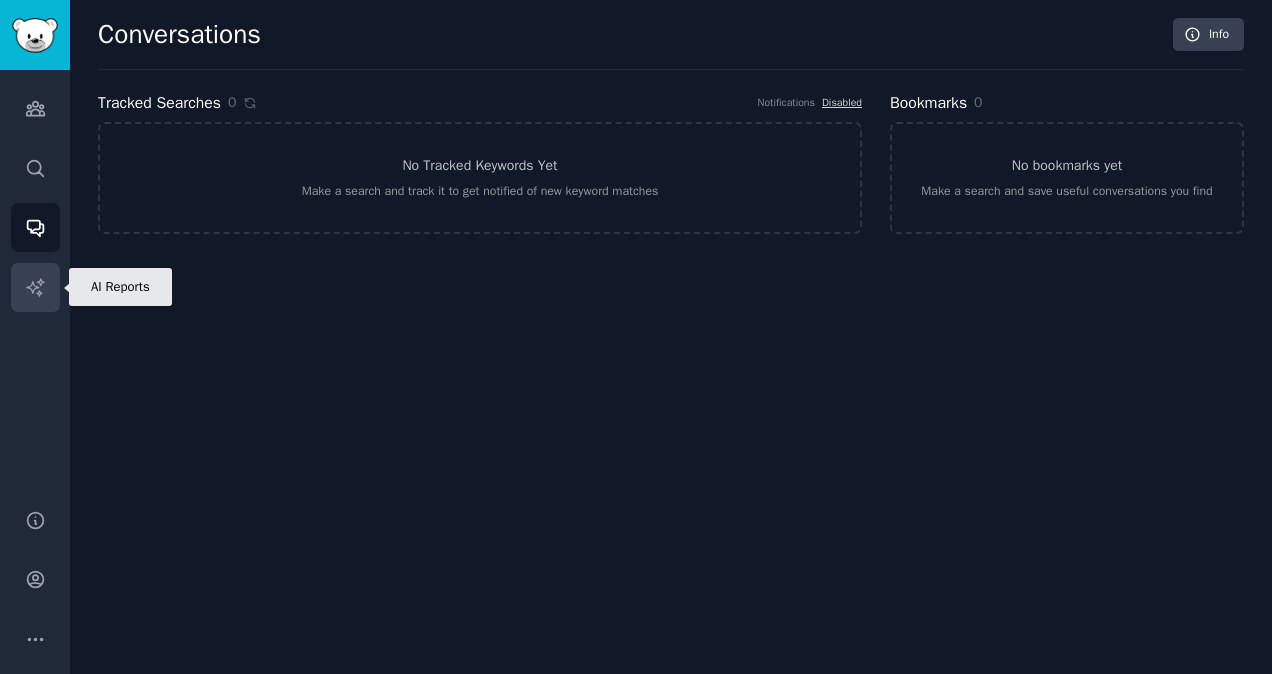 click 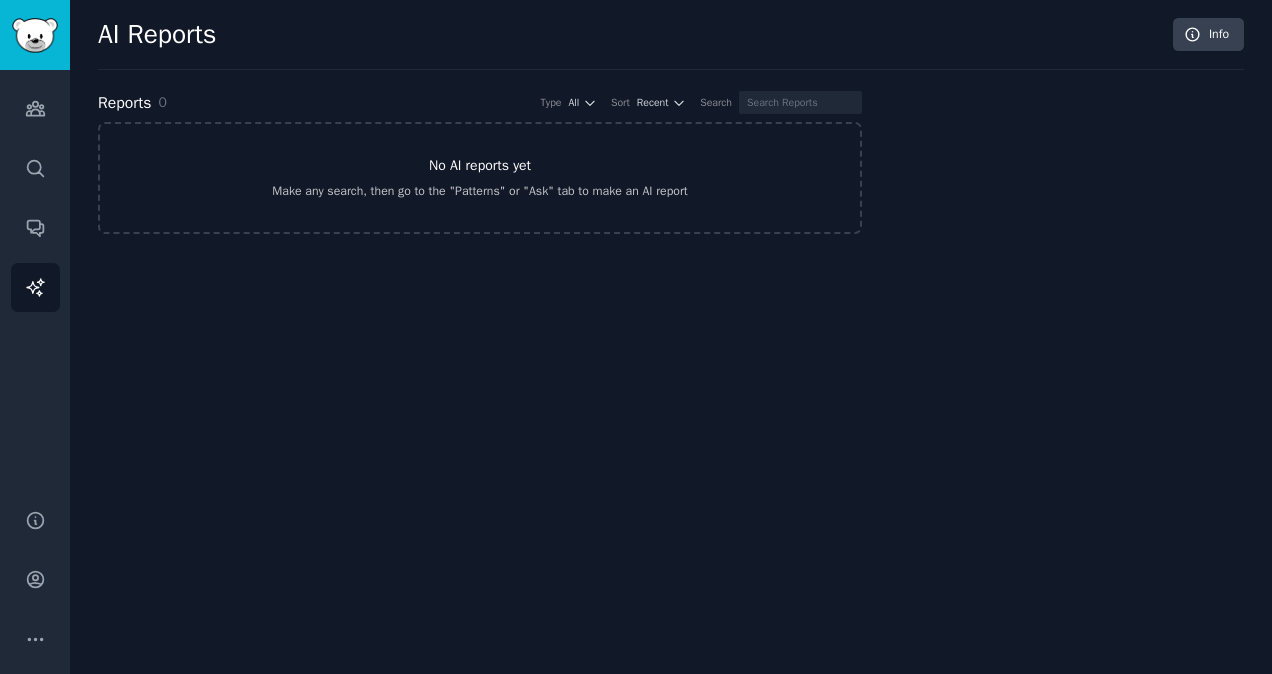 click on "No AI reports yet" at bounding box center (480, 165) 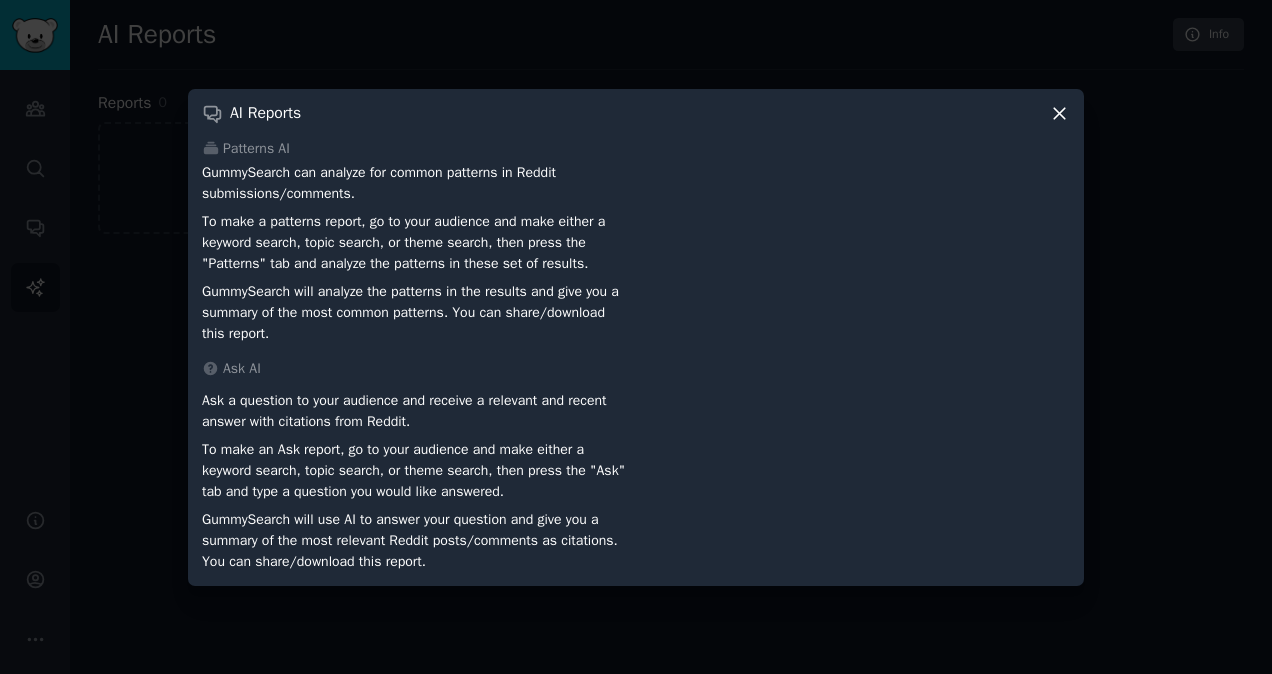 click on "AI Reports Patterns AI GummySearch can analyze for common patterns in Reddit submissions/comments. To make a patterns report, go to your audience and make either a keyword search, topic search, or theme search, then press the "Patterns" tab and analyze the patterns in these set of results. GummySearch will analyze the patterns in the results and give you a summary of the most common patterns. You can share/download this report. Ask AI Ask a question to your audience and receive a relevant and recent answer with citations from Reddit. To make an Ask report, go to your audience and make either a keyword search, topic search, or theme search, then press the "Ask" tab and type a question you would like answered. GummySearch will use AI to answer your question and give you a summary of the most relevant Reddit posts/comments as citations. You can share/download this report." at bounding box center [636, 337] 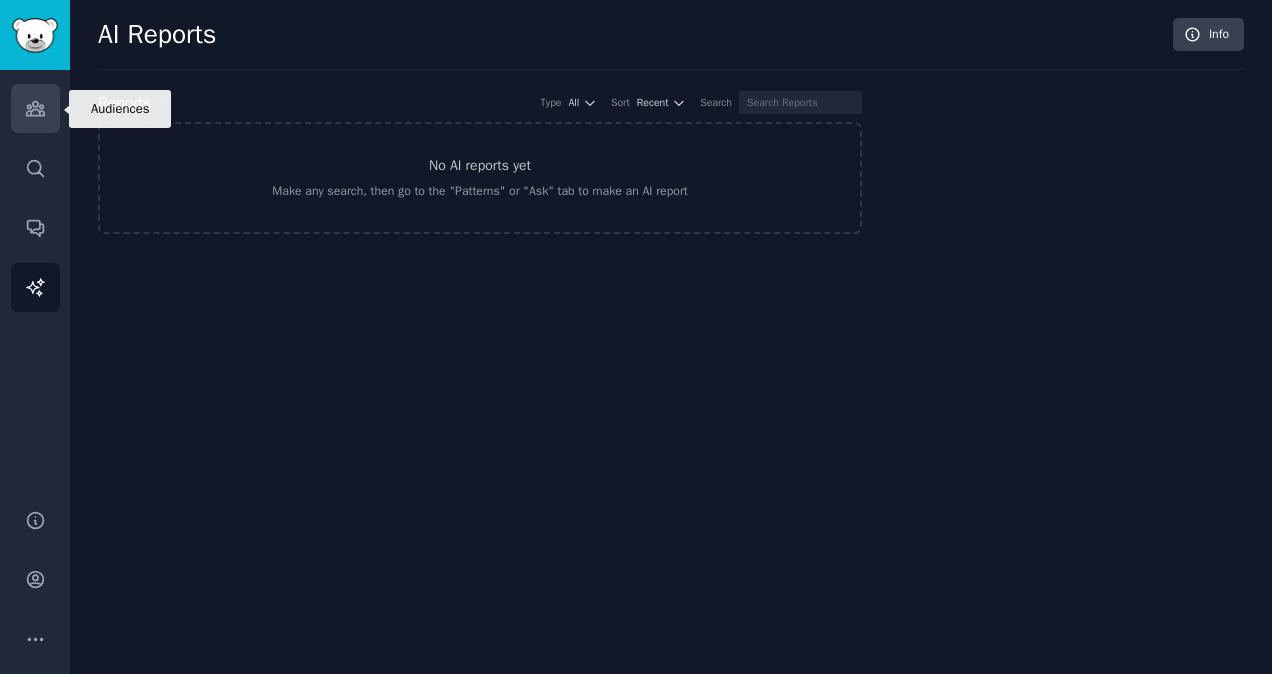 click on "Audiences" at bounding box center (35, 108) 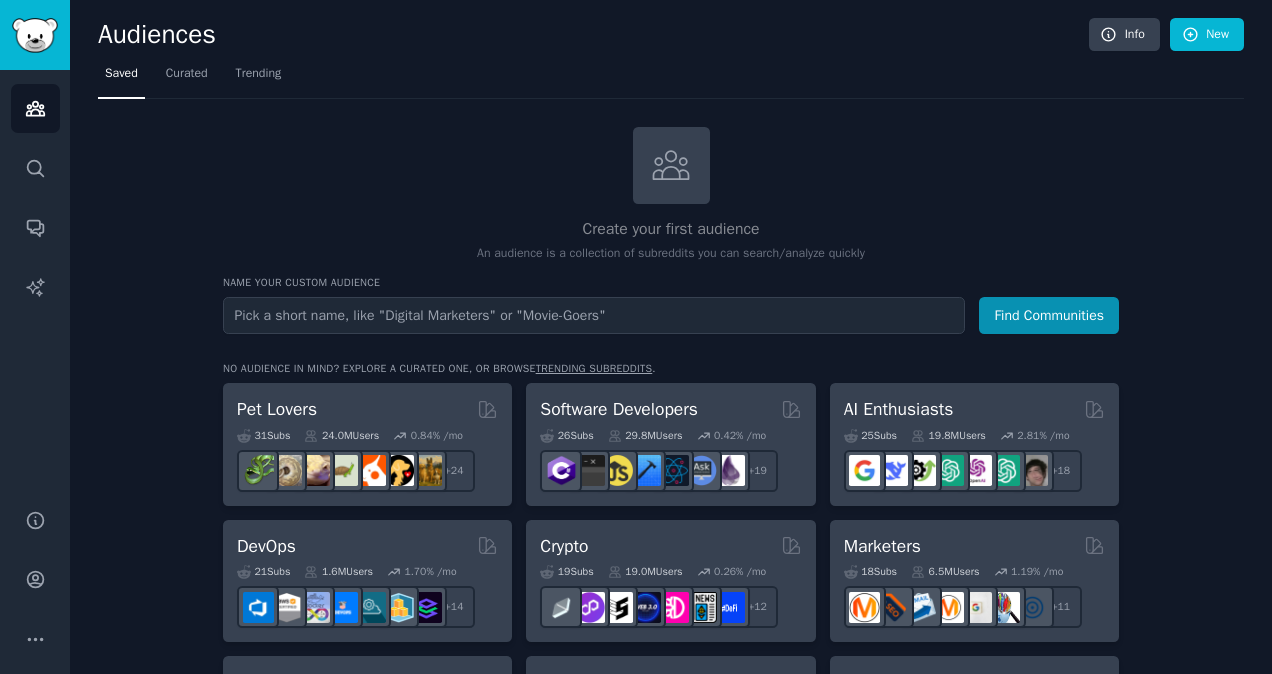 click at bounding box center [594, 315] 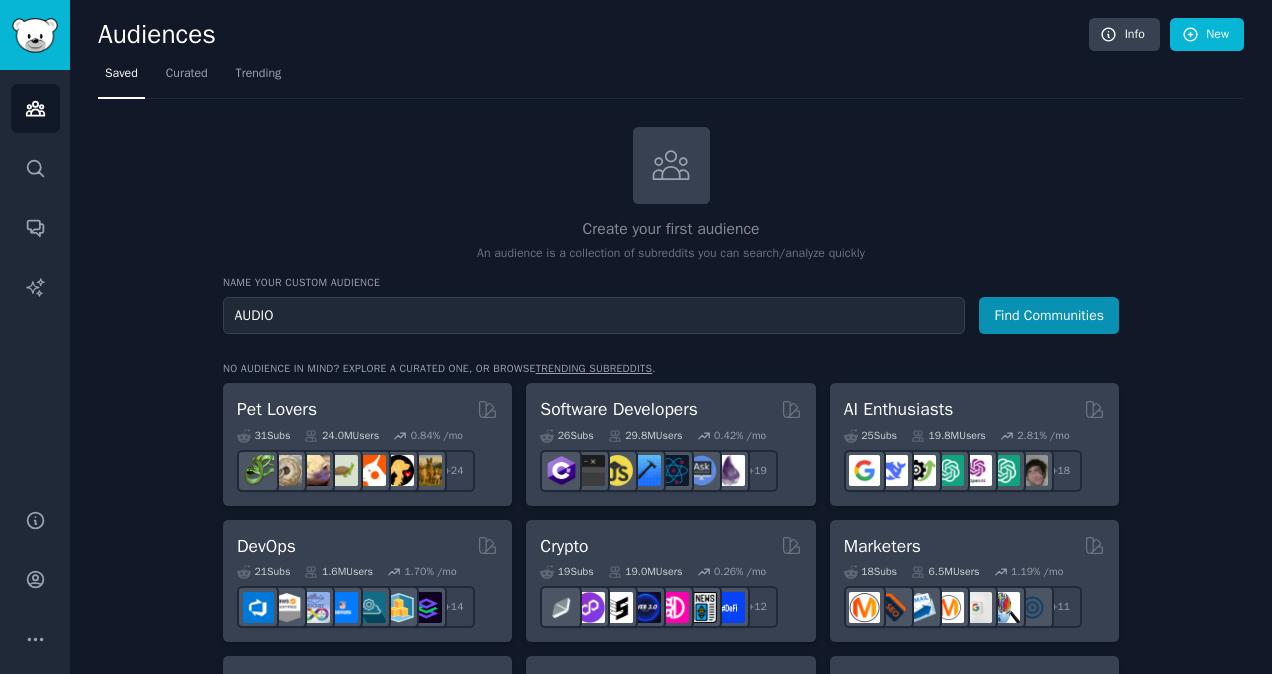 type on "AUDIO" 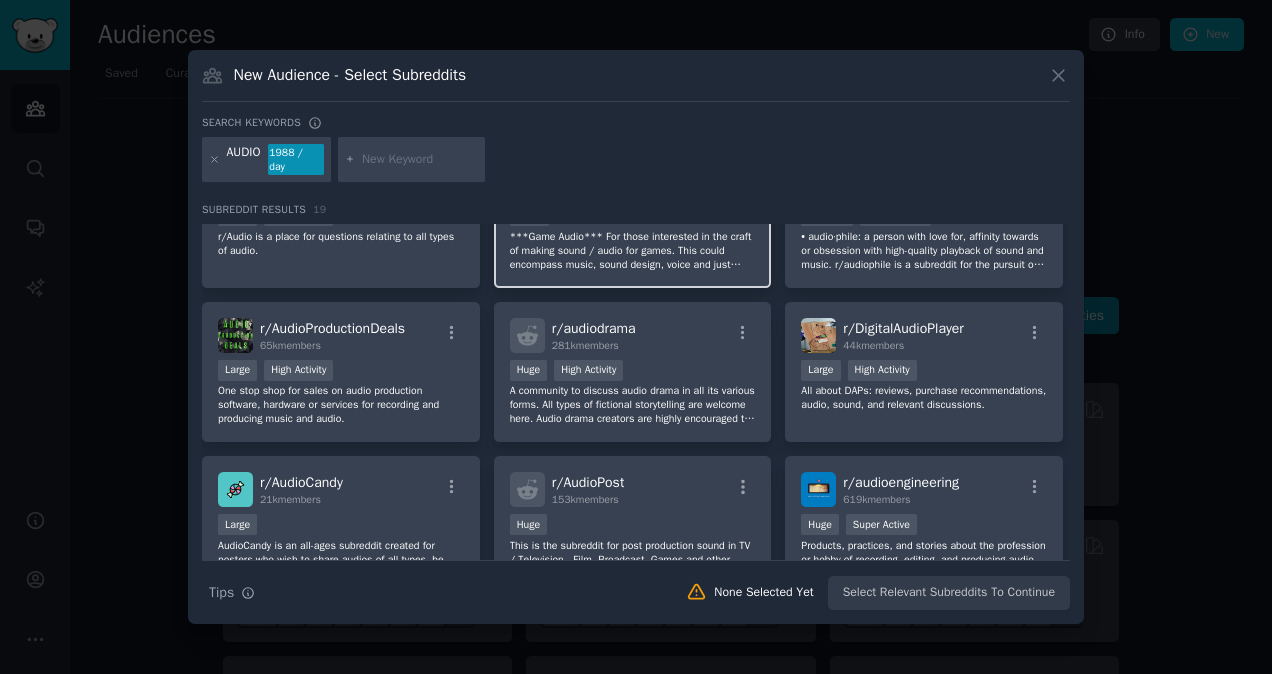 scroll, scrollTop: 0, scrollLeft: 0, axis: both 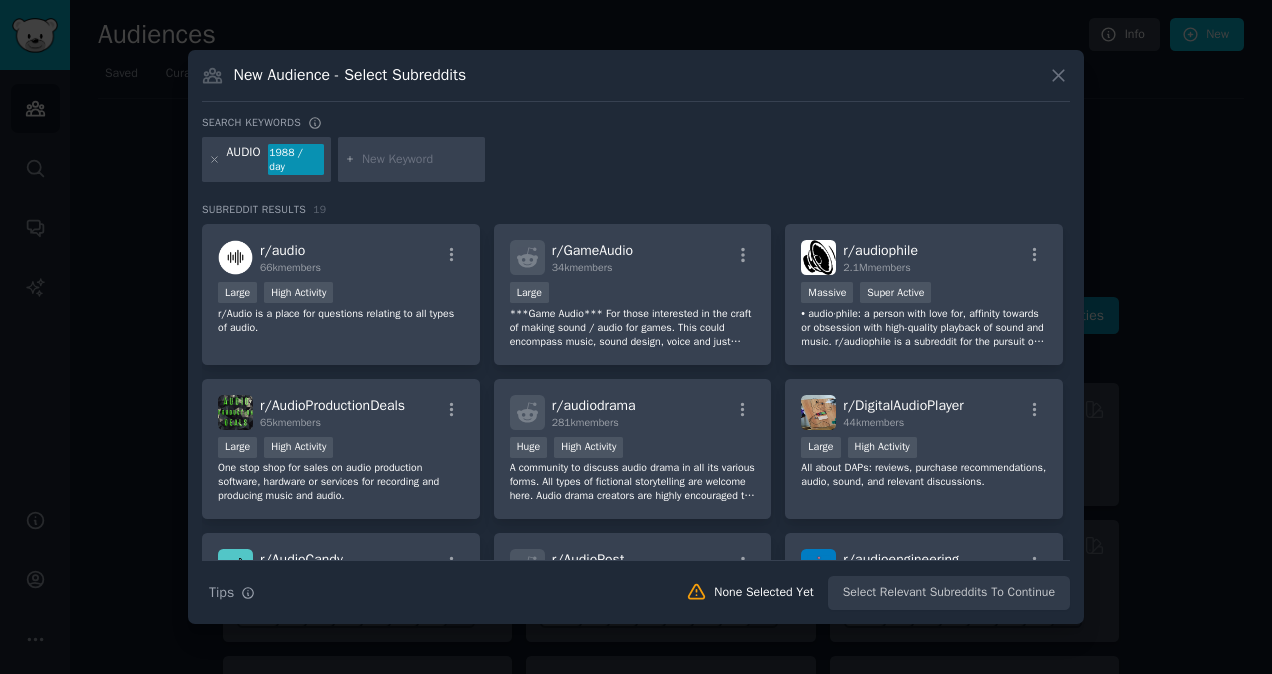 click 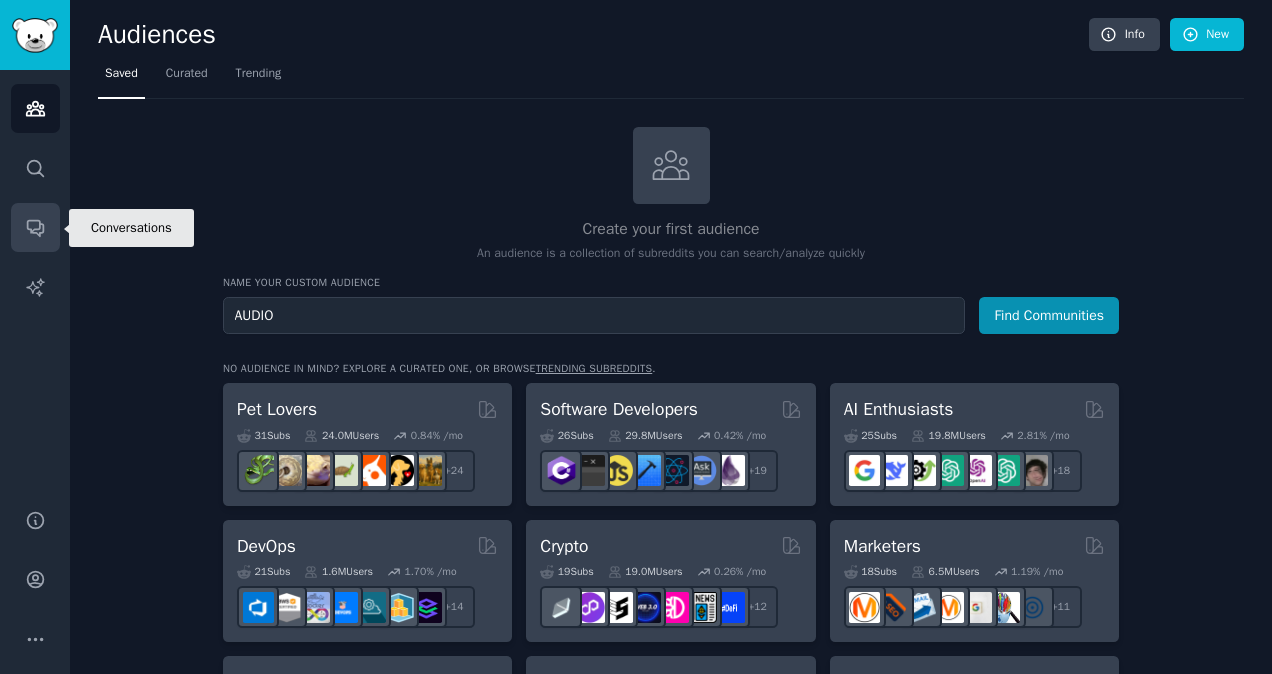 click 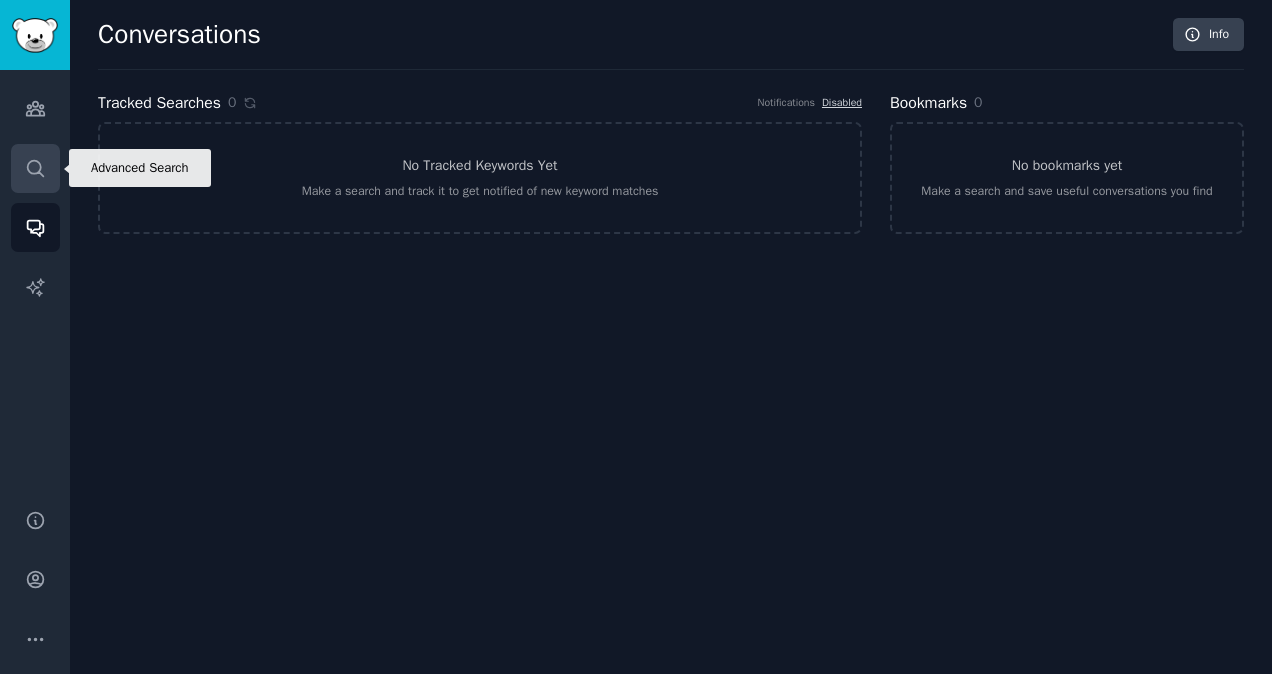click 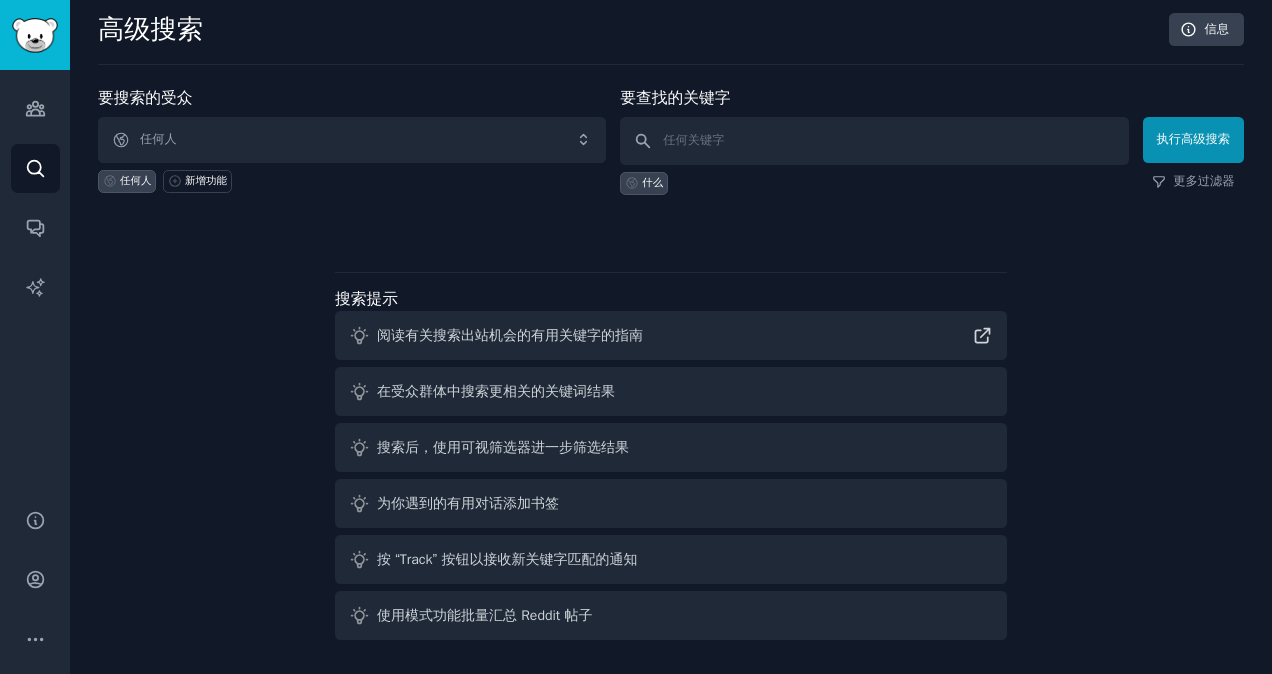 scroll, scrollTop: 6, scrollLeft: 0, axis: vertical 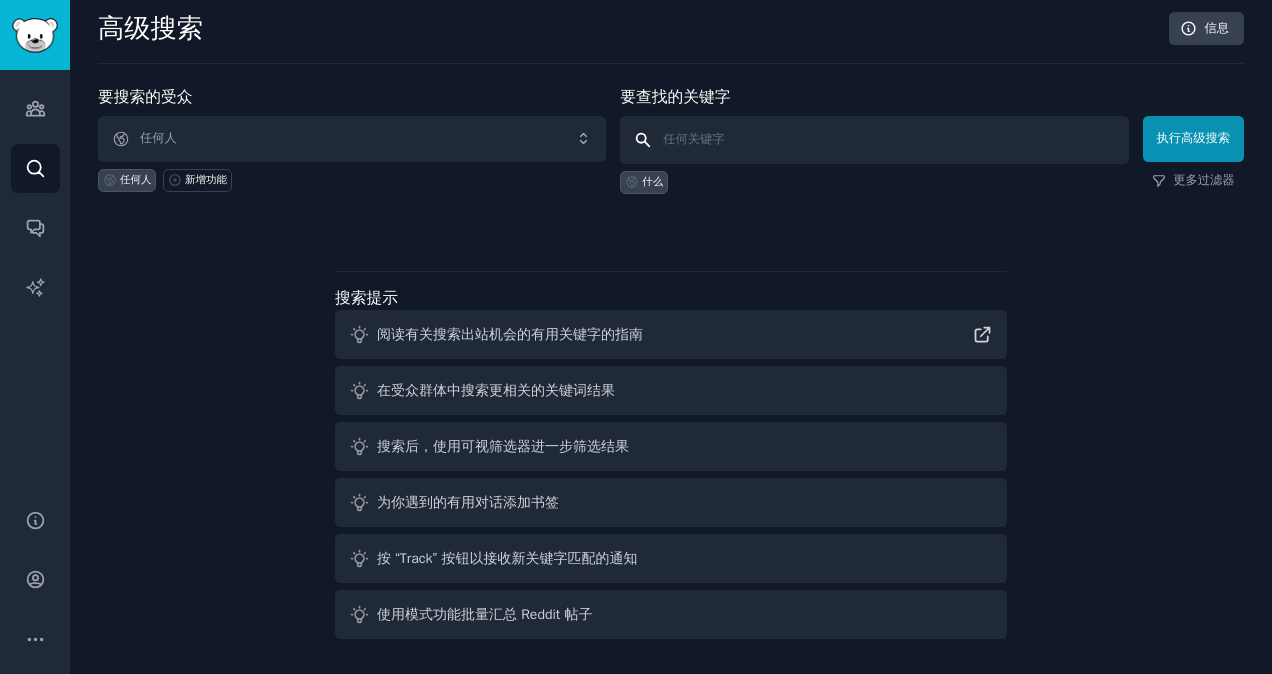 click at bounding box center [874, 140] 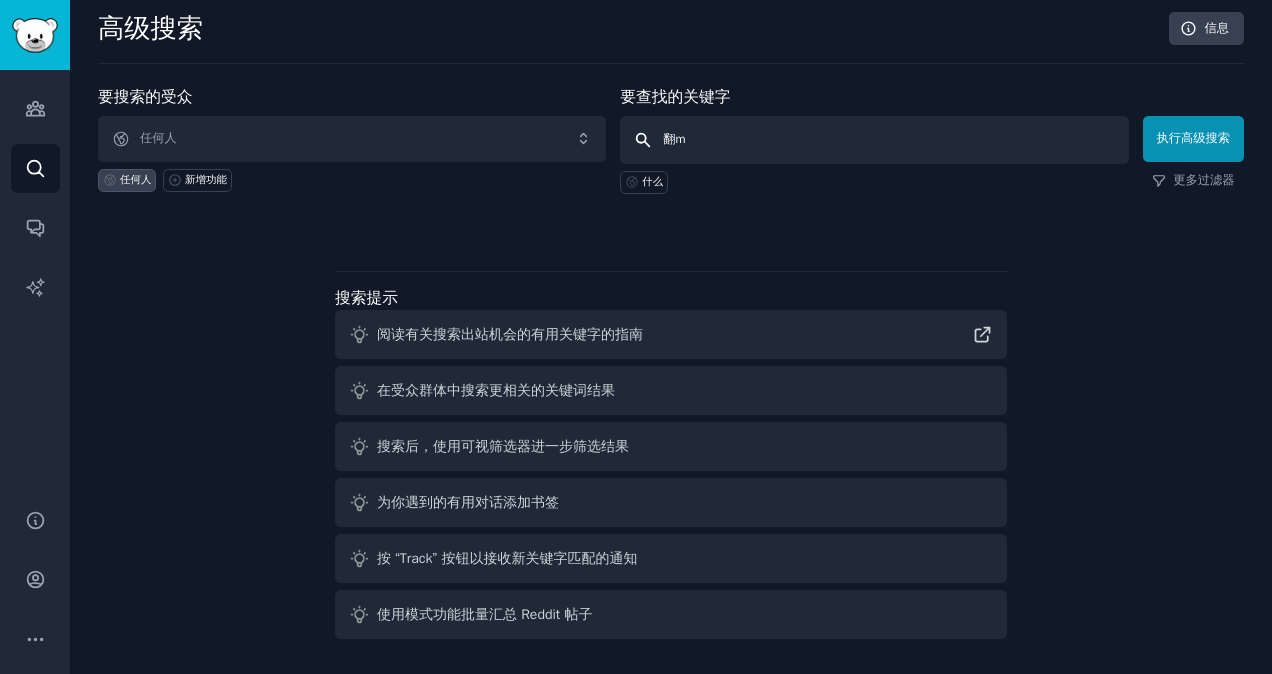 type on "翻" 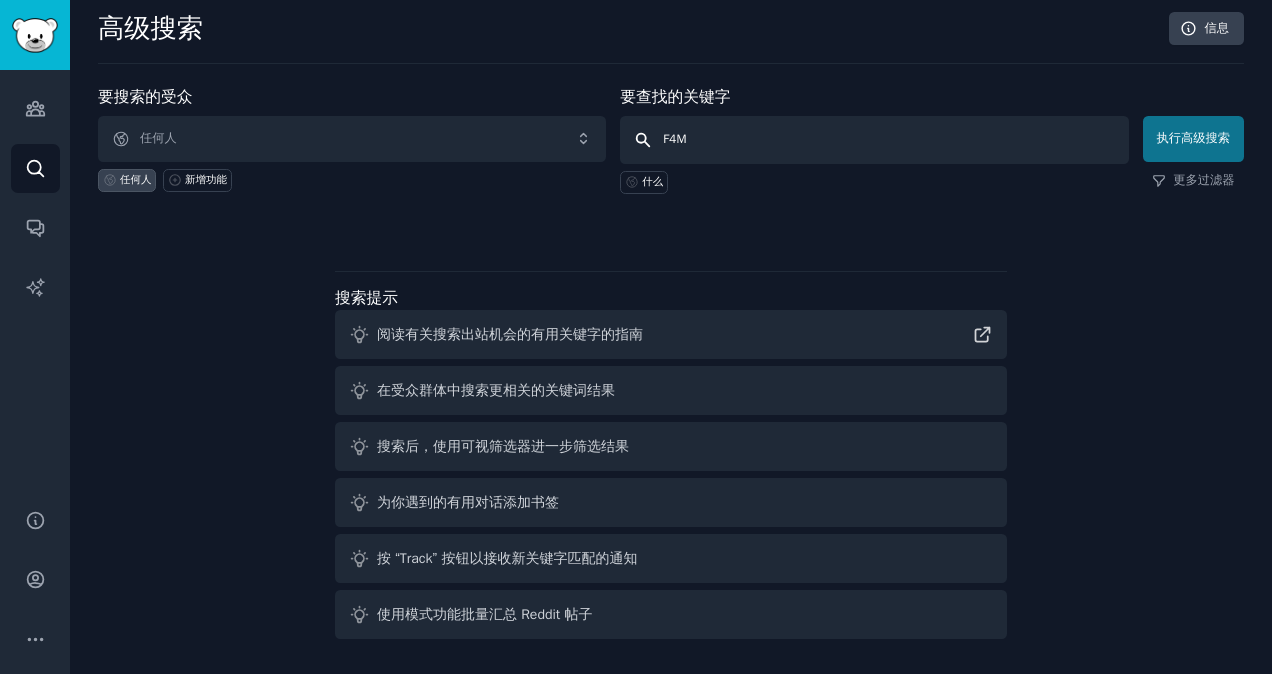 type on "F4M" 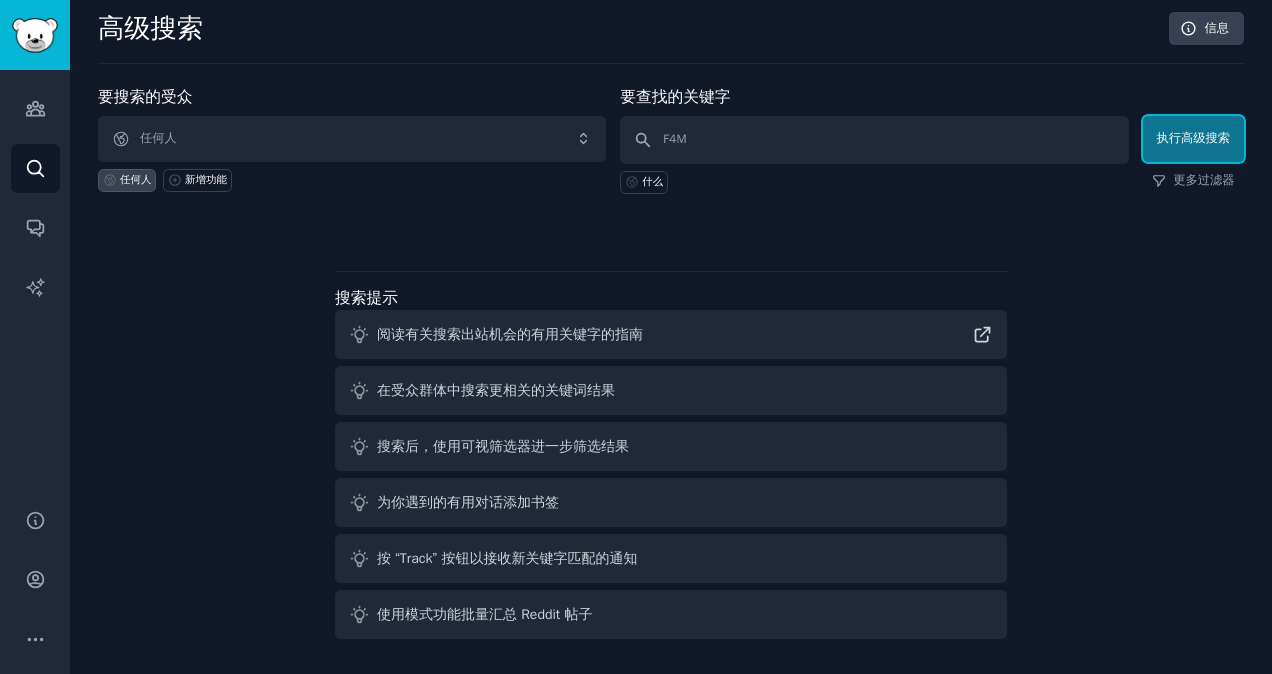 click on "执行高级搜索" at bounding box center [1194, 139] 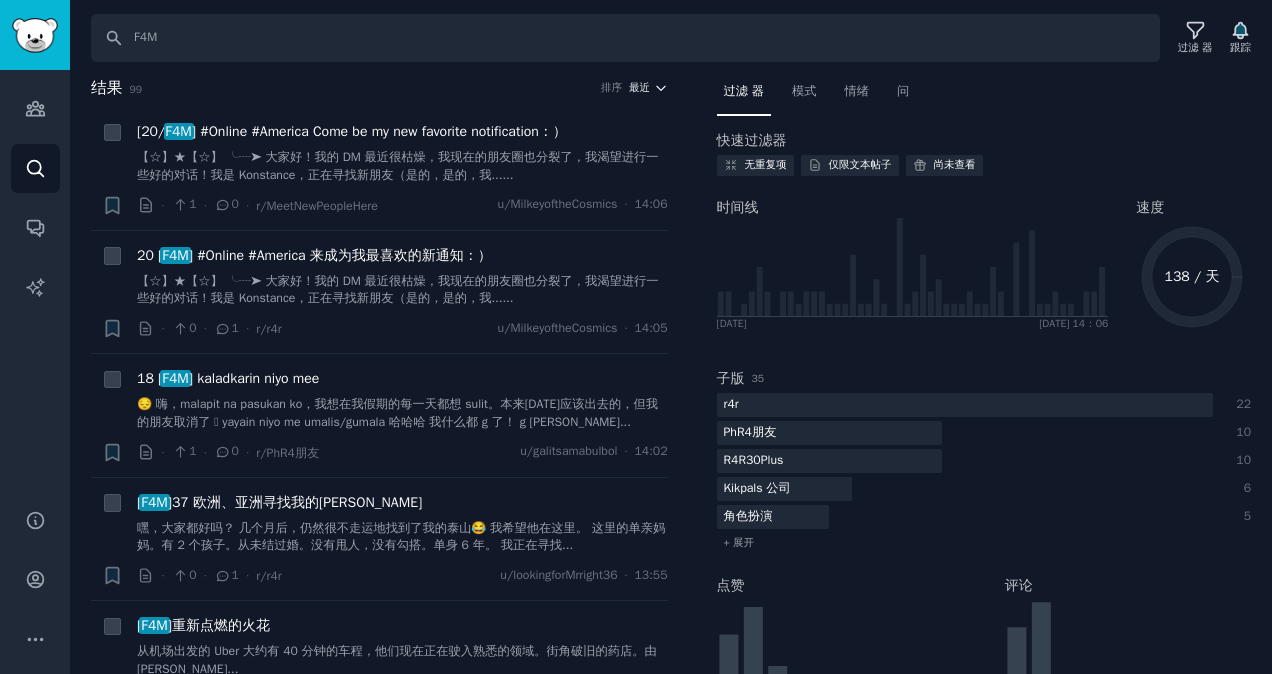 click 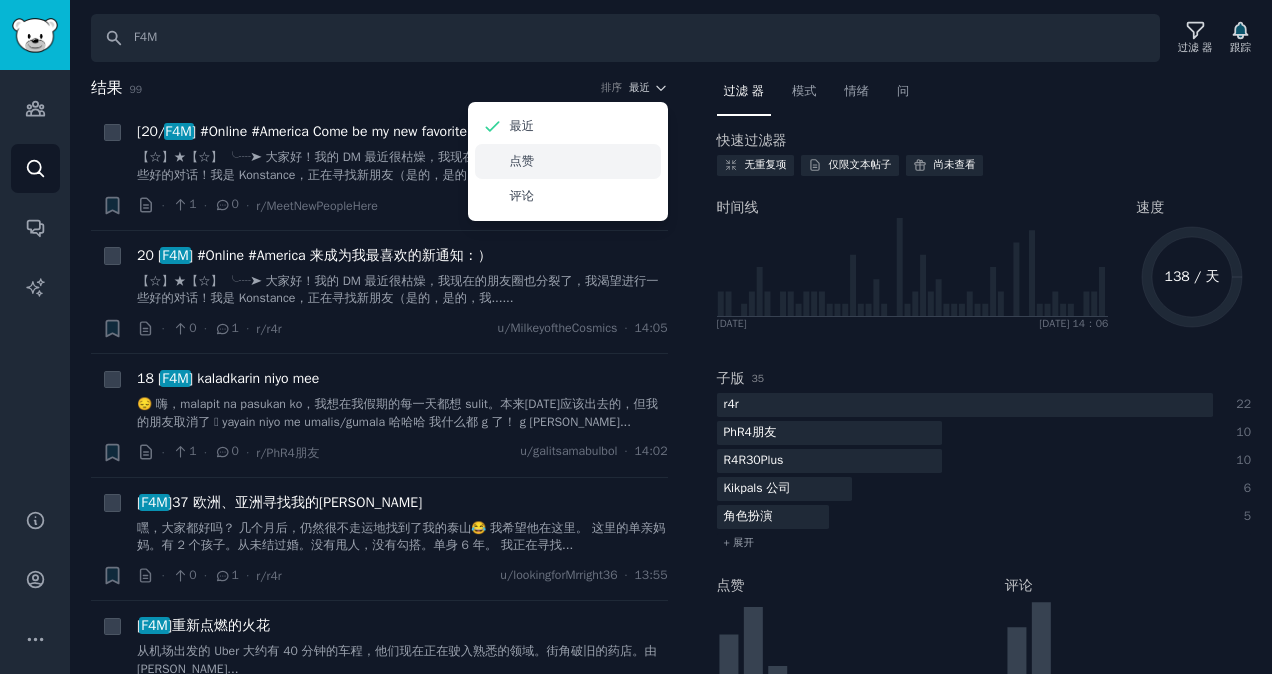 click on "点赞" at bounding box center (568, 161) 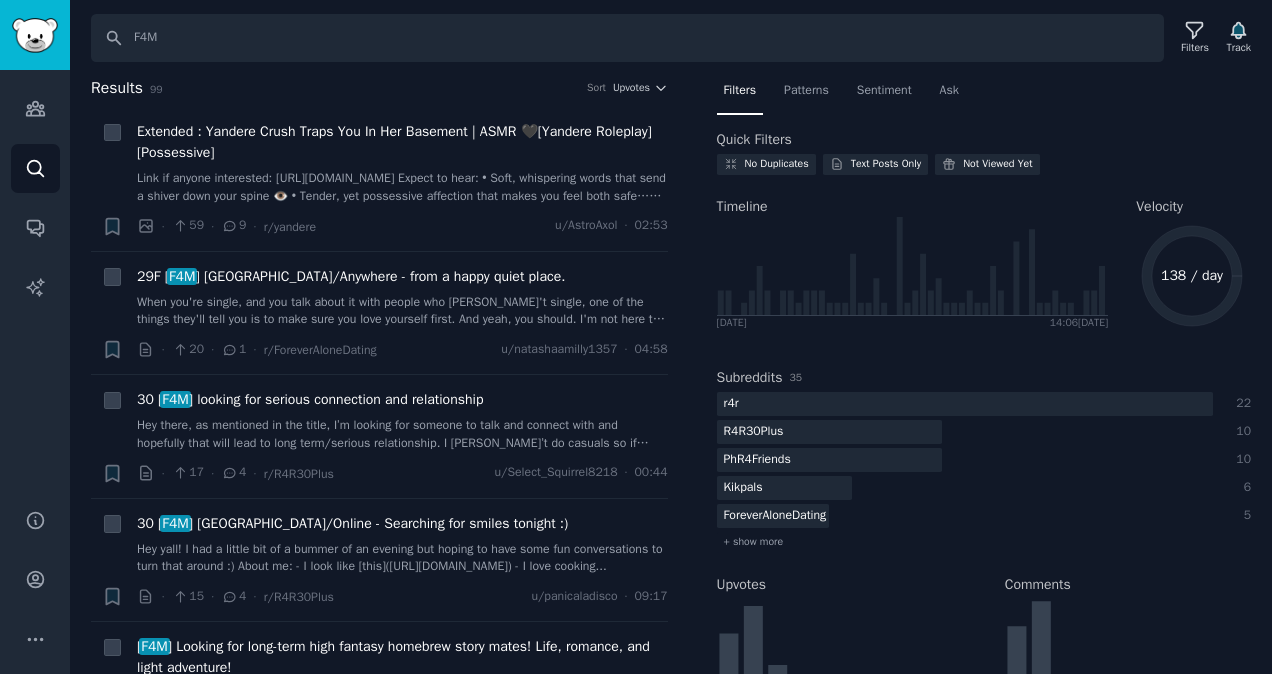 scroll, scrollTop: 0, scrollLeft: 0, axis: both 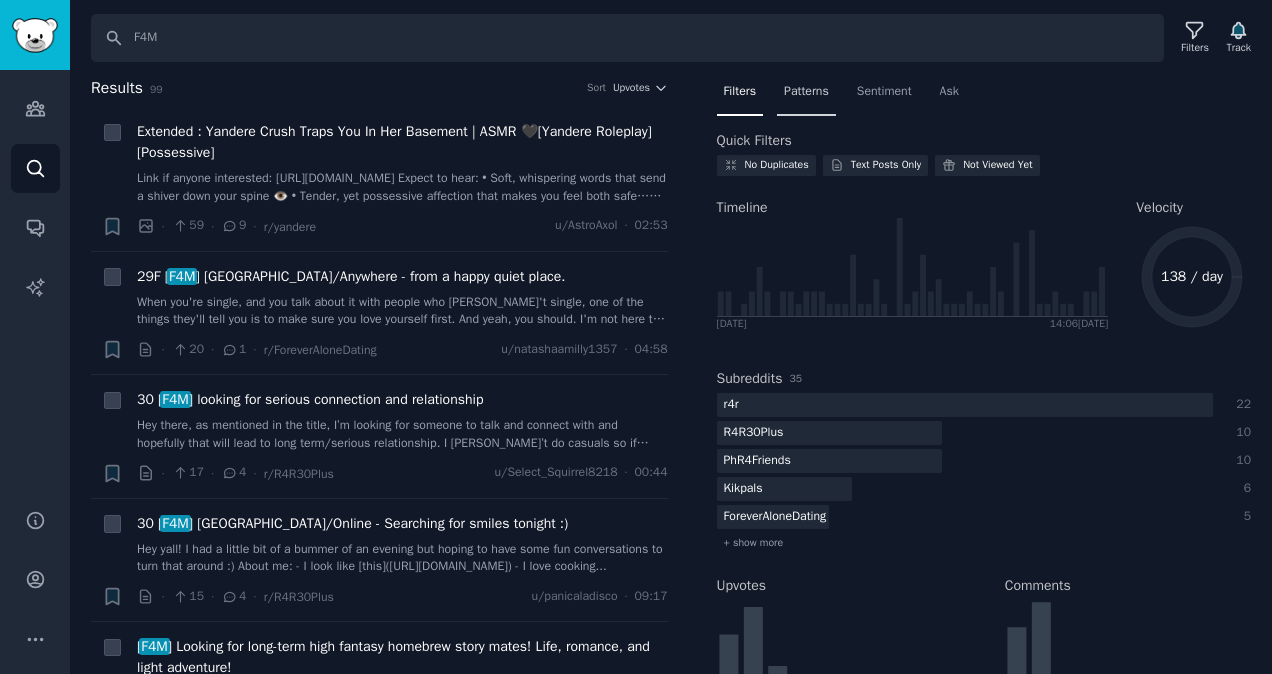click on "Patterns" at bounding box center (806, 92) 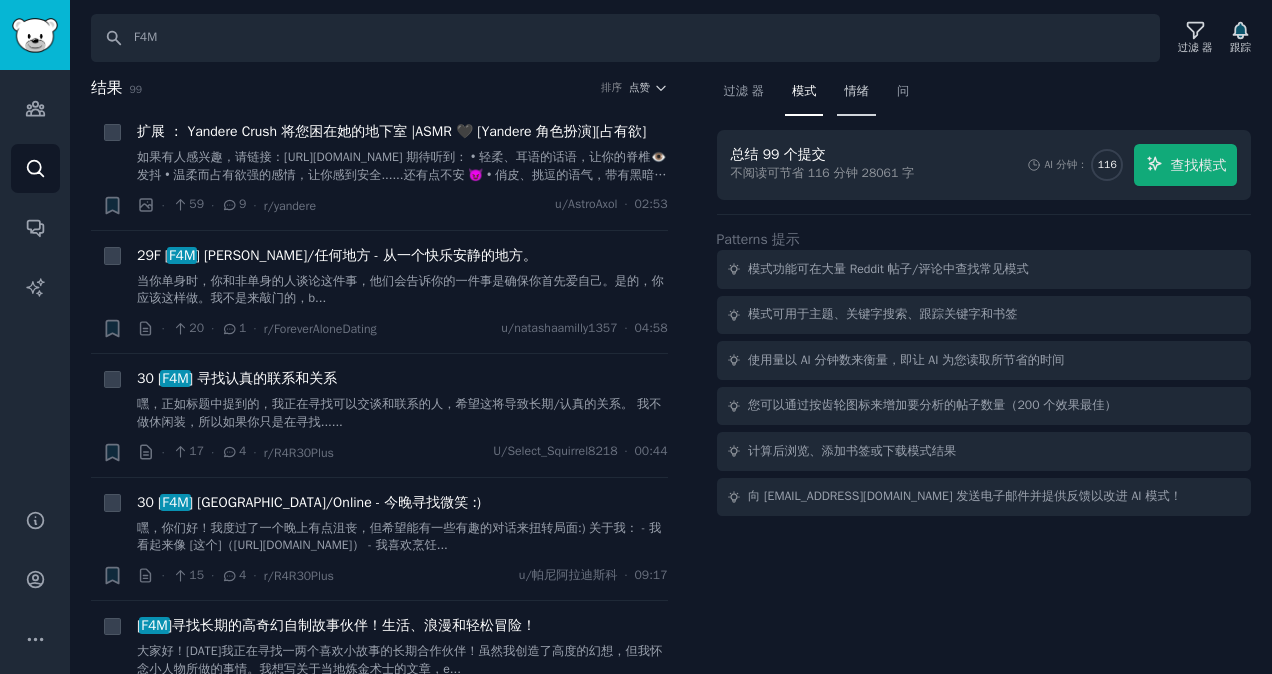 click on "情绪" at bounding box center [856, 96] 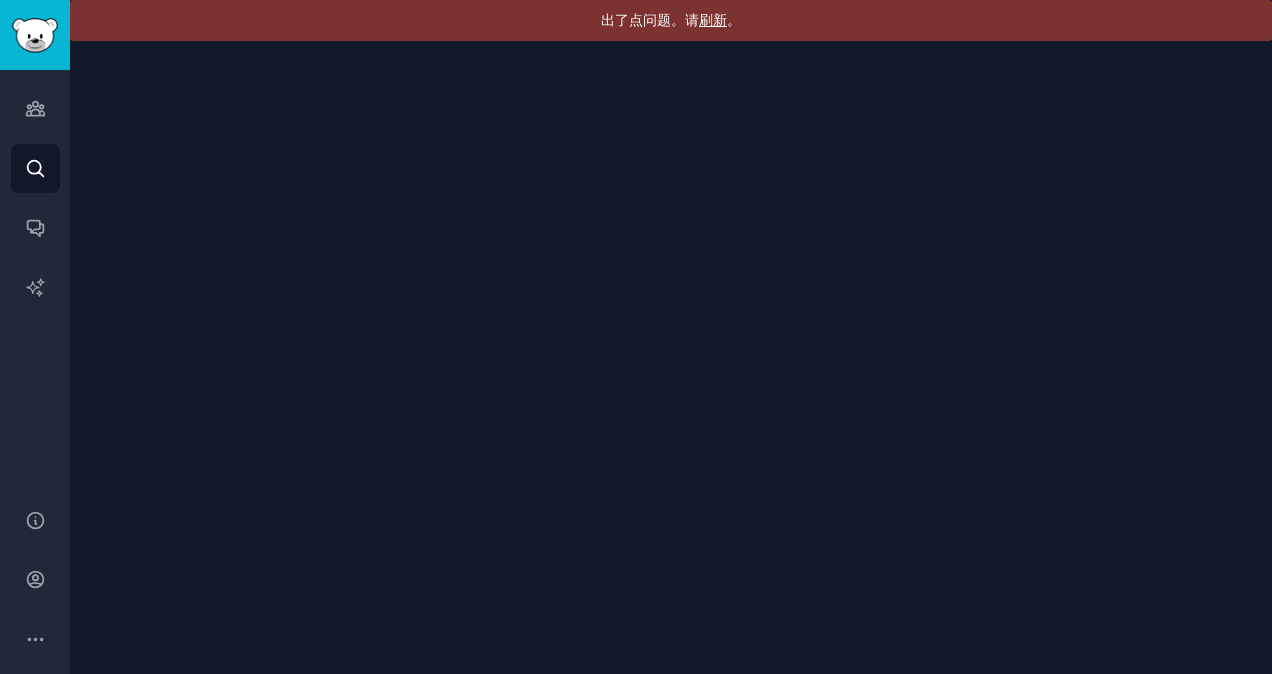 click on "刷新" at bounding box center (713, 20) 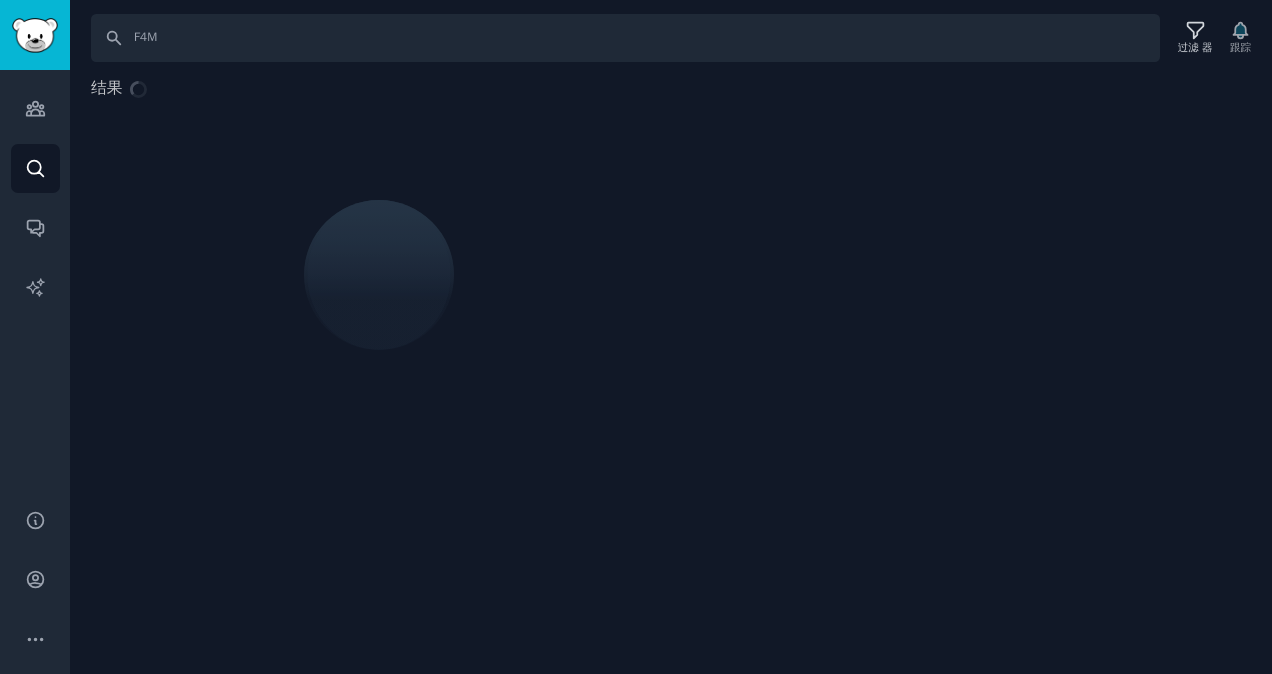 scroll, scrollTop: 0, scrollLeft: 0, axis: both 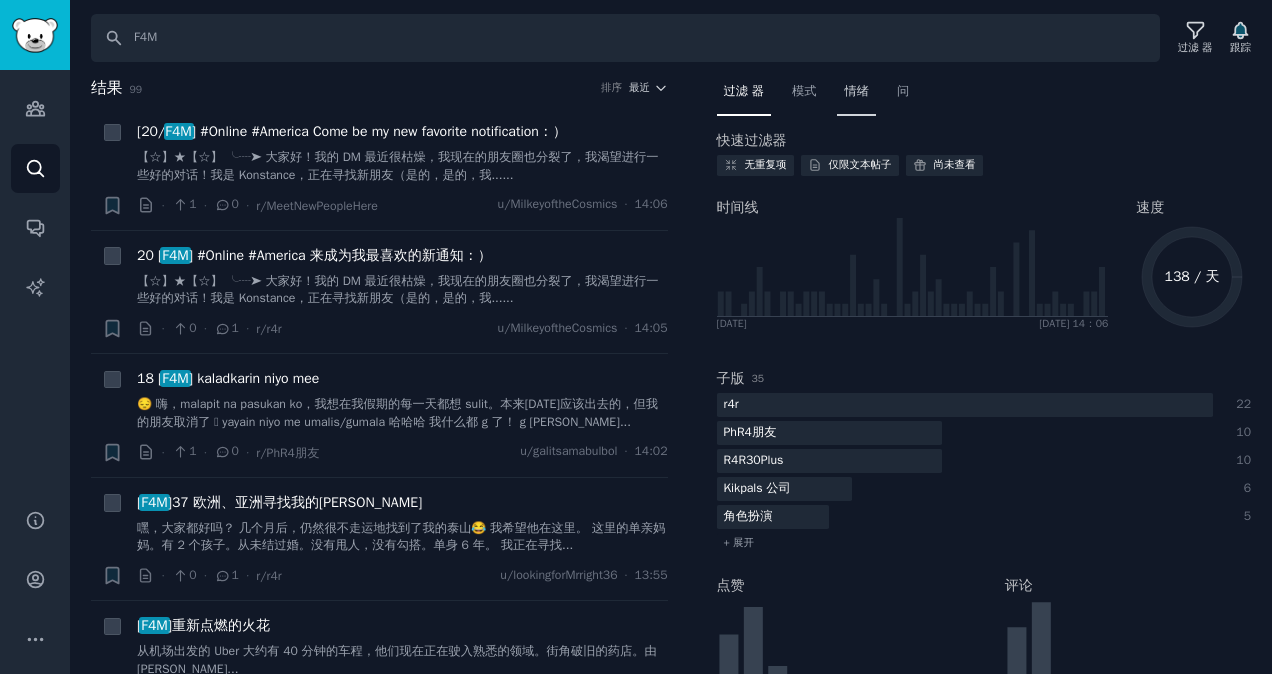click on "情绪" at bounding box center [856, 92] 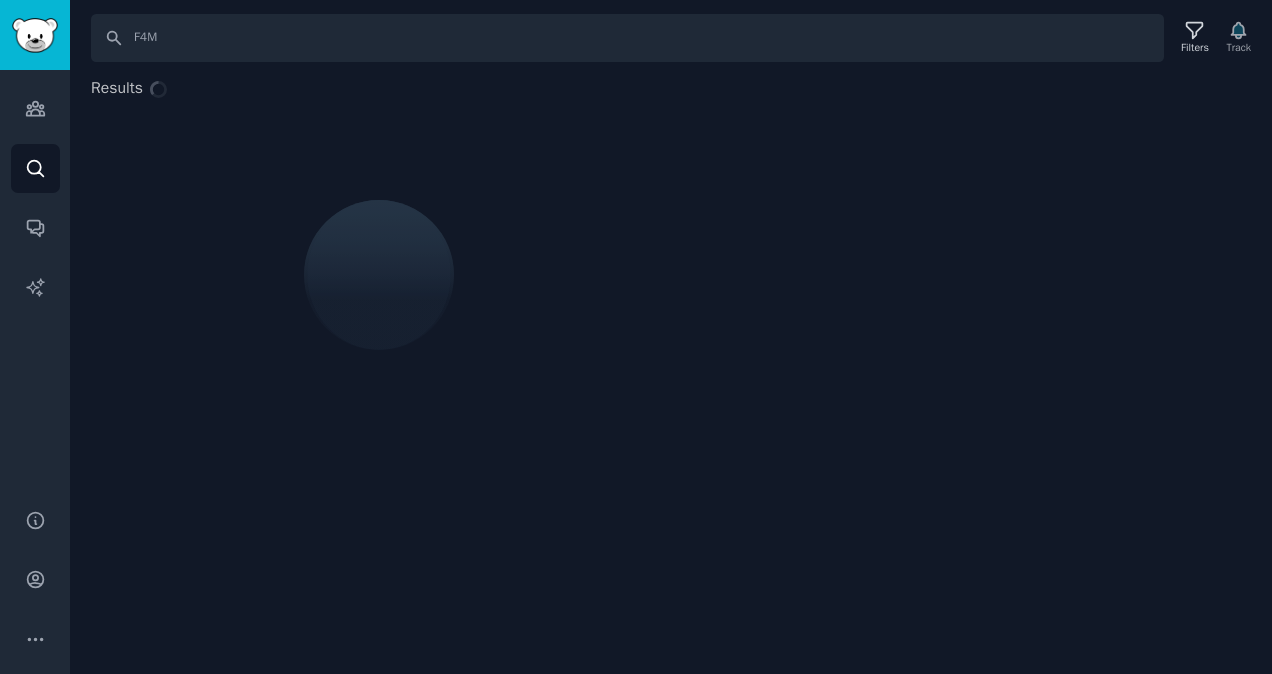 scroll, scrollTop: 0, scrollLeft: 0, axis: both 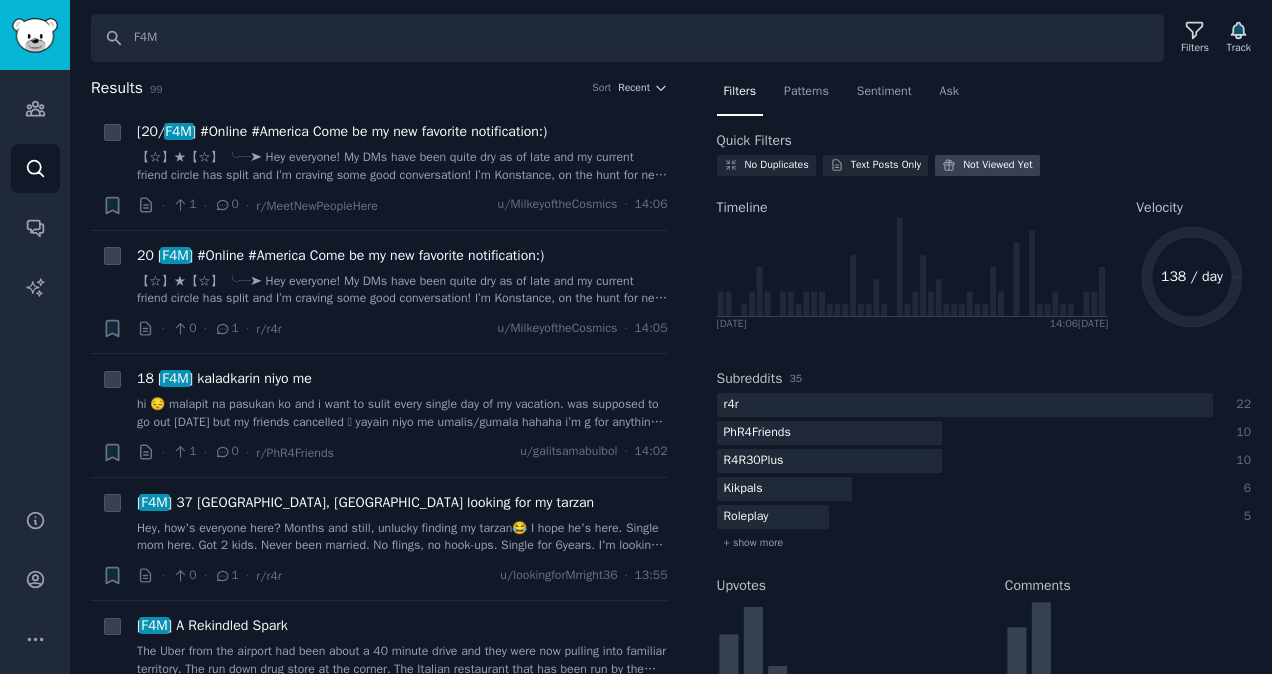 click on "Not Viewed Yet" at bounding box center (997, 165) 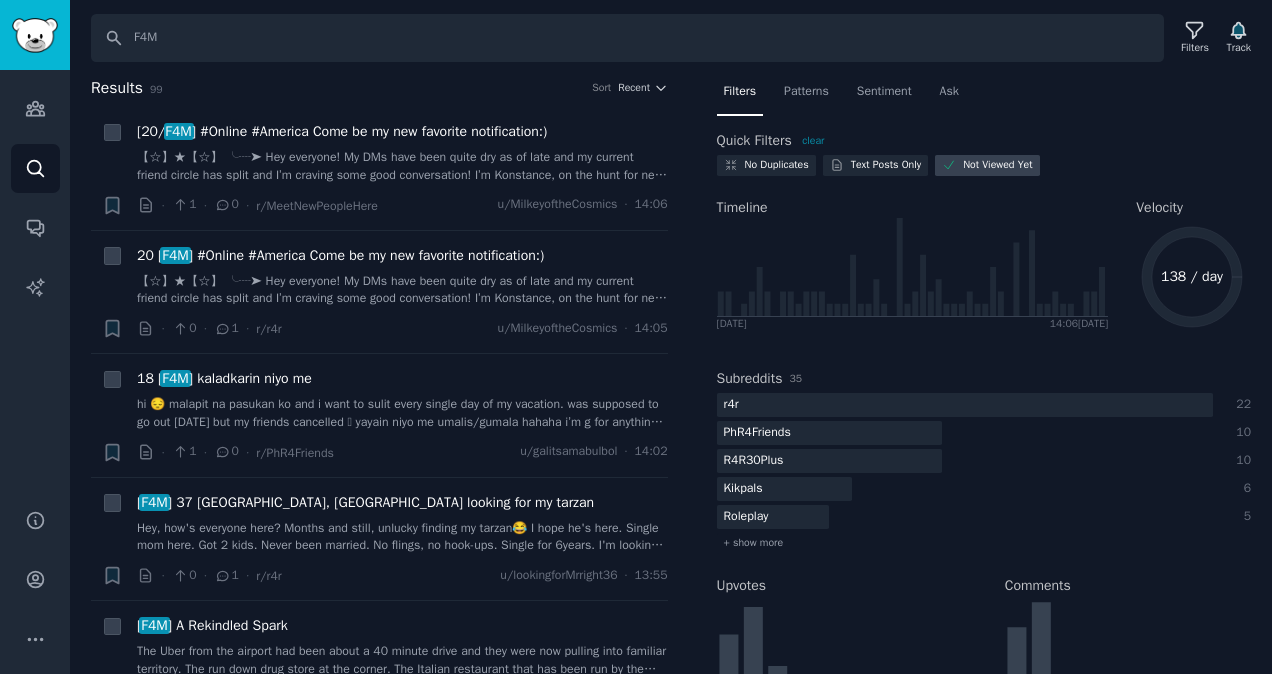 click on "Not Viewed Yet" at bounding box center [997, 165] 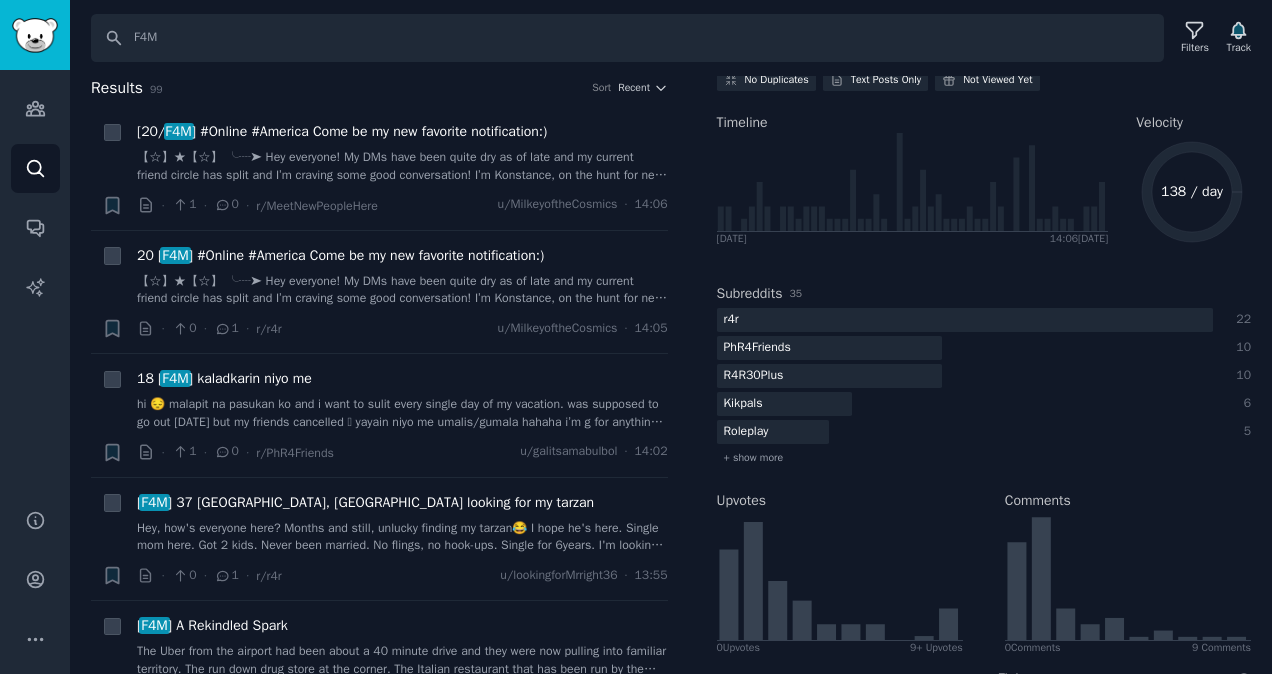 scroll, scrollTop: 200, scrollLeft: 0, axis: vertical 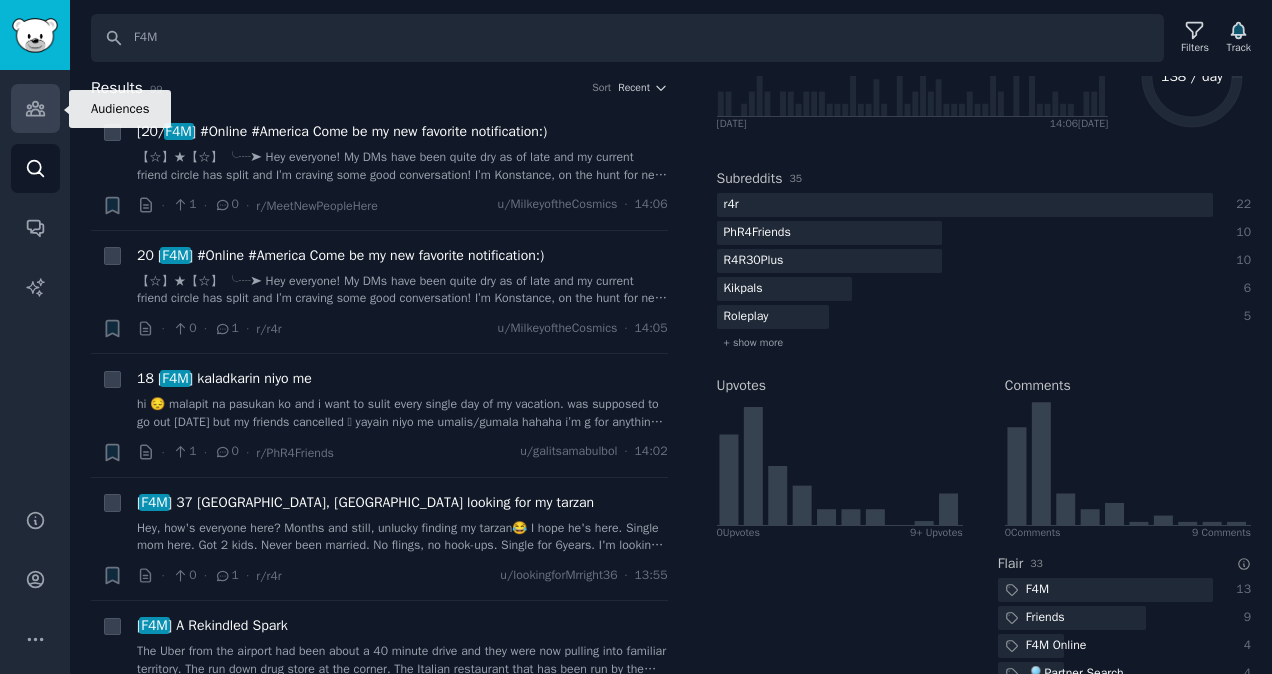 click 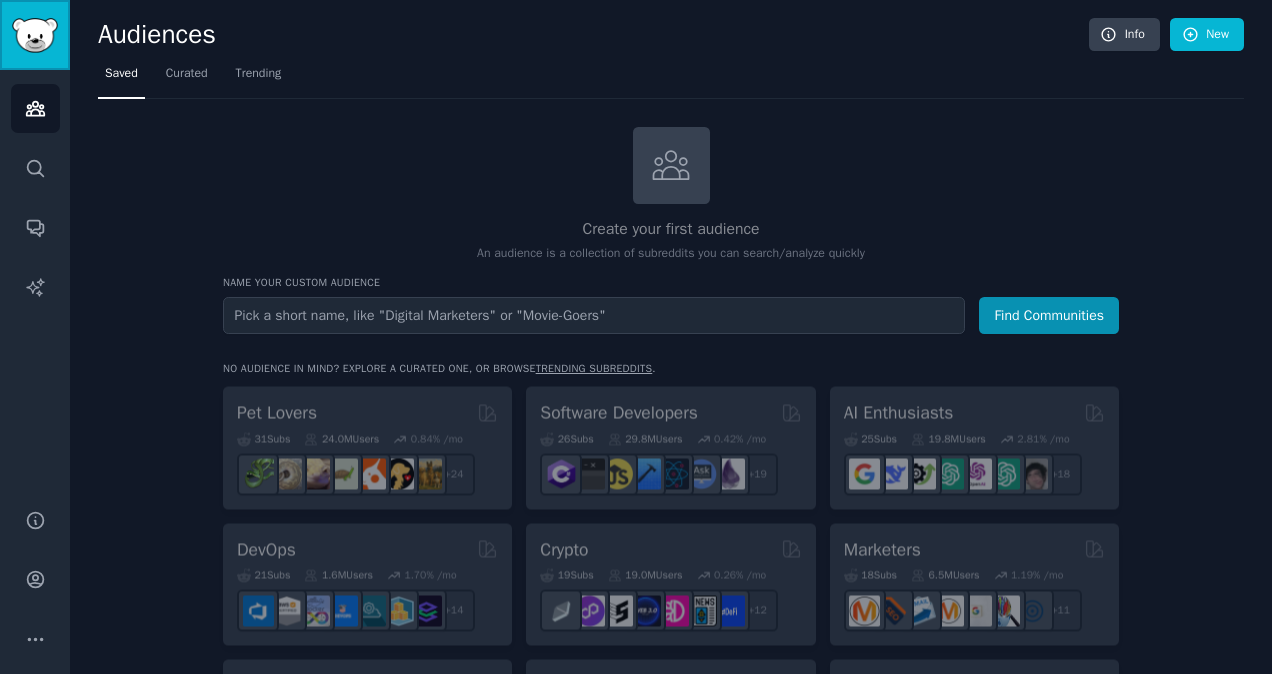 click at bounding box center [35, 35] 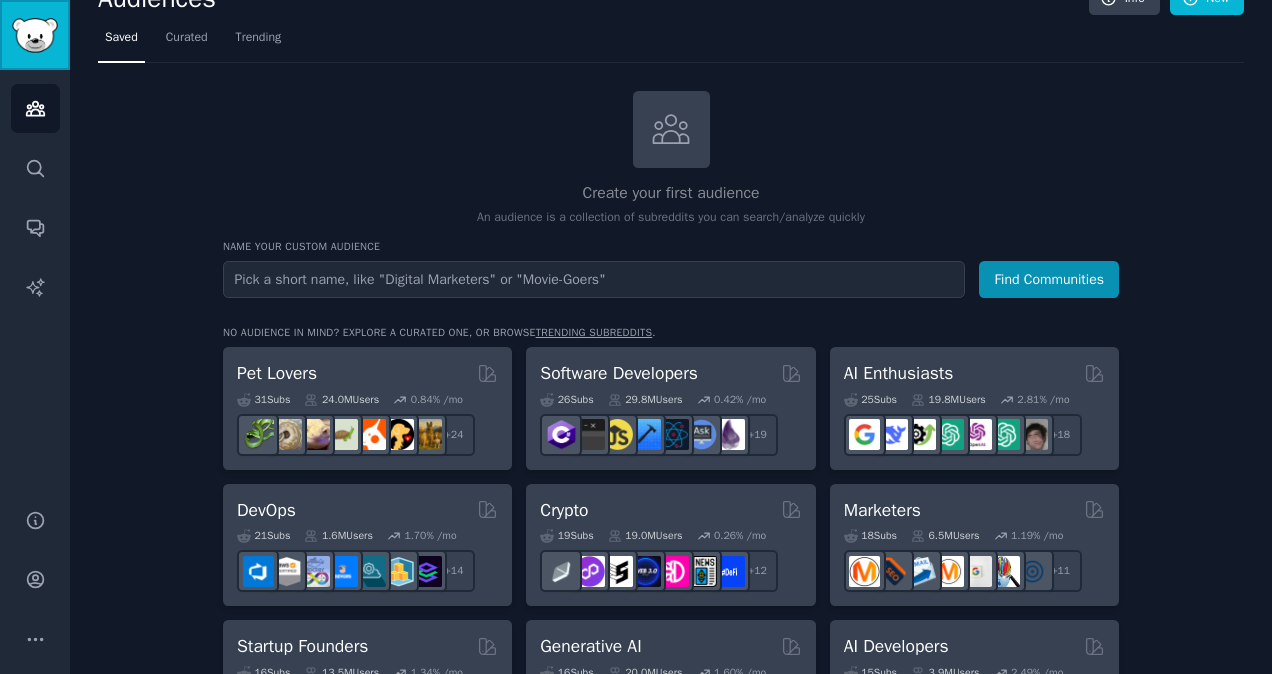 scroll, scrollTop: 0, scrollLeft: 0, axis: both 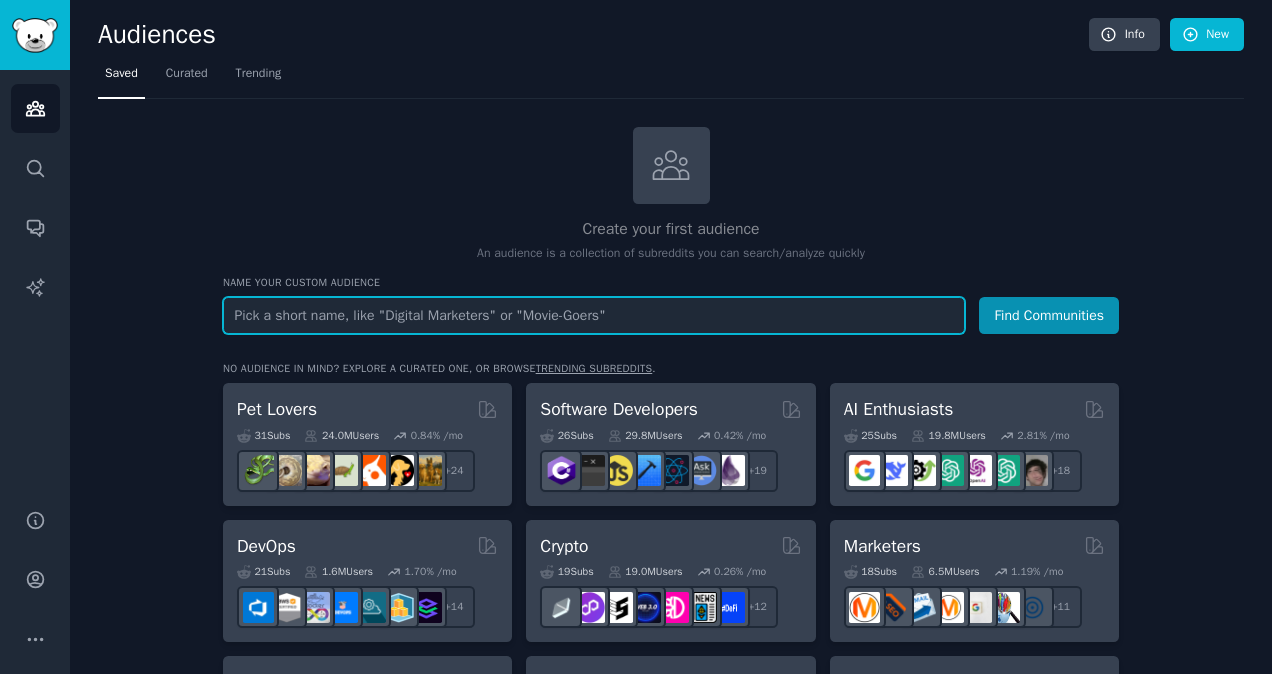 click at bounding box center (594, 315) 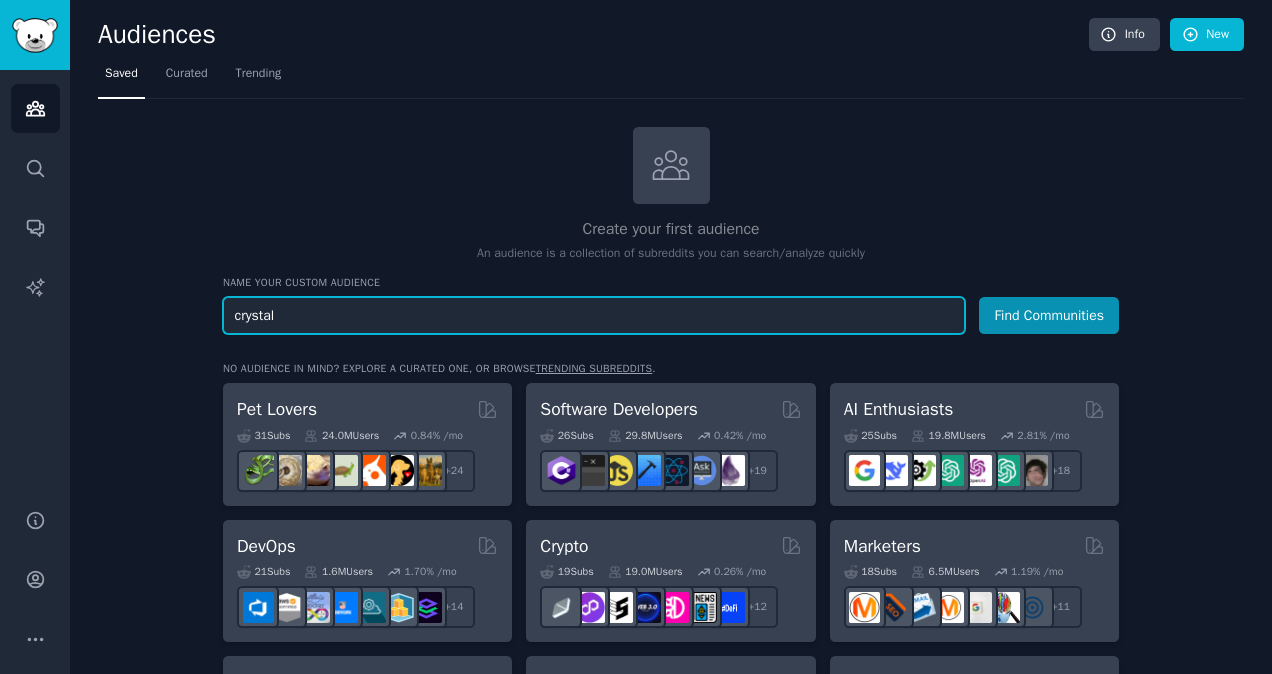 type on "crystal" 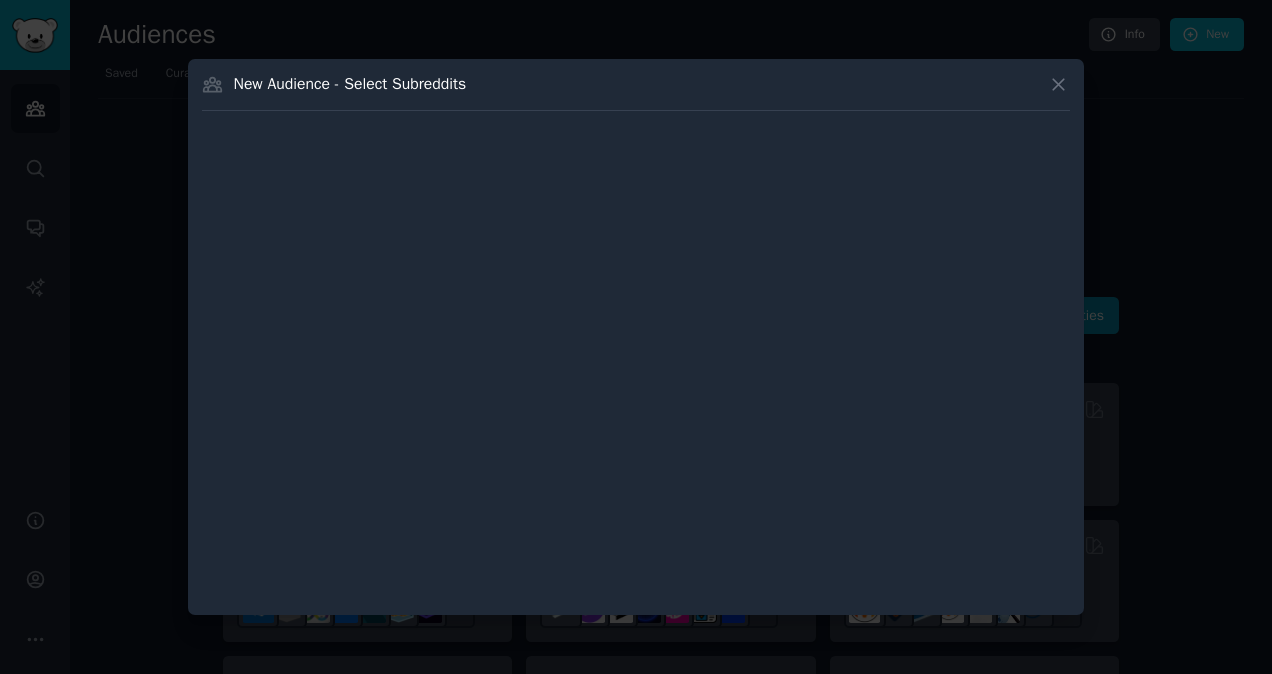 type 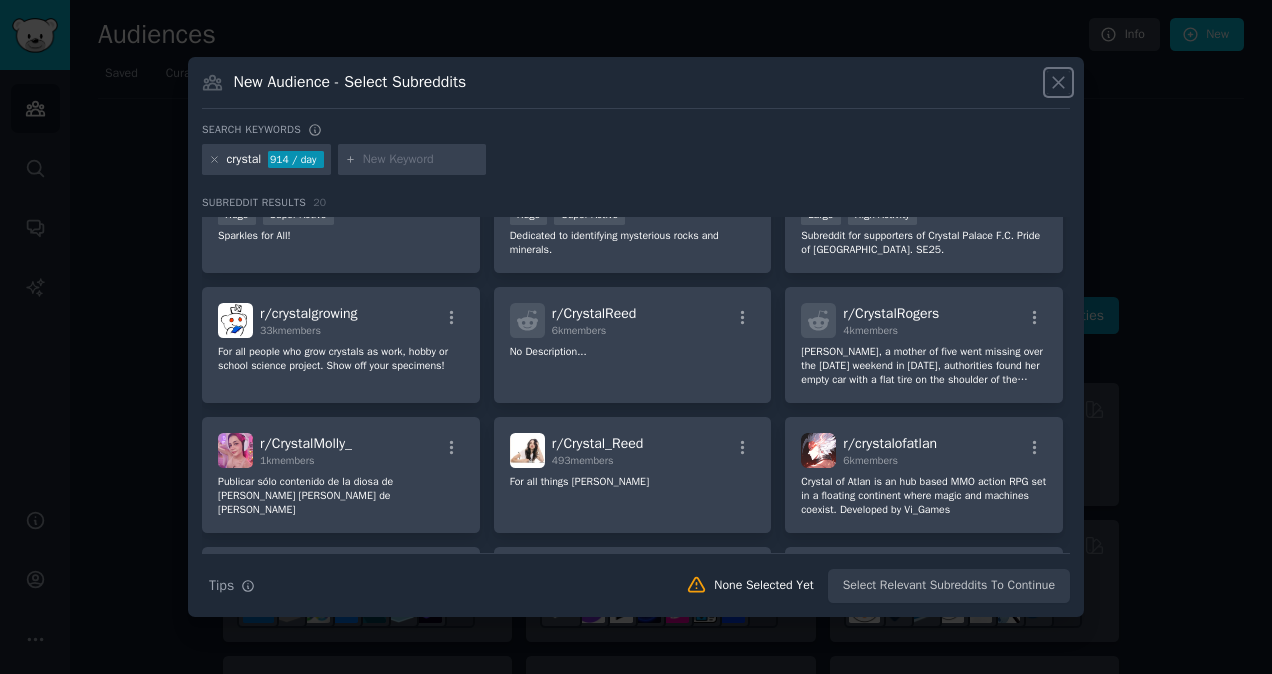 scroll, scrollTop: 0, scrollLeft: 0, axis: both 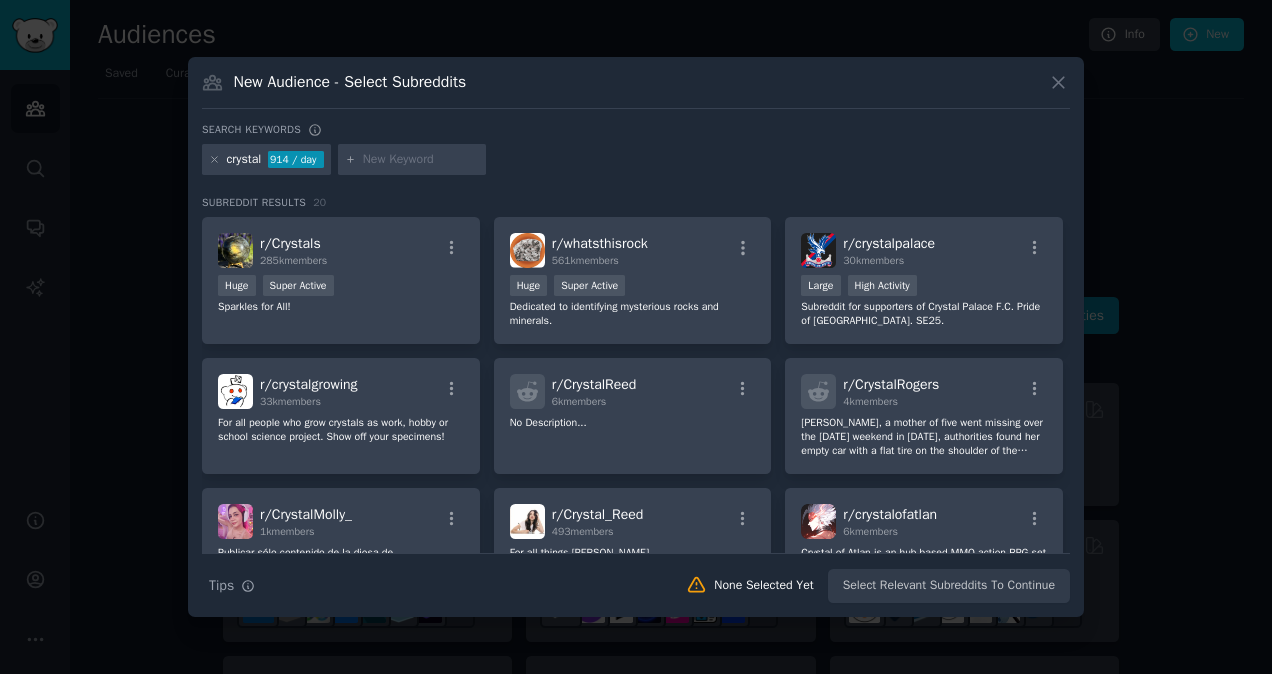 click at bounding box center (636, 337) 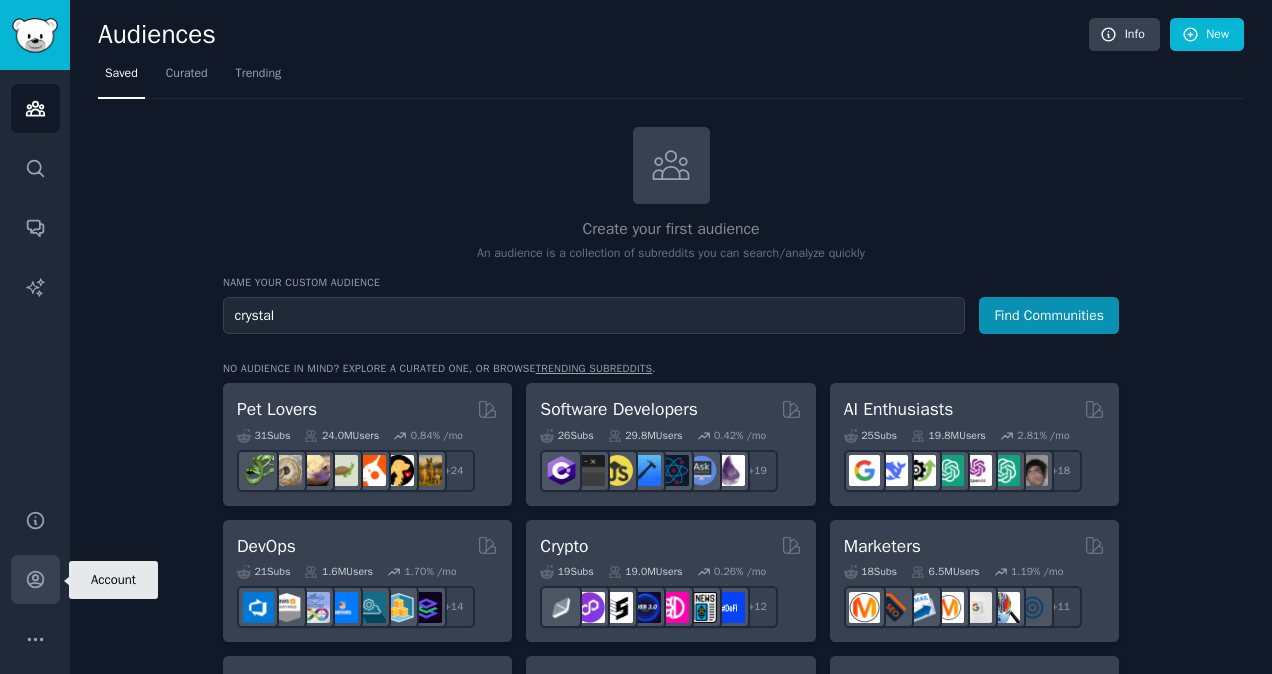 click 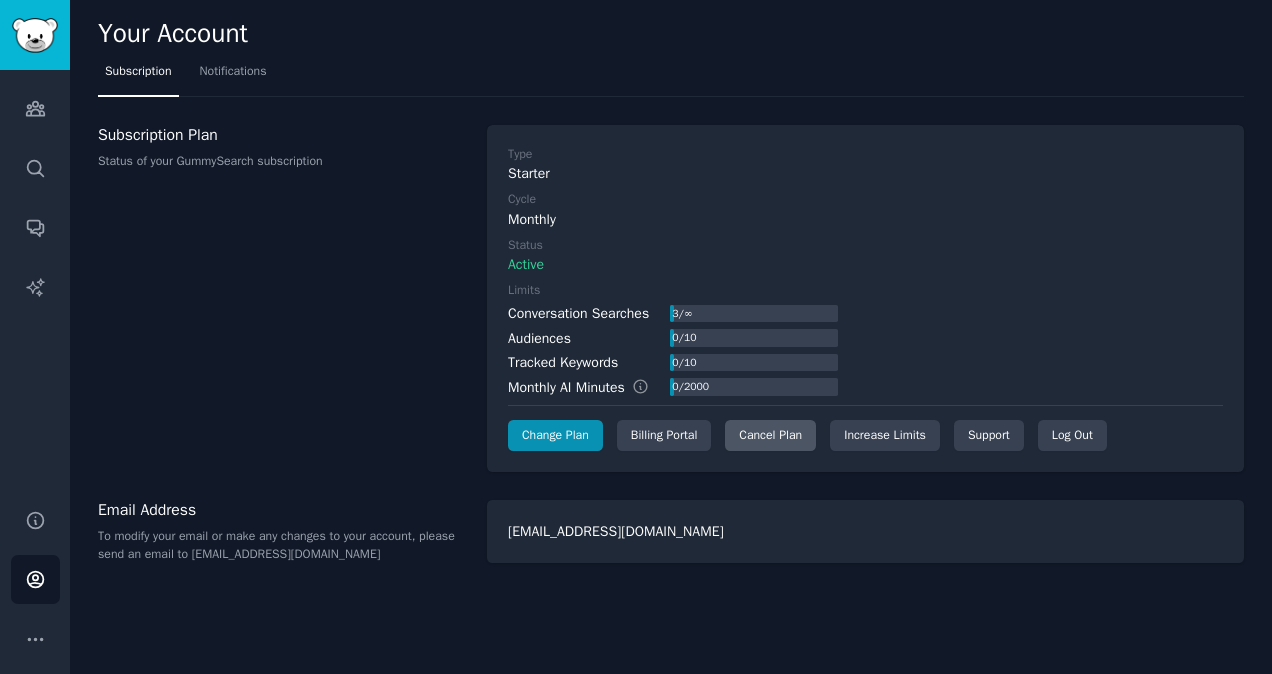 click on "Cancel Plan" at bounding box center [770, 436] 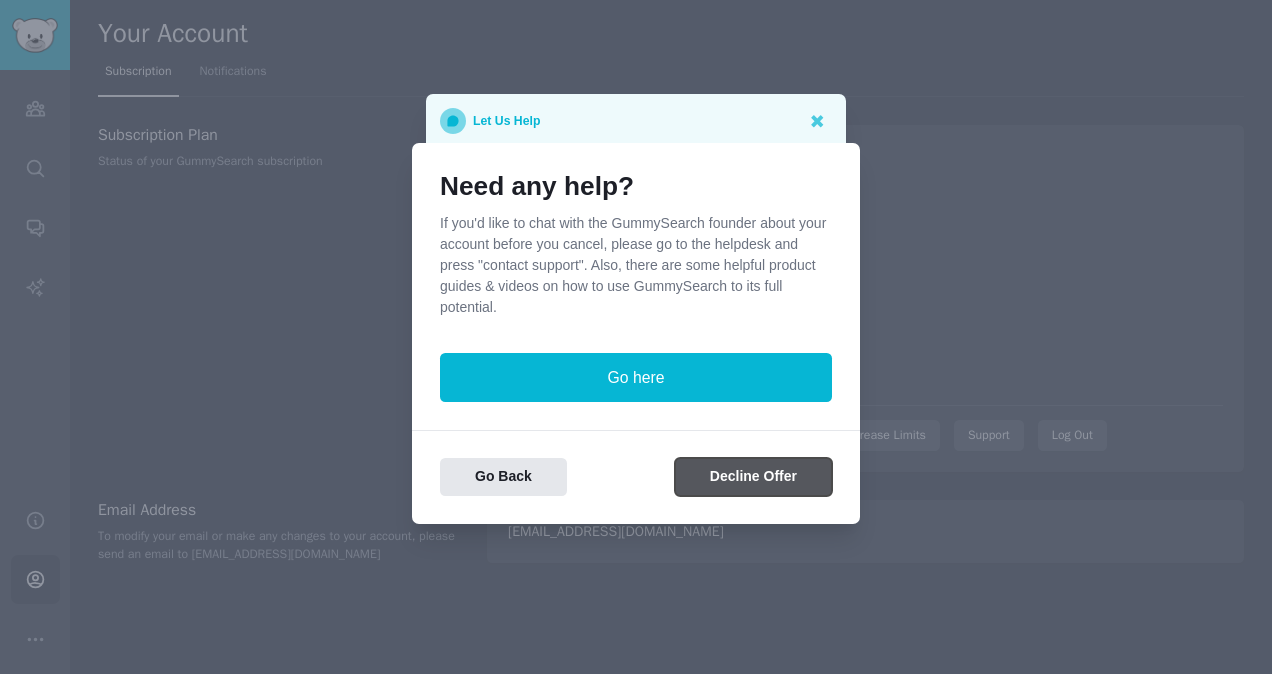 click on "Decline Offer" at bounding box center (753, 477) 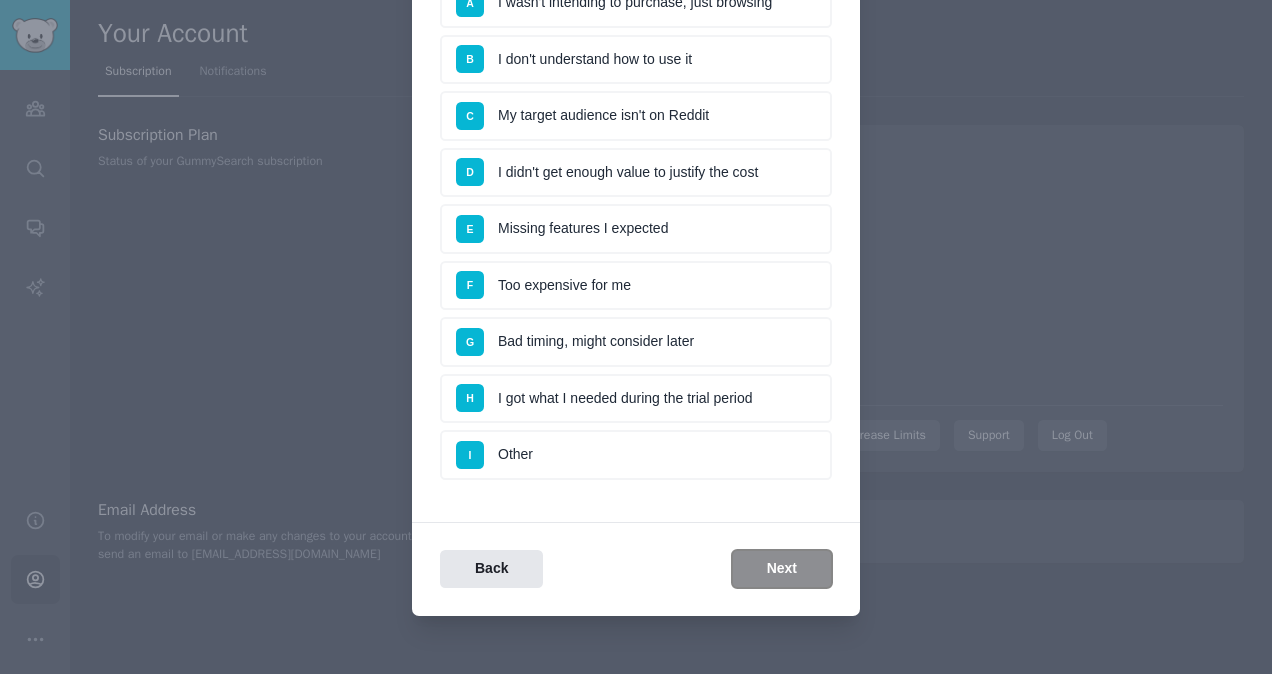 scroll, scrollTop: 237, scrollLeft: 0, axis: vertical 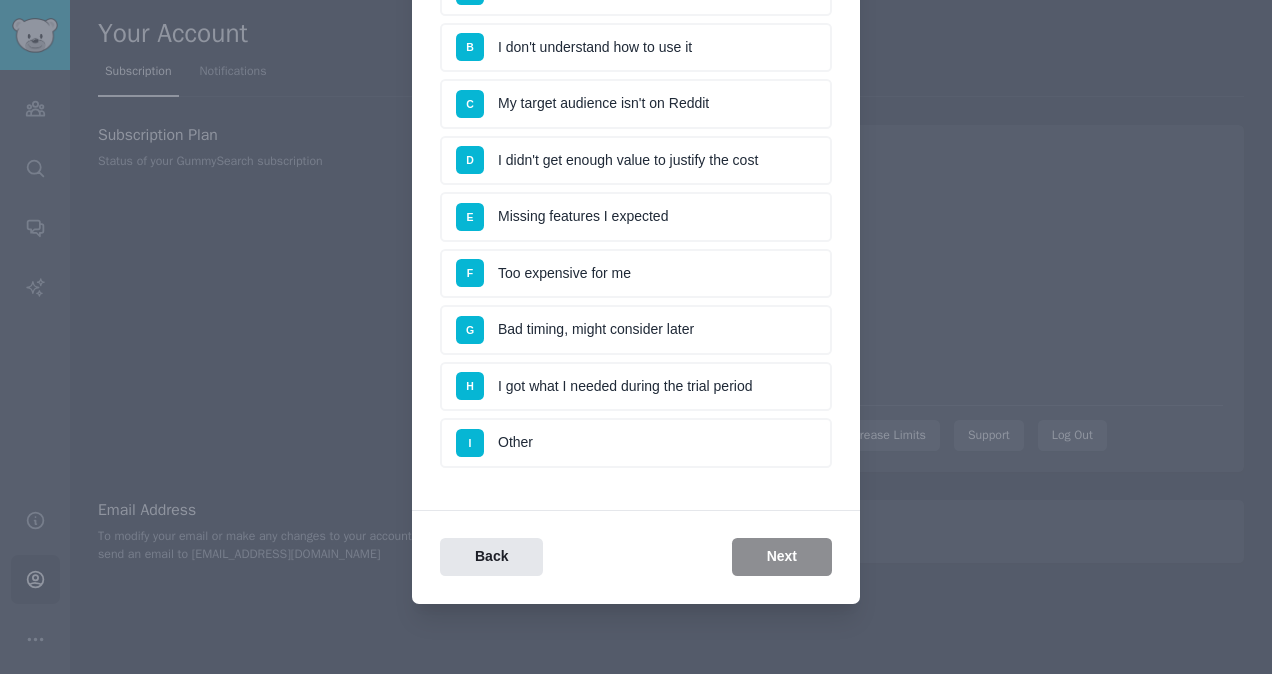 click on "I  Other" at bounding box center (636, 443) 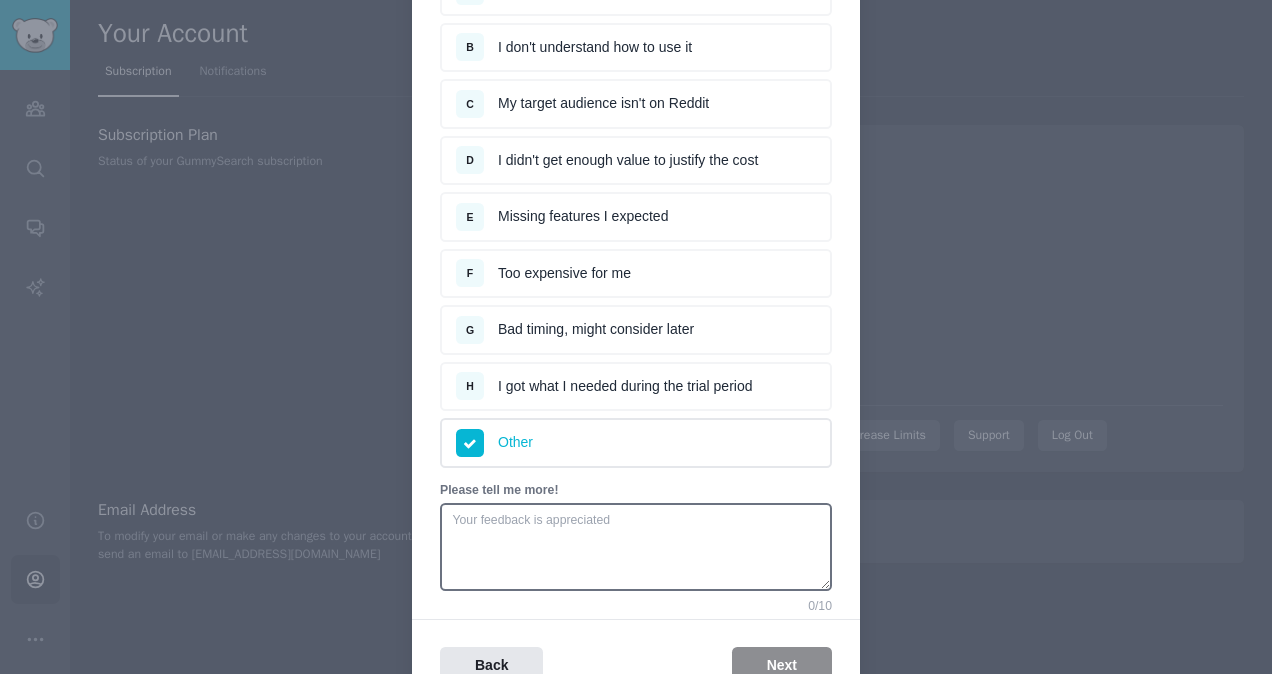 click on "F  Too expensive for me" at bounding box center [636, 274] 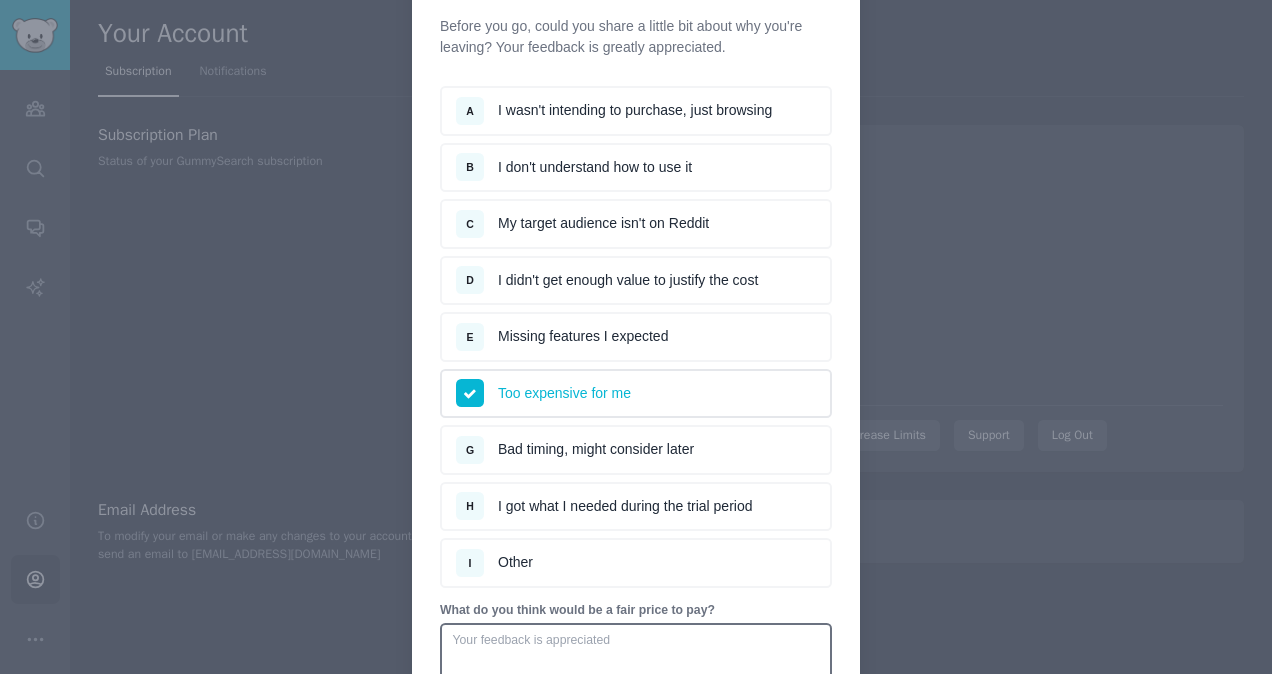 scroll, scrollTop: 0, scrollLeft: 0, axis: both 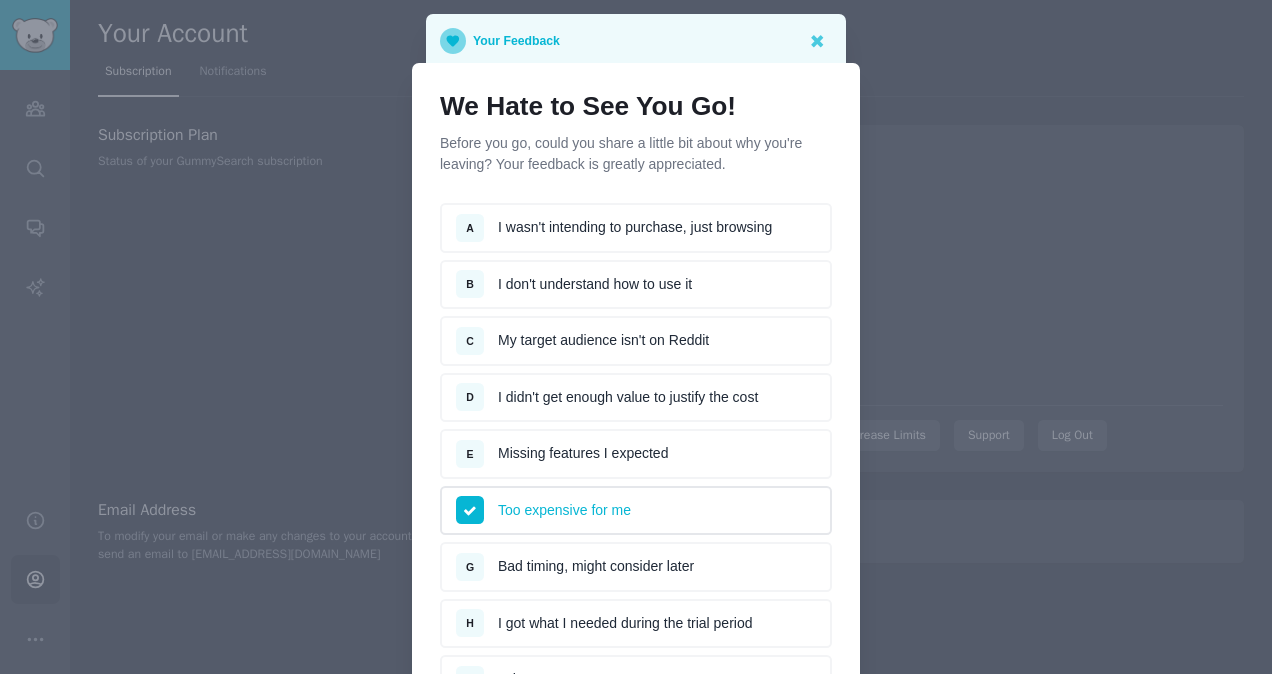 click on "A  I wasn't intending to purchase, just browsing" at bounding box center [636, 228] 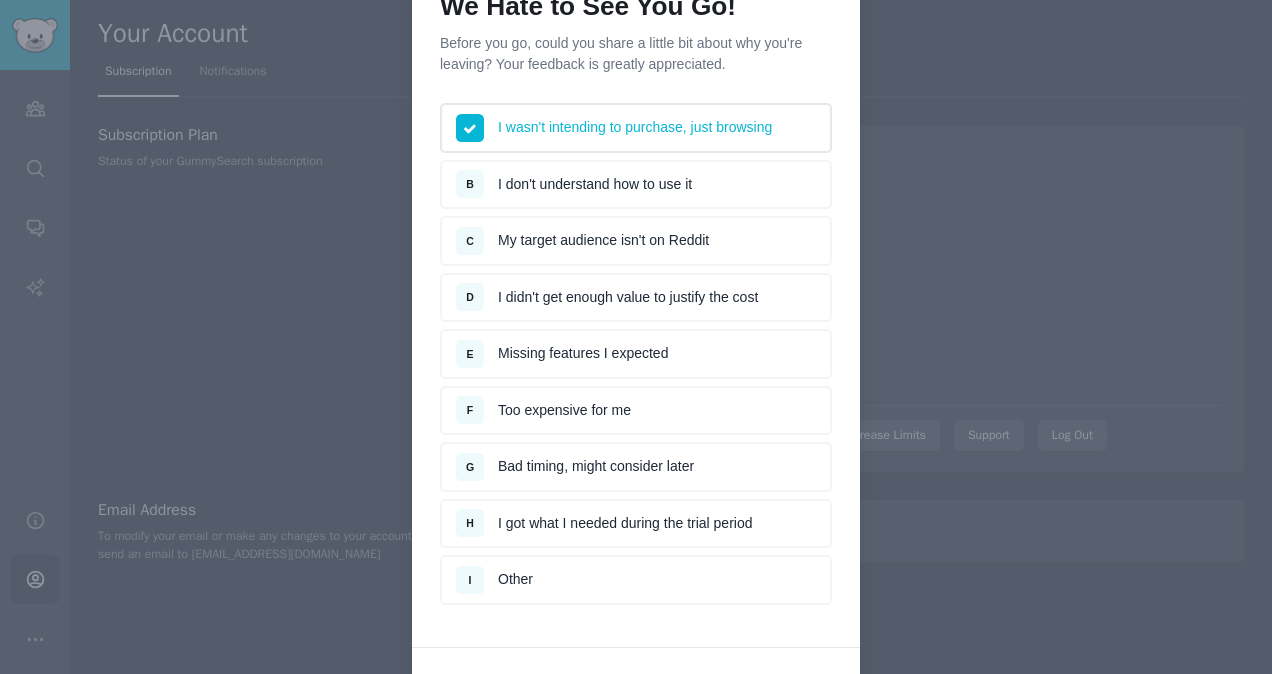scroll, scrollTop: 237, scrollLeft: 0, axis: vertical 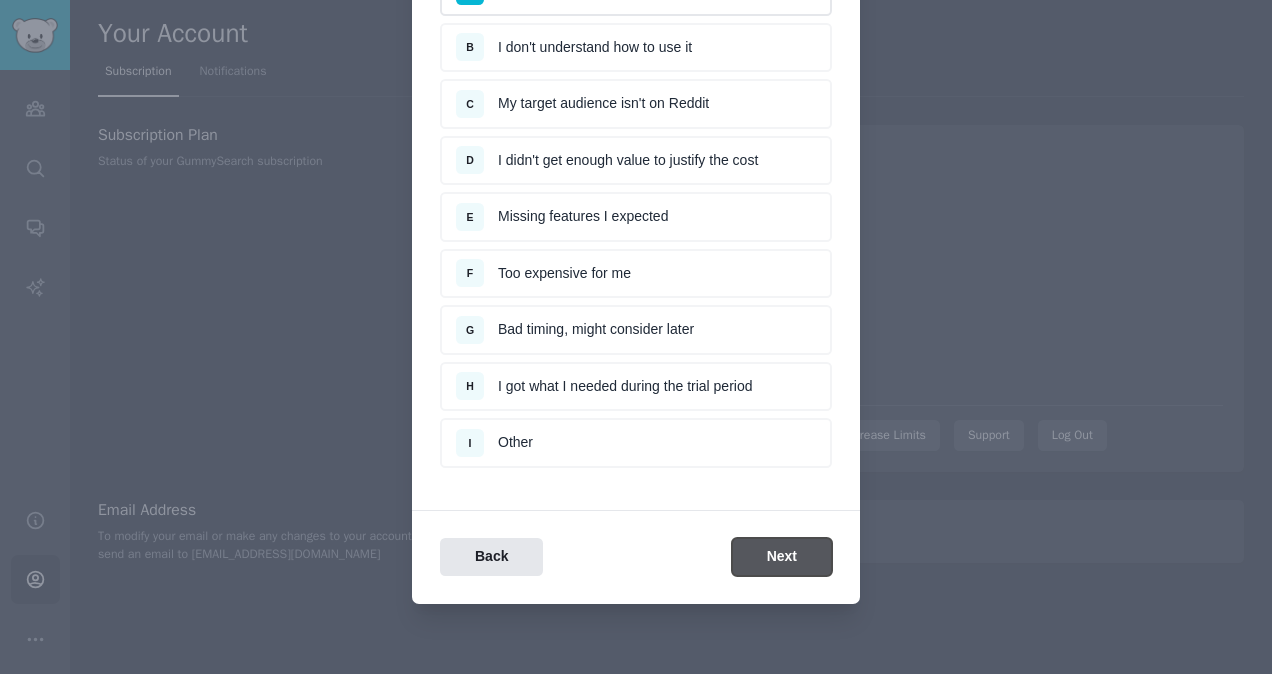 click on "Next" at bounding box center [782, 557] 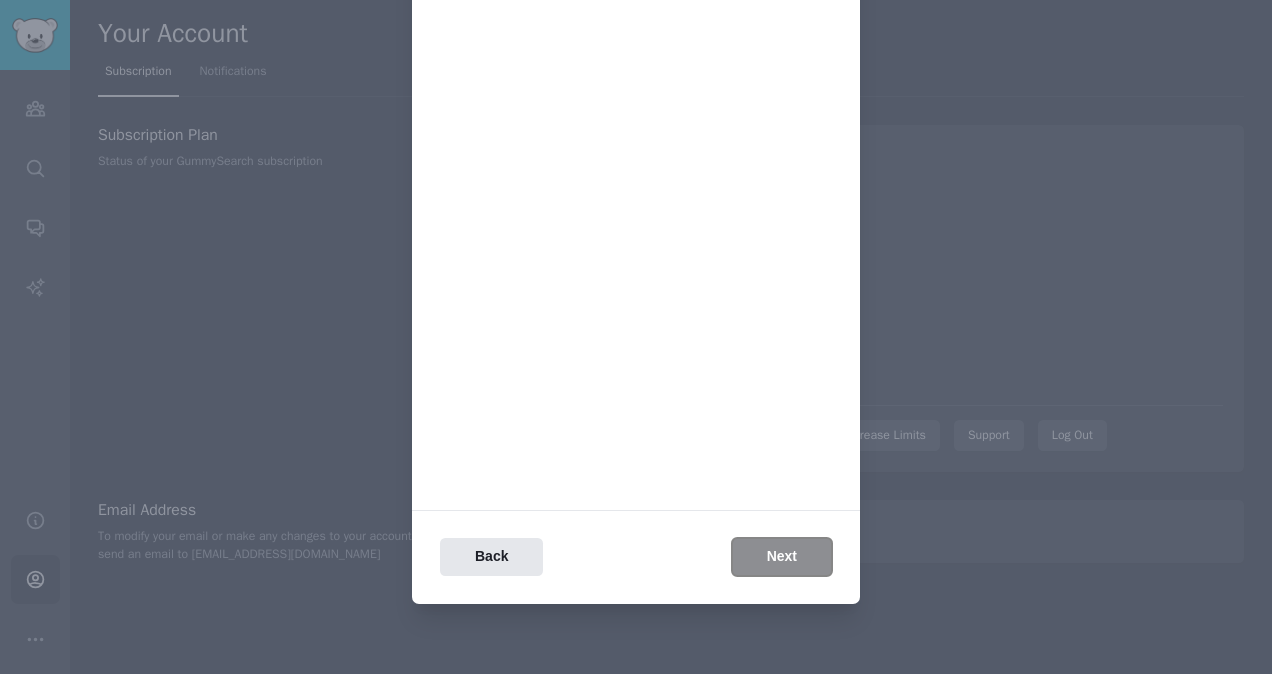 scroll, scrollTop: 0, scrollLeft: 0, axis: both 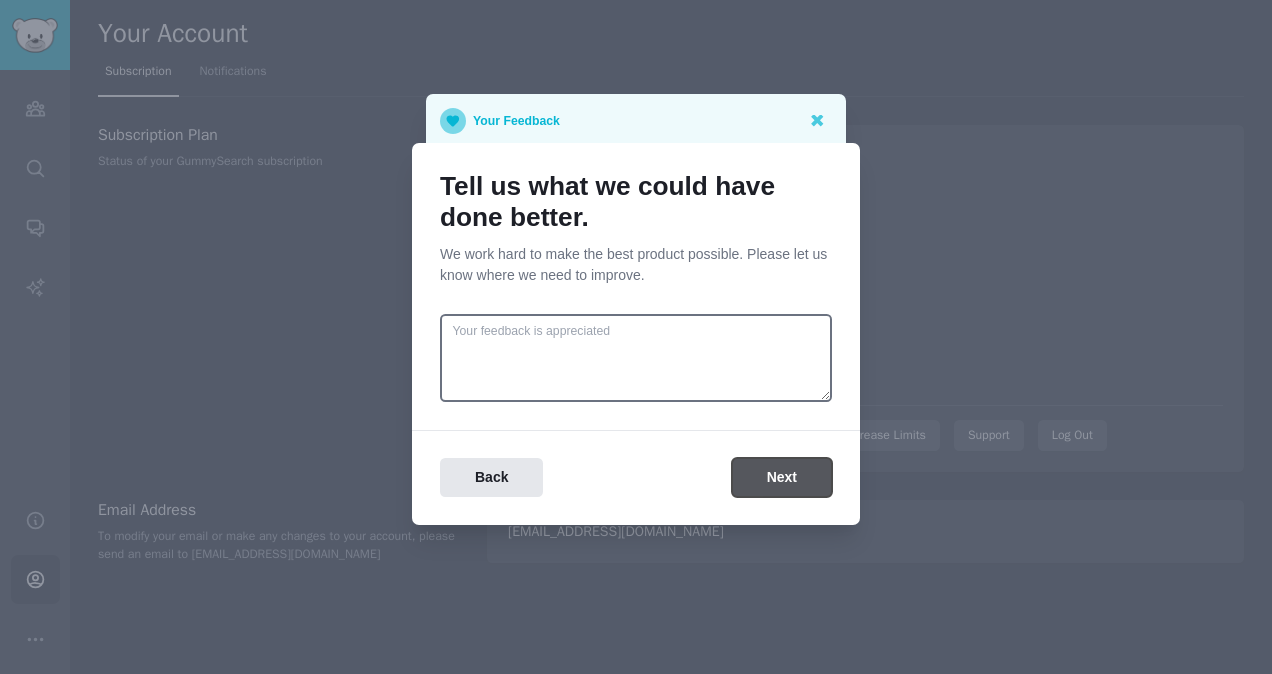 click on "Next" at bounding box center [782, 477] 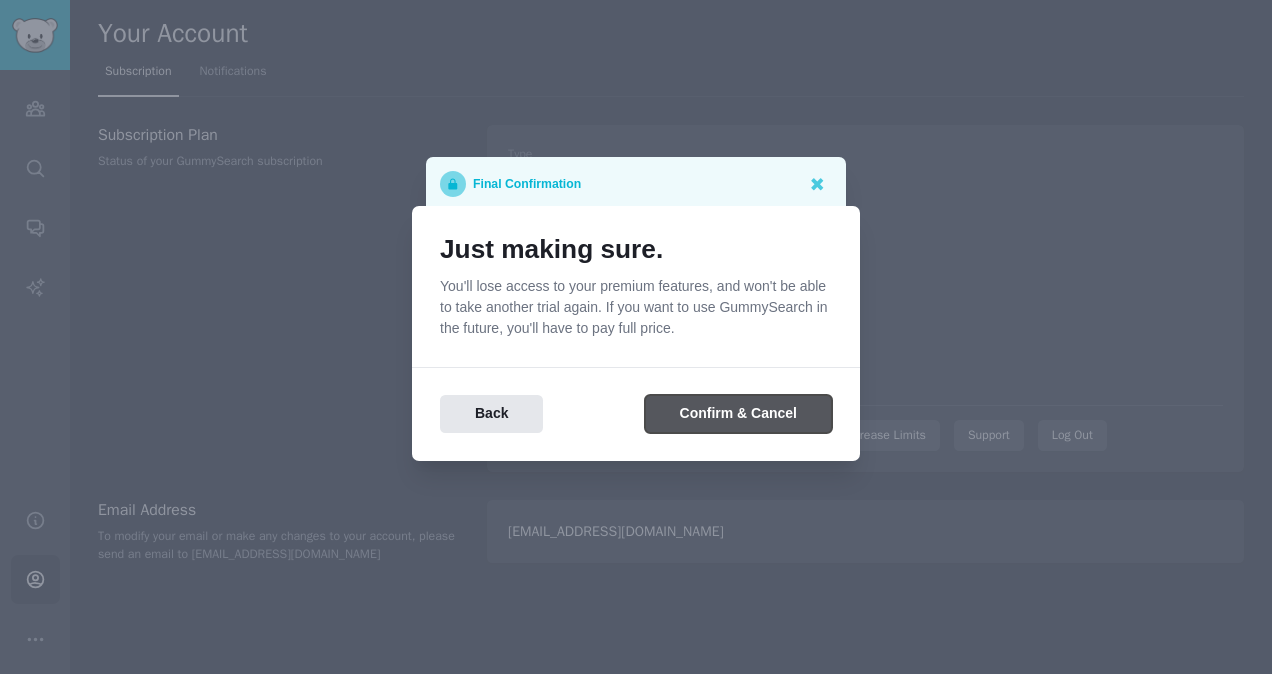 click on "Confirm & Cancel" at bounding box center (738, 414) 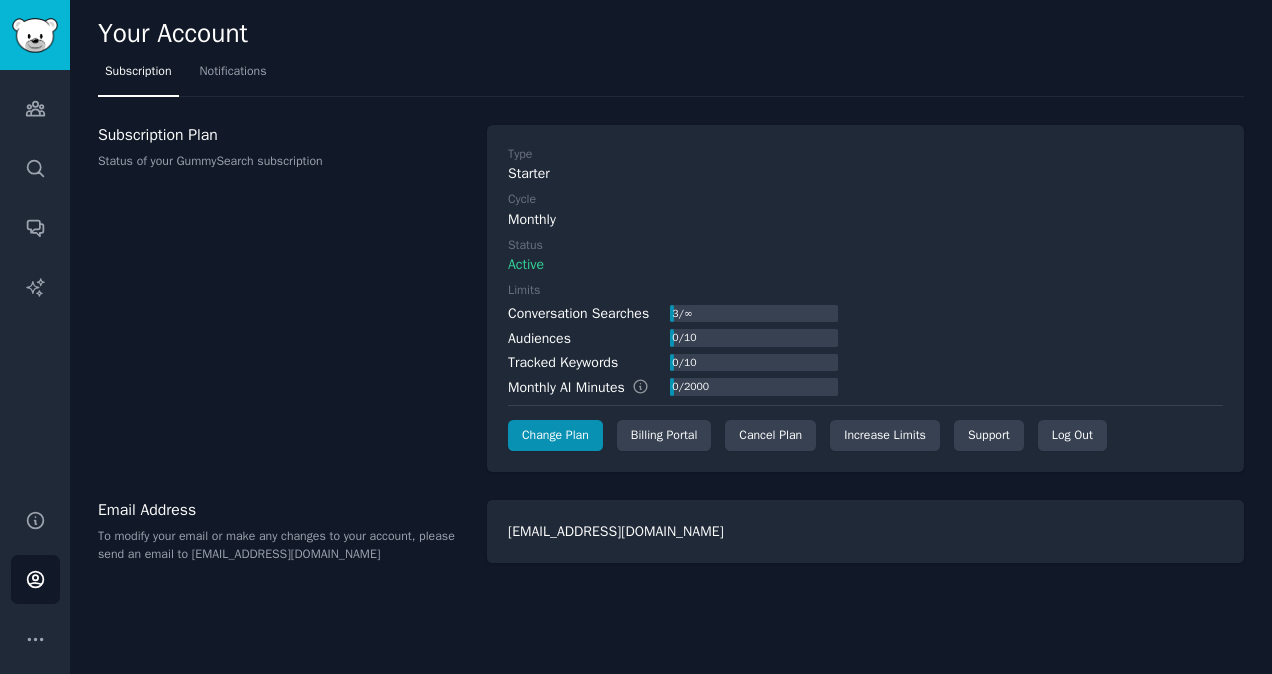 scroll, scrollTop: 0, scrollLeft: 0, axis: both 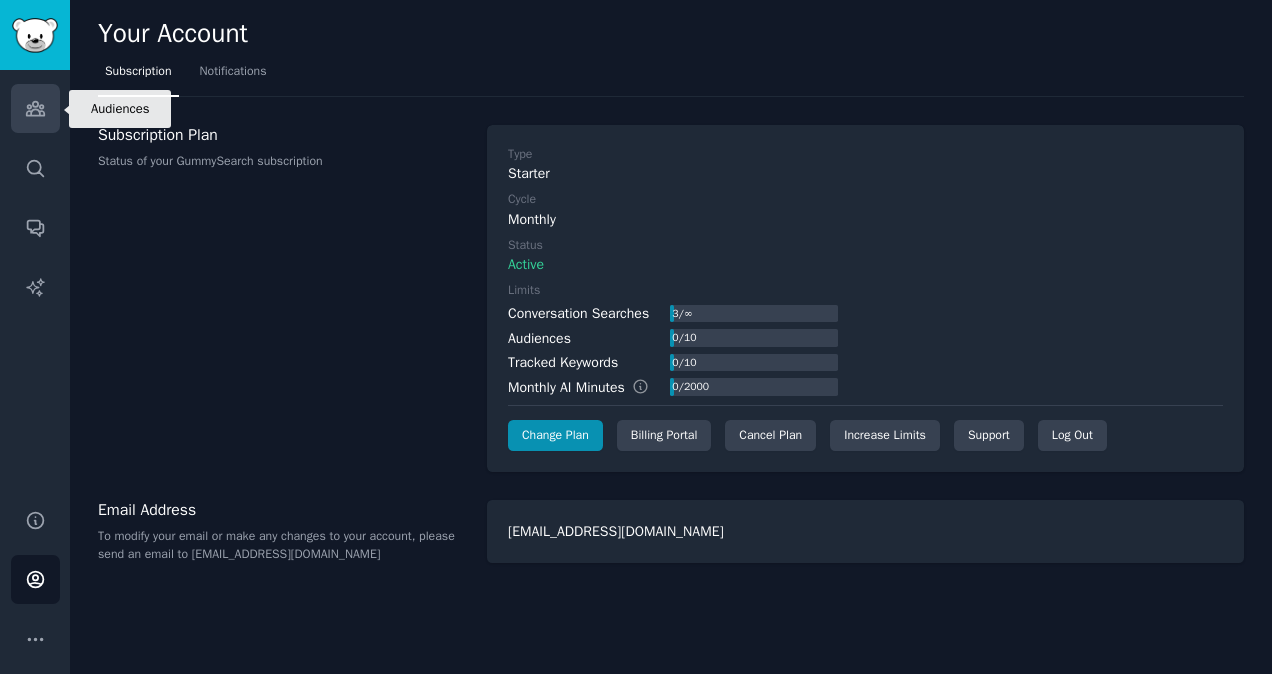 click on "Audiences" at bounding box center (35, 108) 